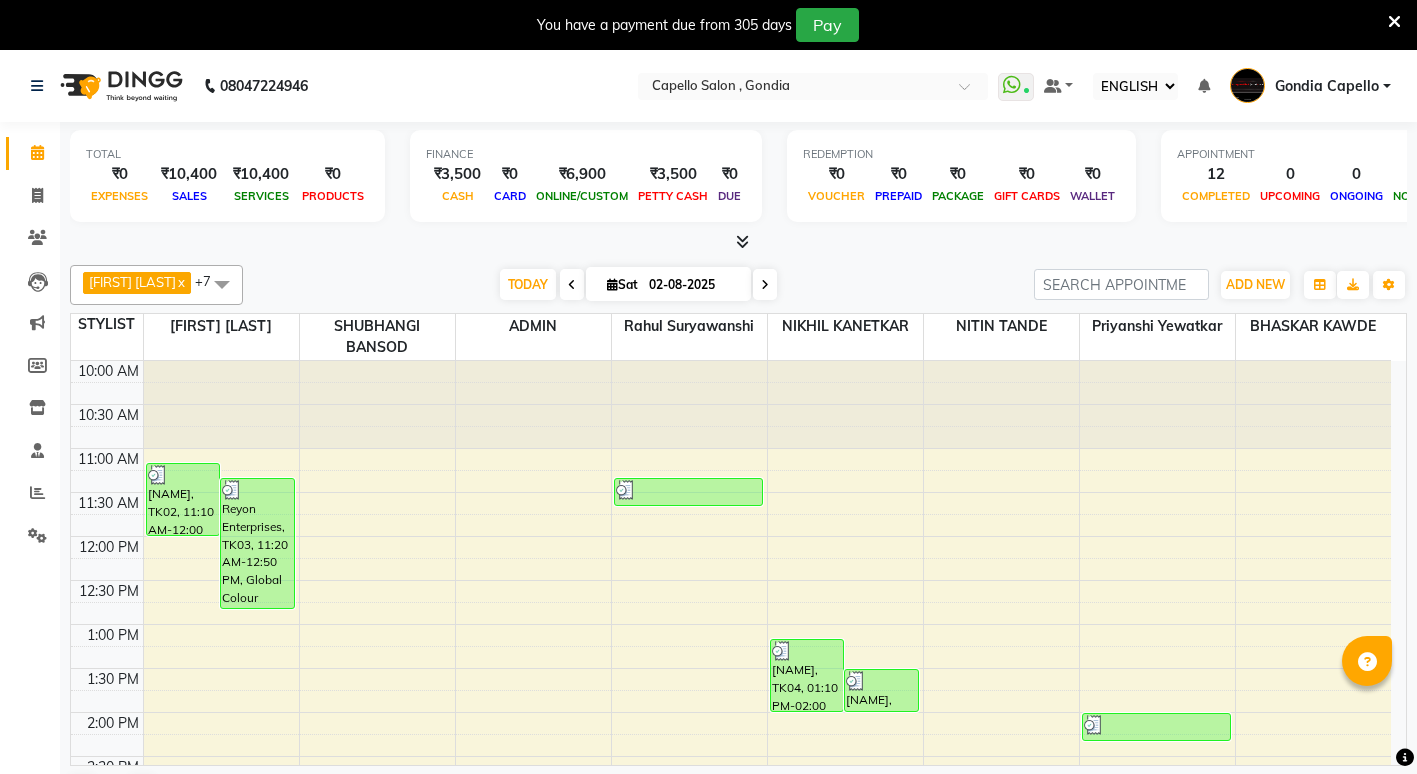 select on "ec" 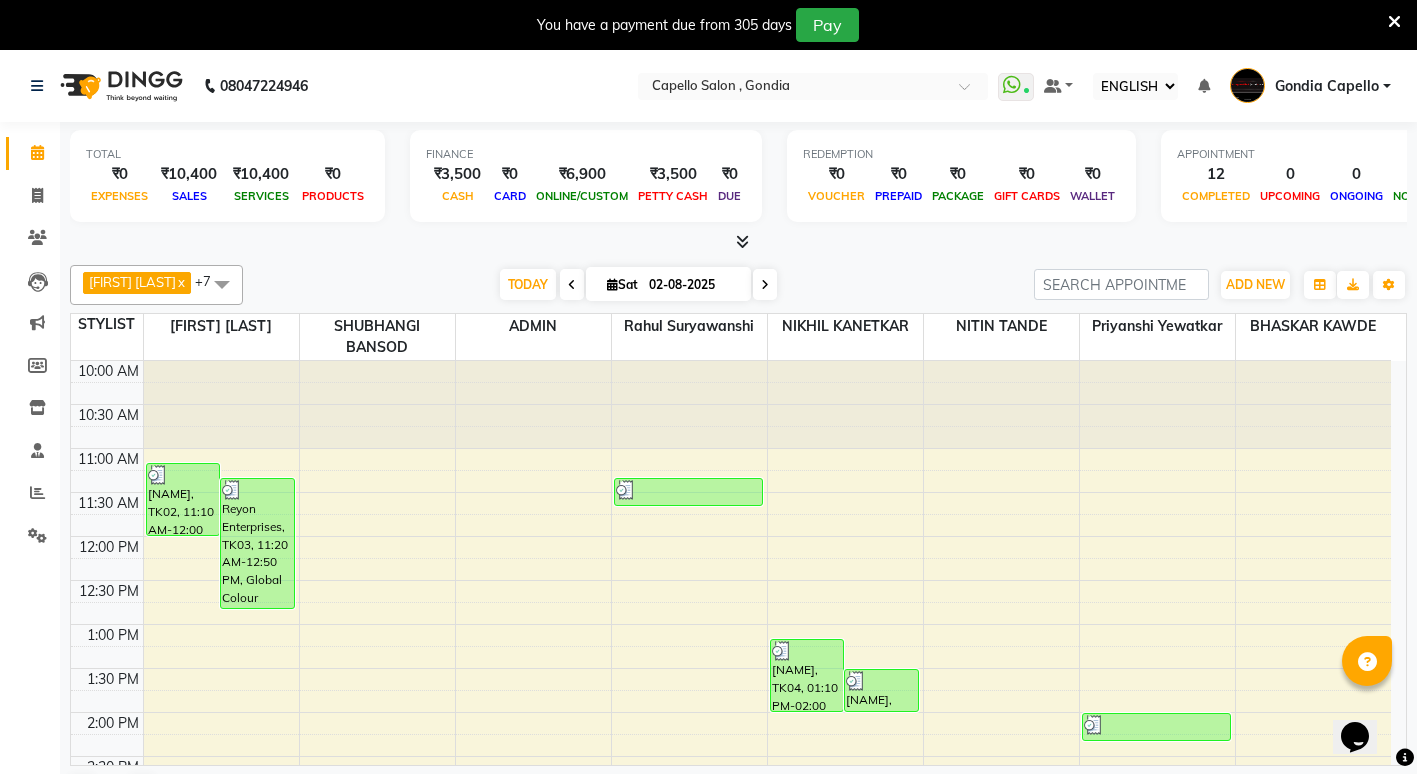 scroll, scrollTop: 0, scrollLeft: 0, axis: both 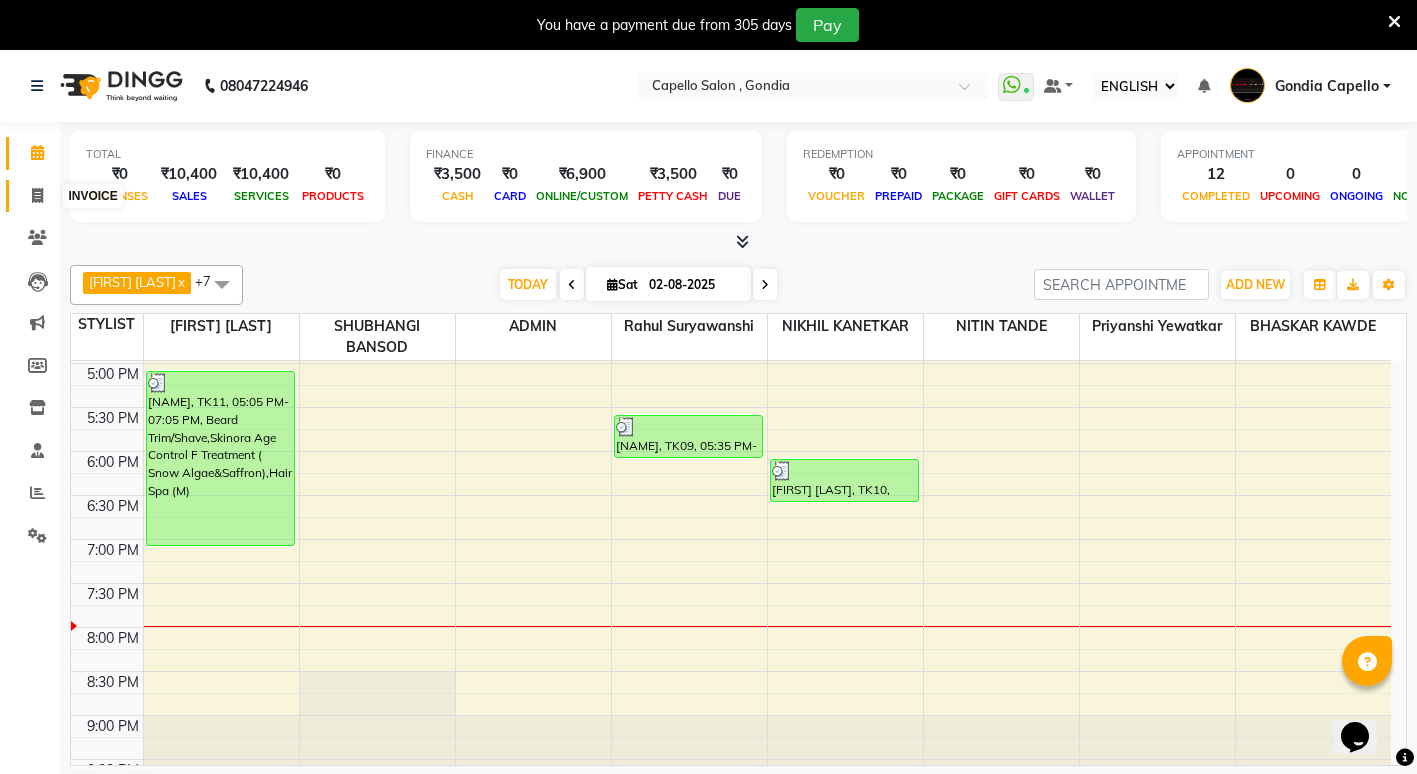 click 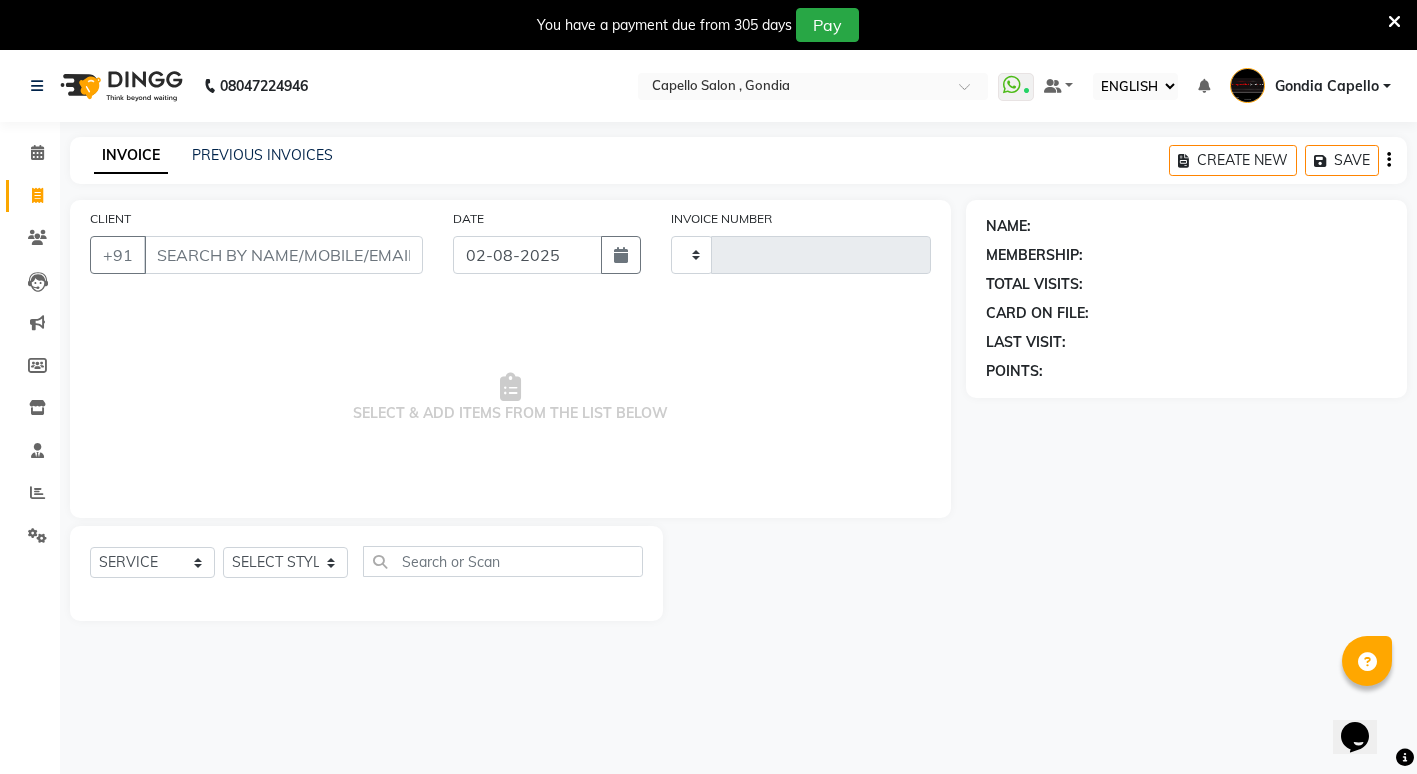 type on "1745" 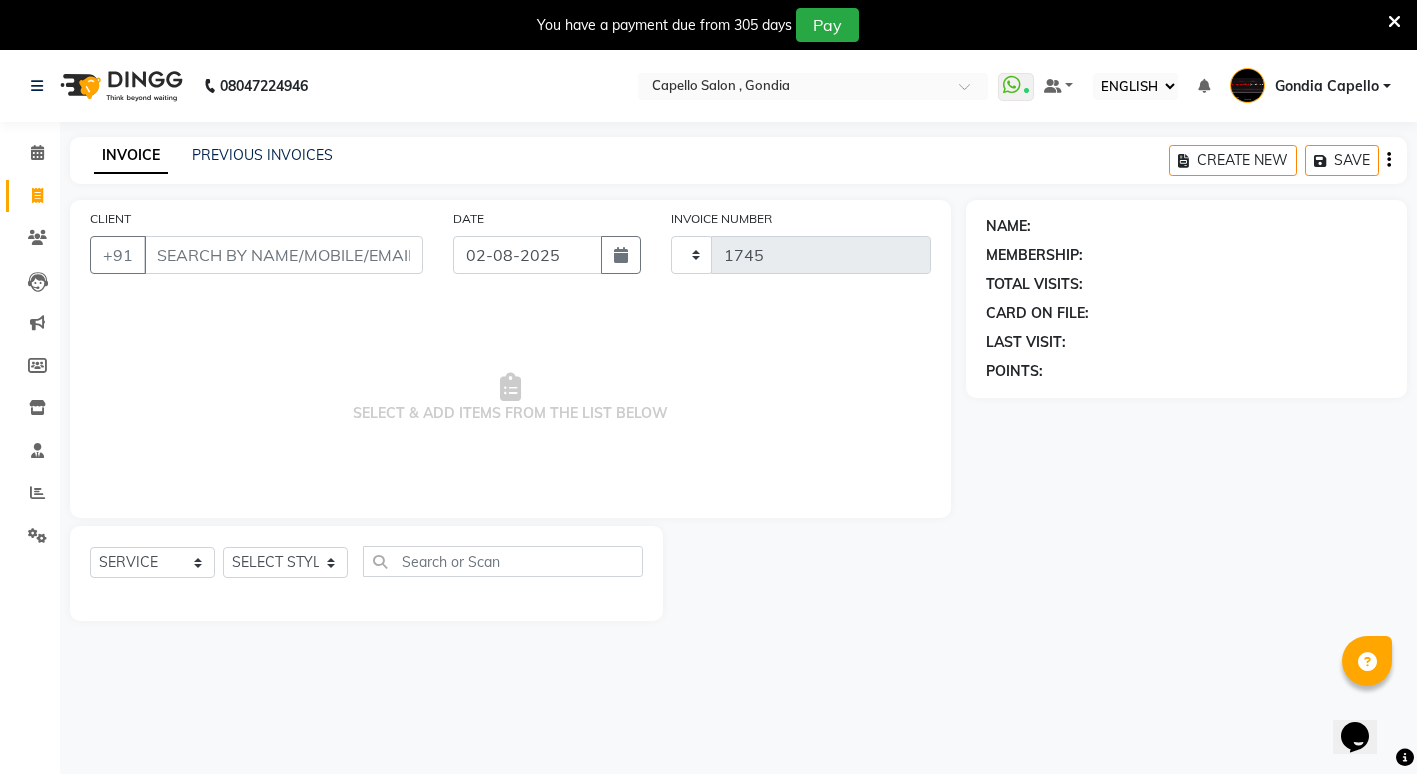 select on "853" 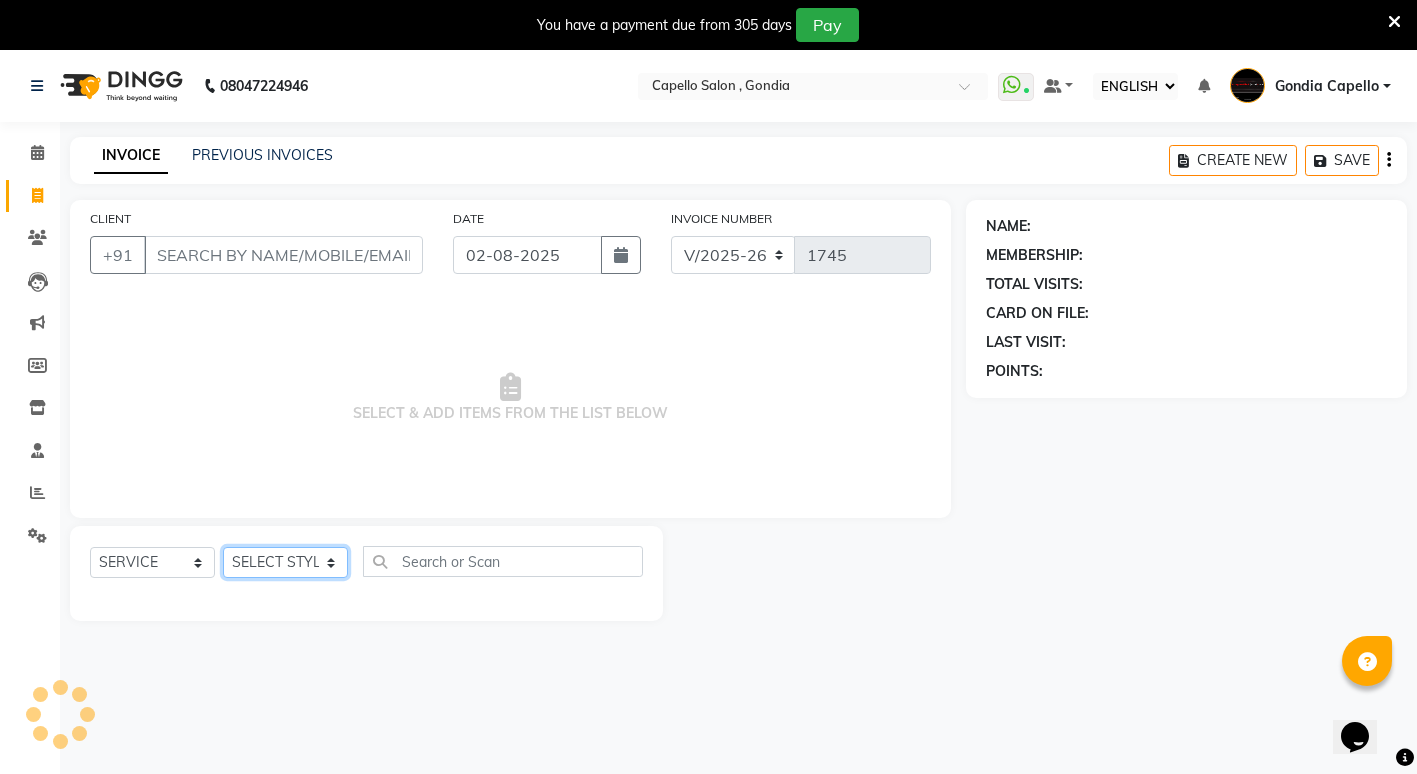 click on "SELECT STYLIST" 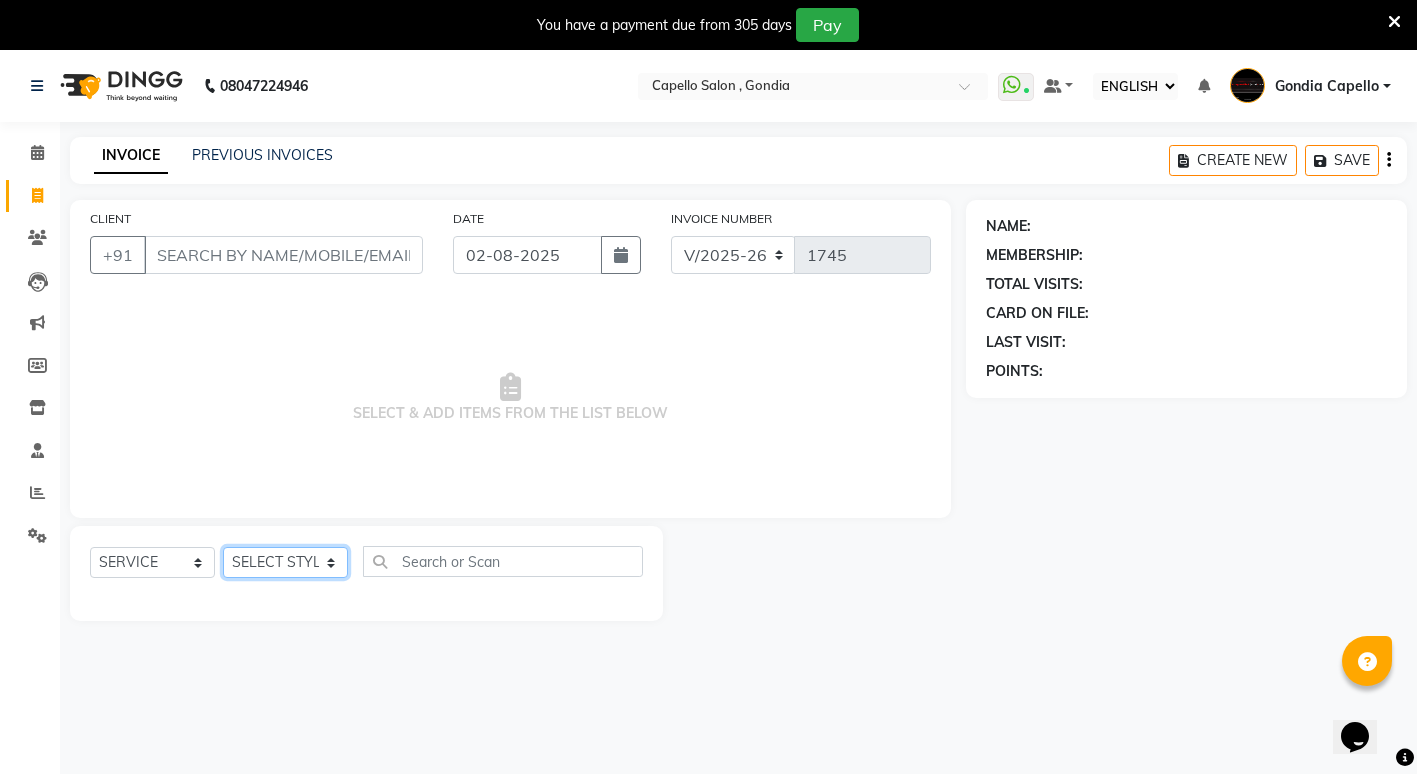 select on "14375" 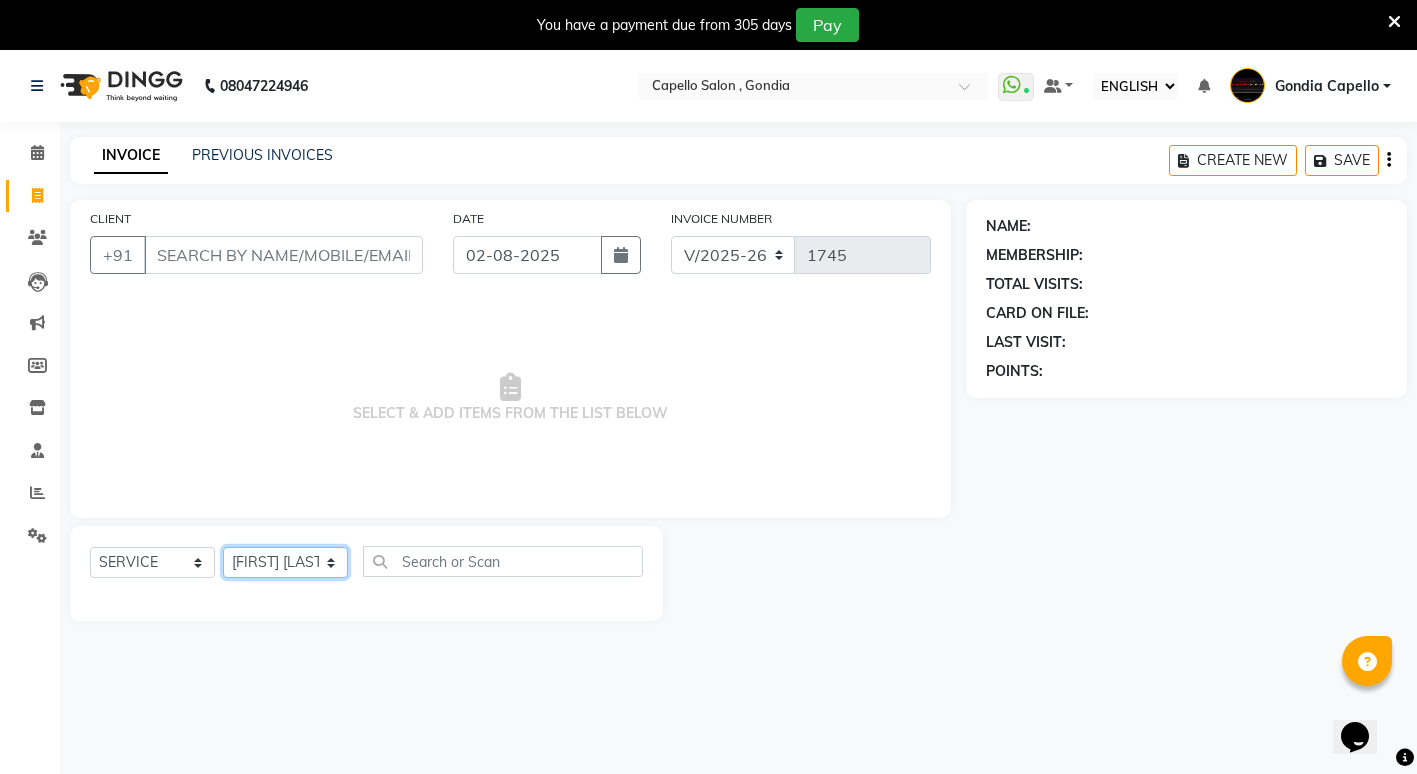 click on "SELECT STYLIST ADMIN ANIKET BAGDE BHASKAR KAWDE GAURAV KHOBRAGADE Gondia Capello NIKHIL KANETKAR  NITIN TANDE priyanshi yewatkar Rahul Suryawanshi SHUBHANGI BANSOD Uma Khandare (M) YAKSHITA KURVE" 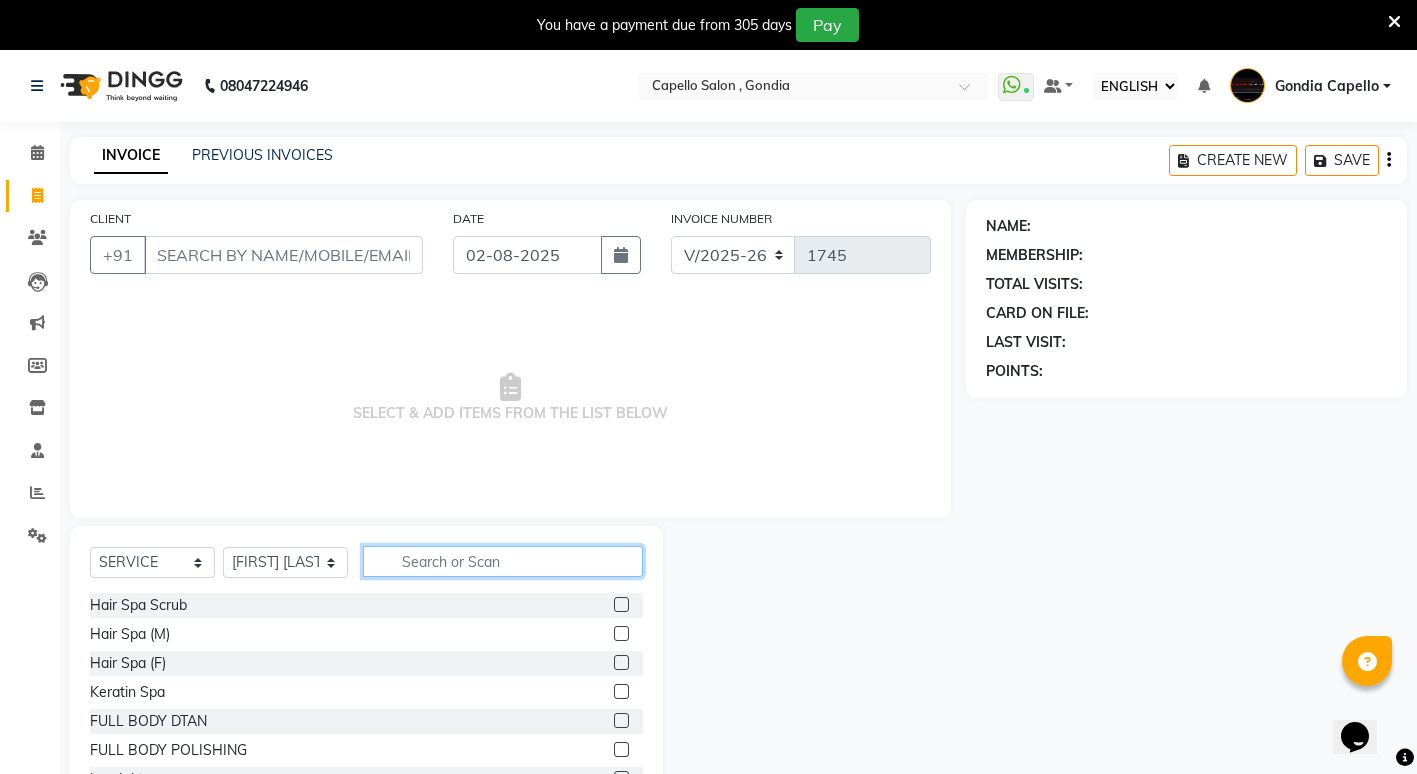 click 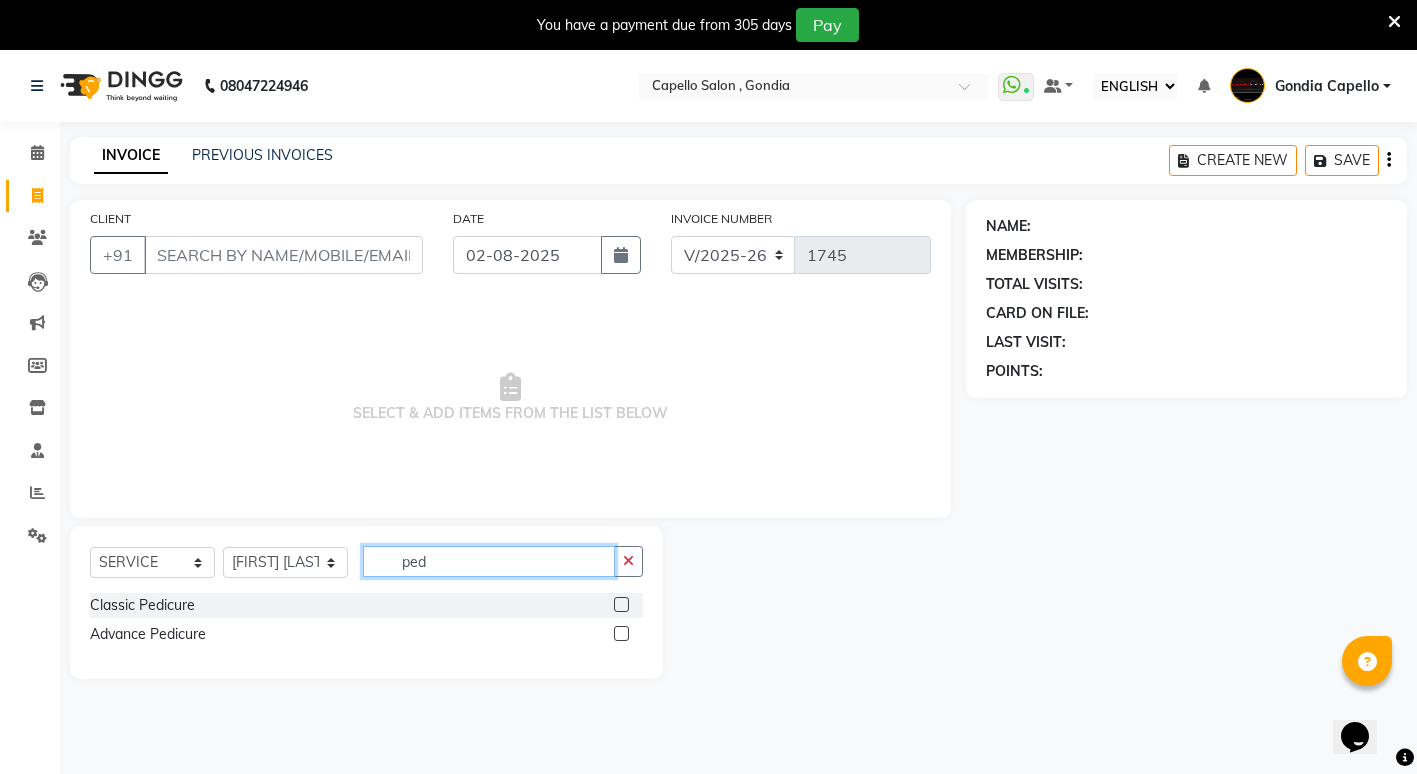 type on "ped" 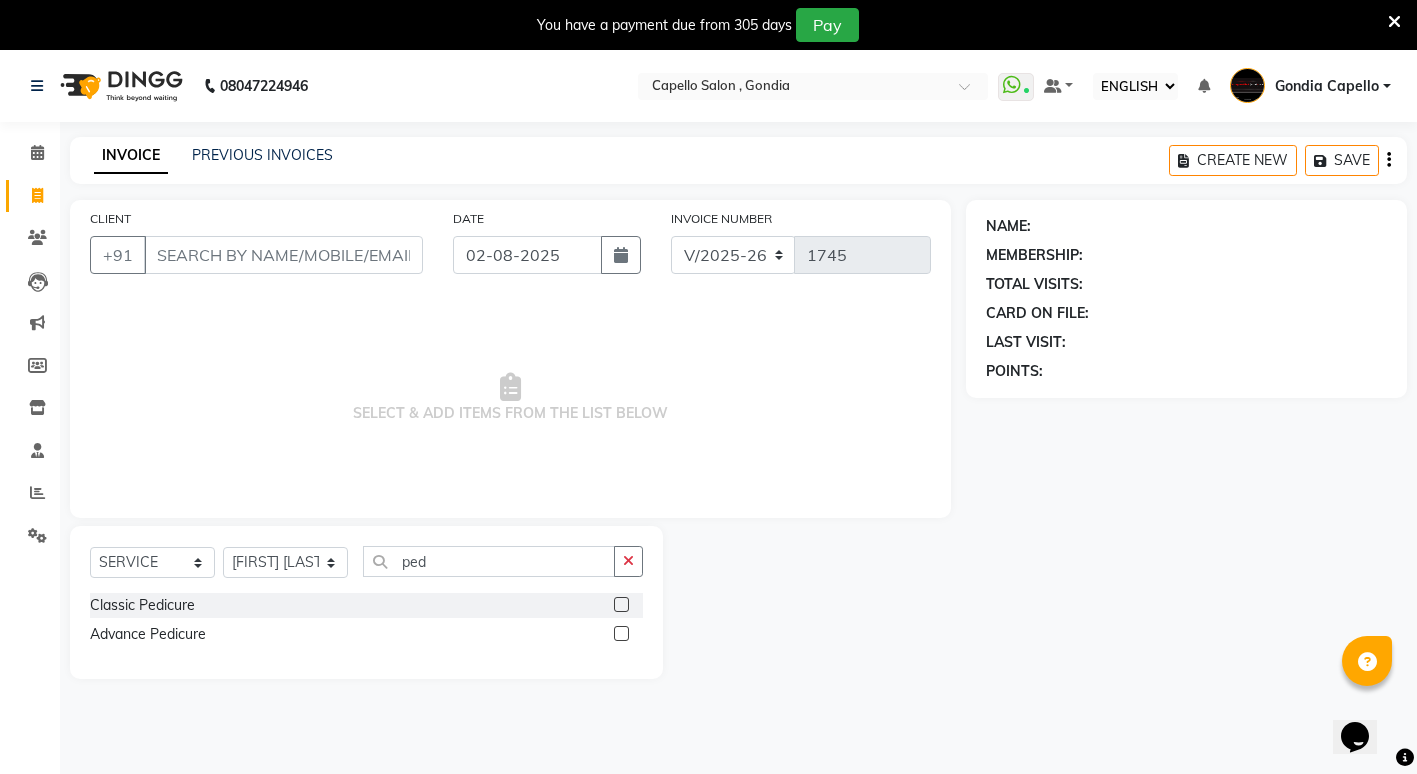 click 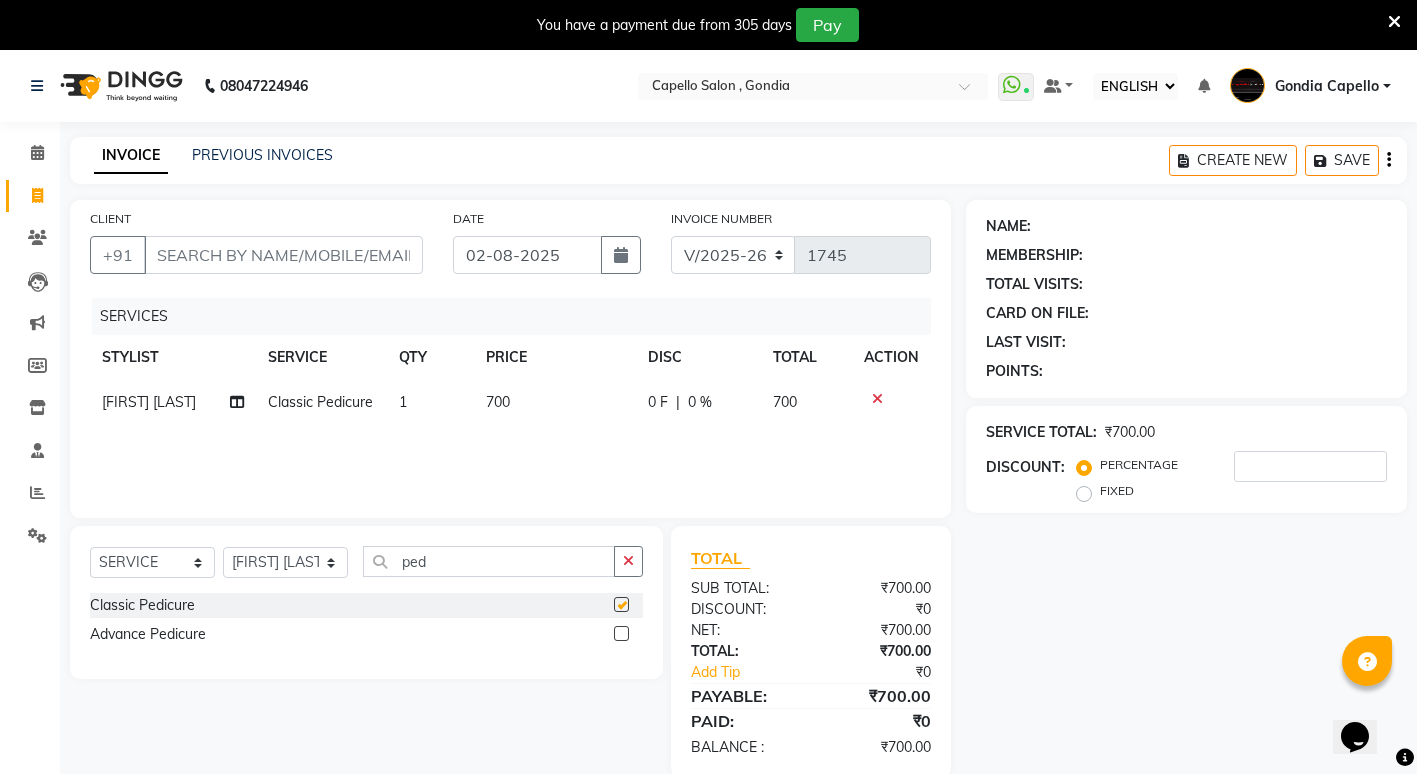 checkbox on "false" 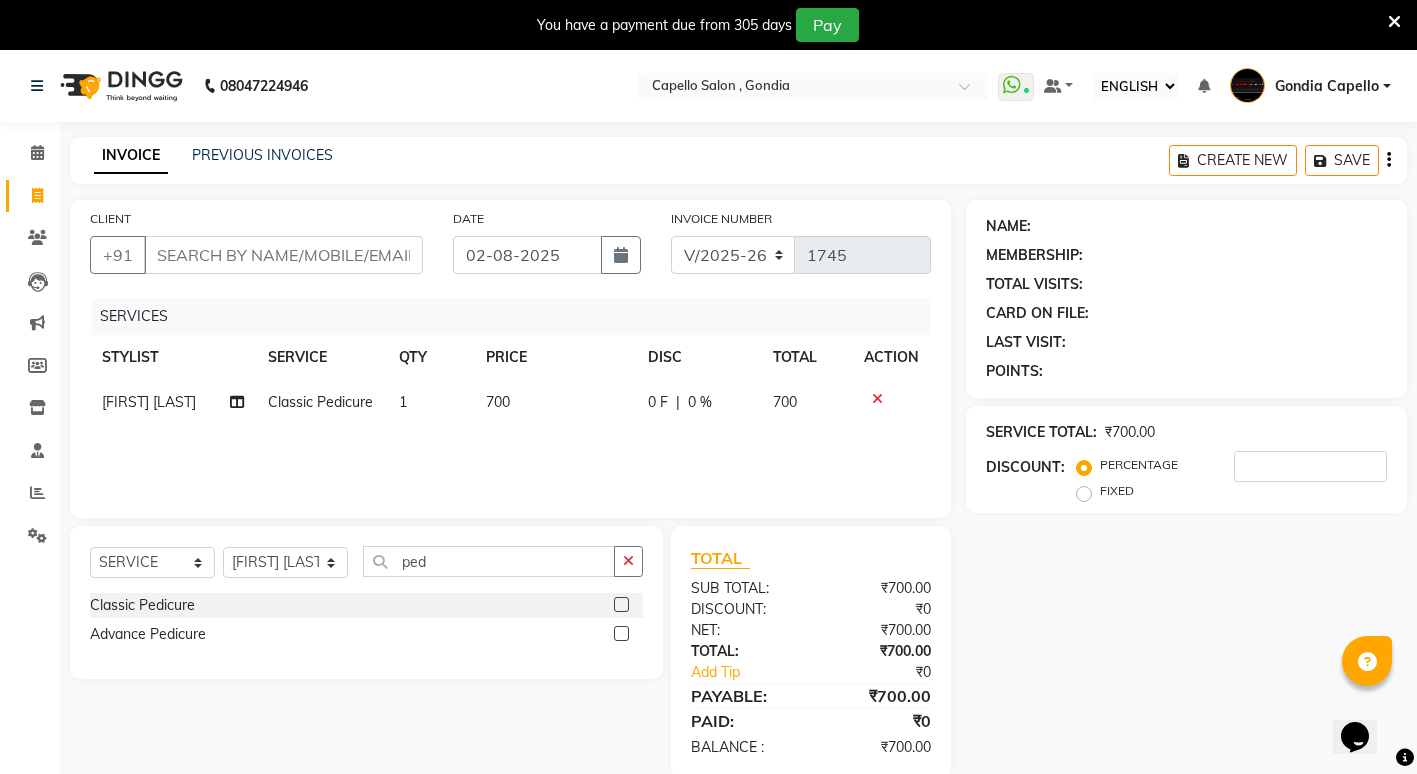 drag, startPoint x: 534, startPoint y: 363, endPoint x: 553, endPoint y: 383, distance: 27.58623 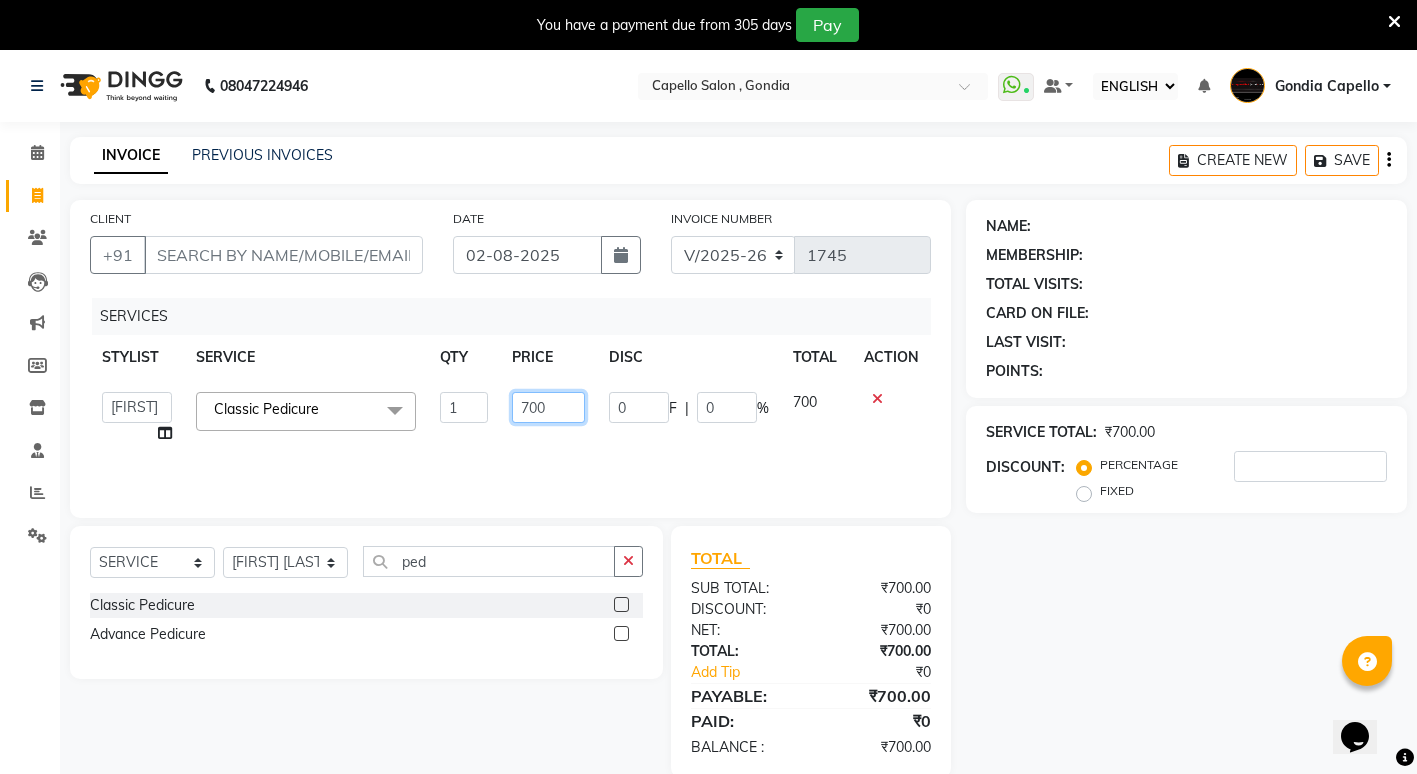 click on "700" 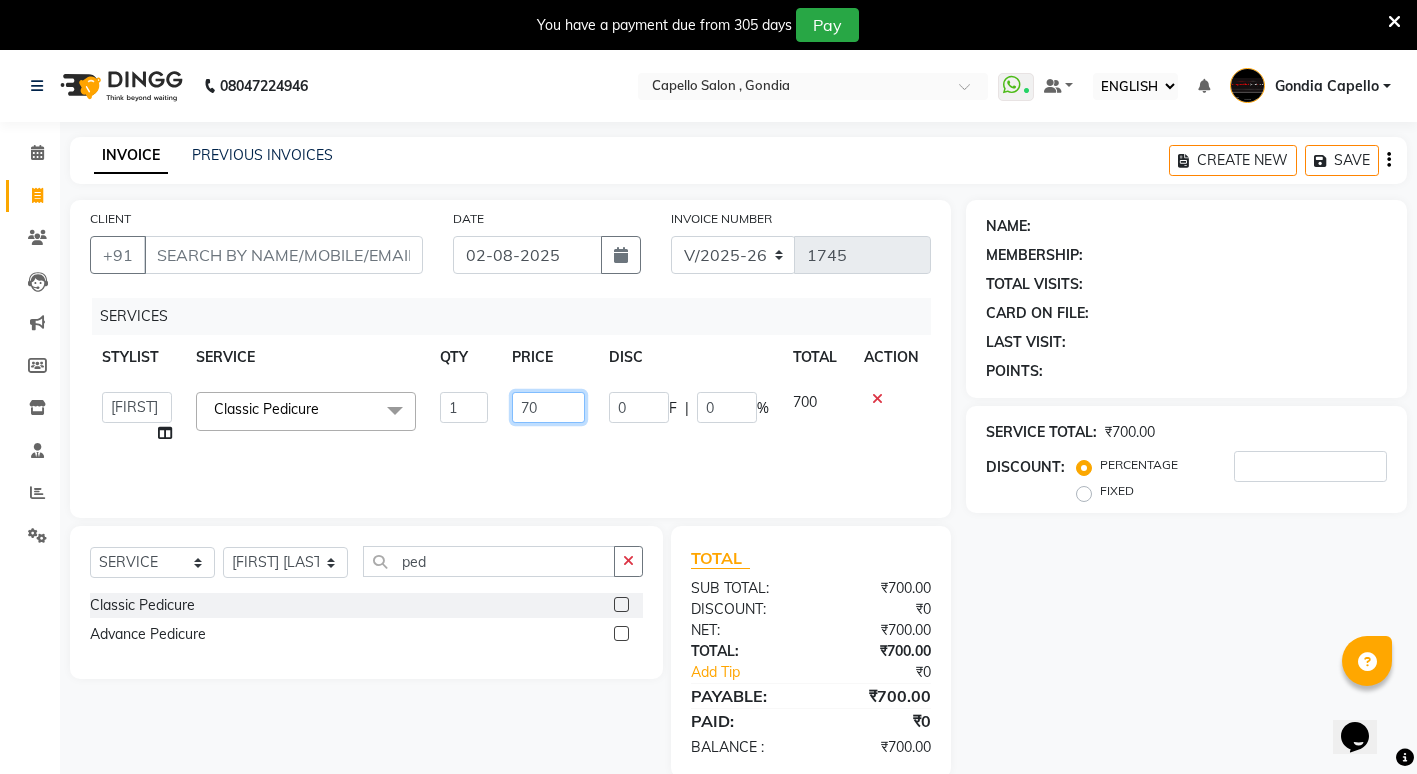 type on "7" 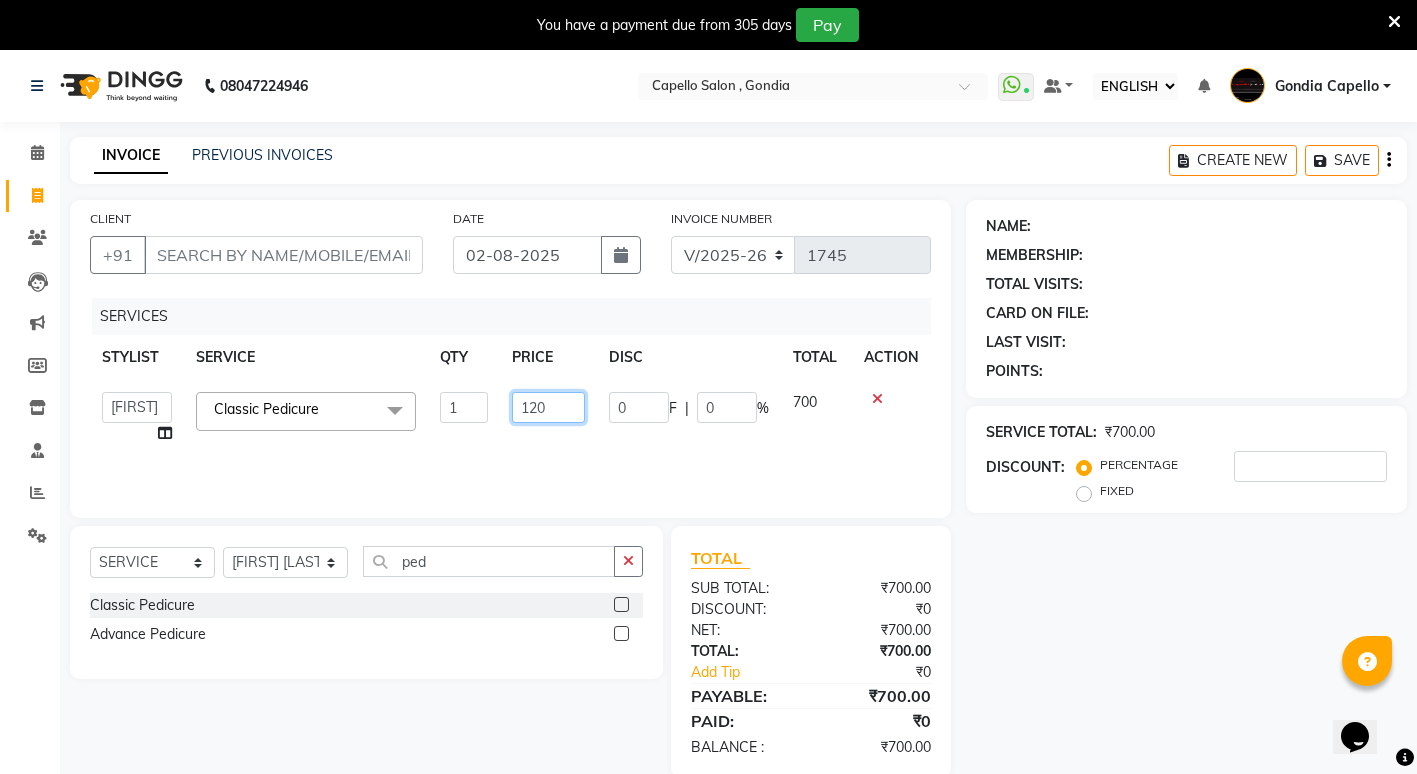 type on "1200" 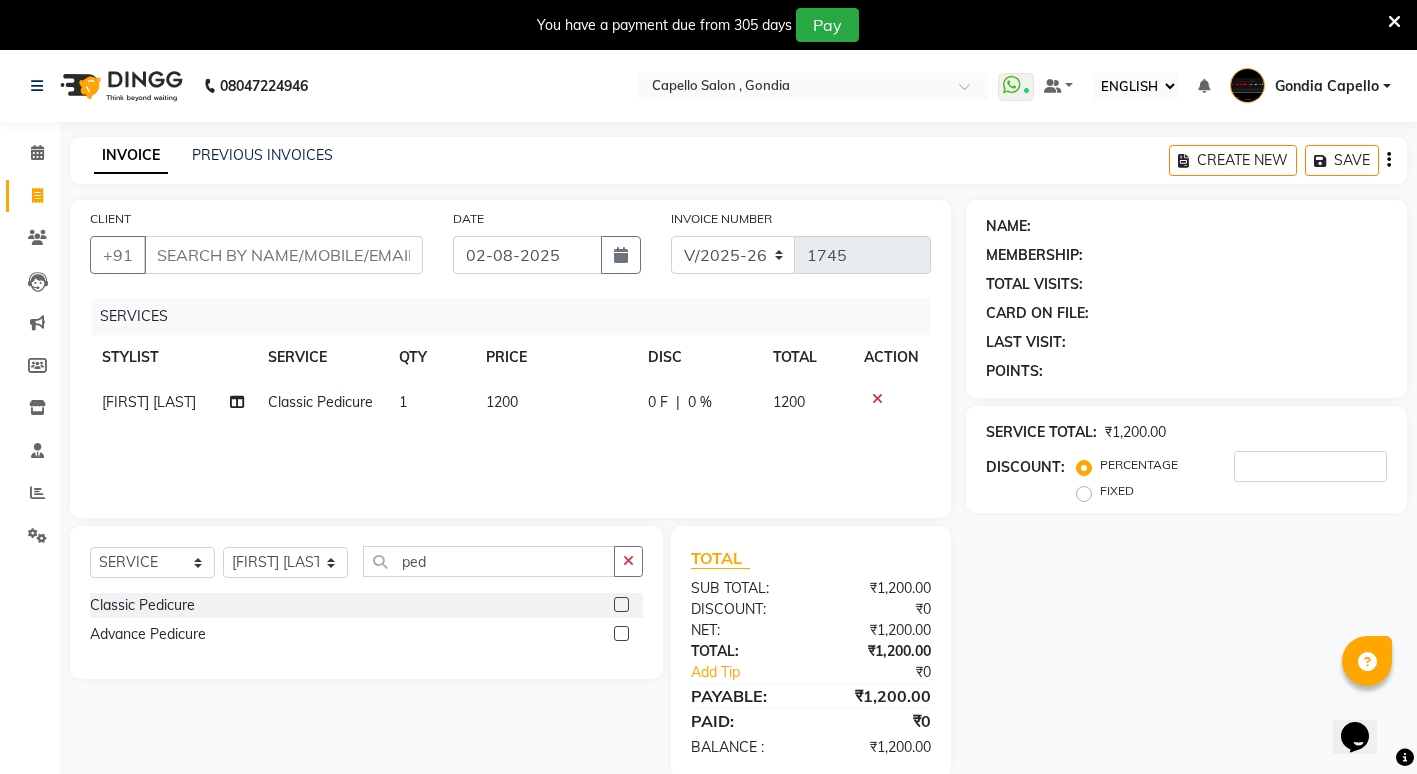click on "NAME: MEMBERSHIP: TOTAL VISITS: CARD ON FILE: LAST VISIT:  POINTS:  SERVICE TOTAL:  ₹1,200.00  DISCOUNT:  PERCENTAGE   FIXED" 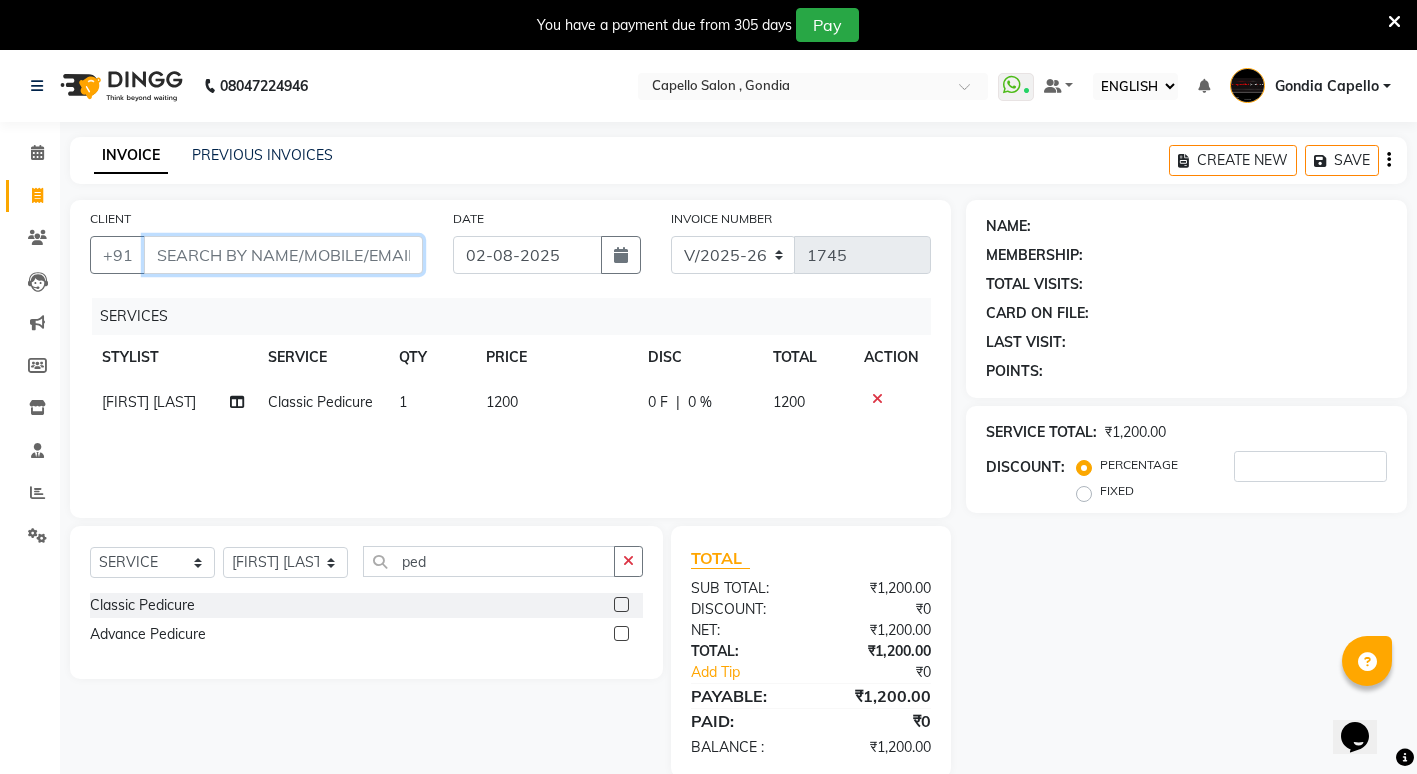 click on "CLIENT" at bounding box center (283, 255) 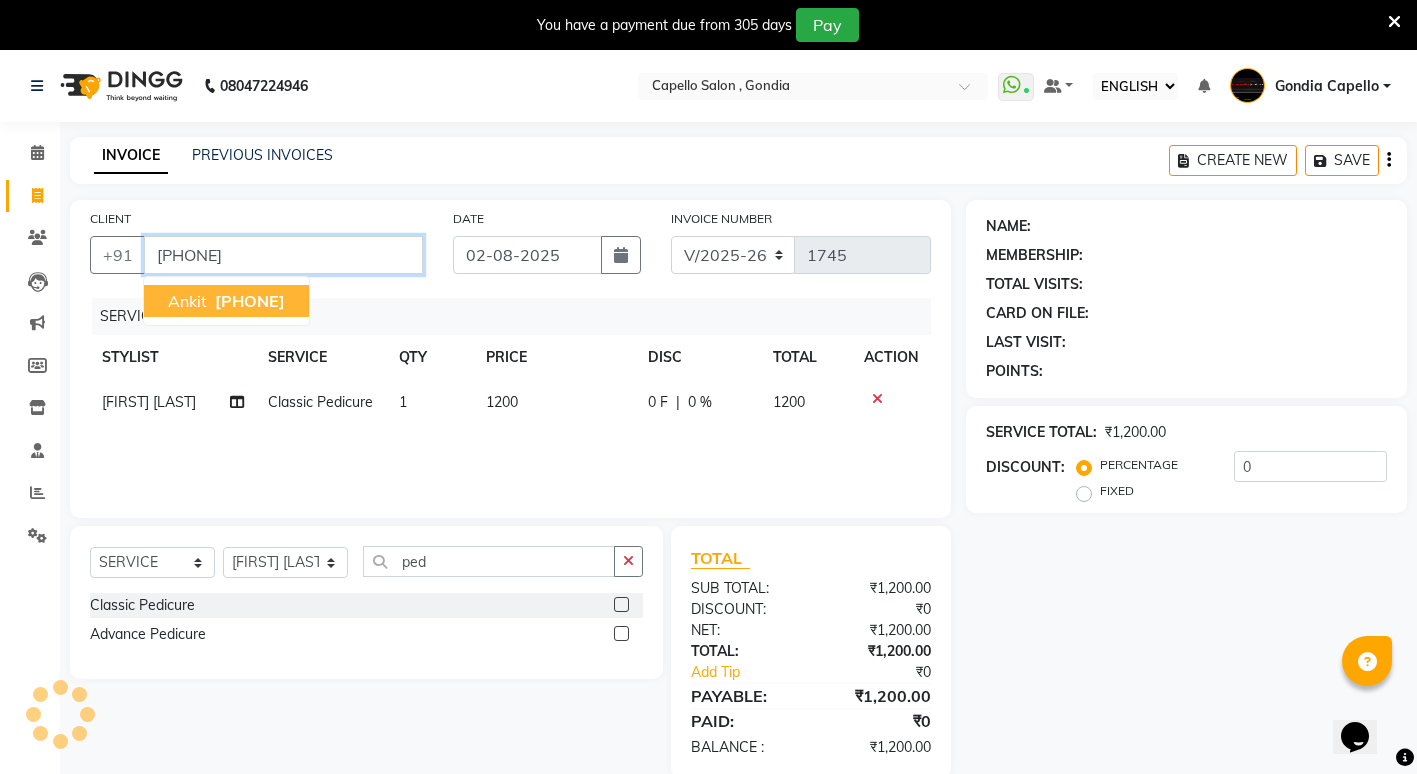 click on "[PHONE]" at bounding box center (250, 301) 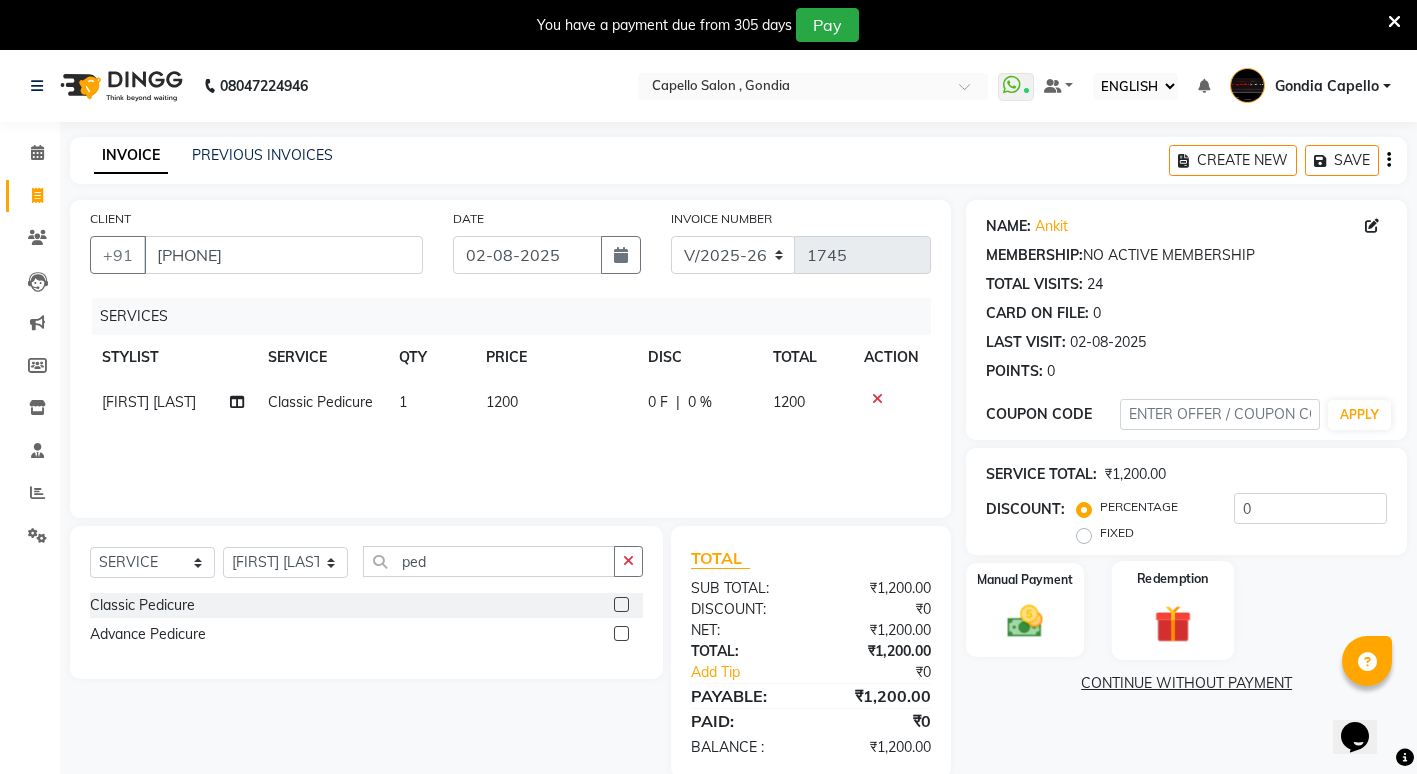 scroll, scrollTop: 50, scrollLeft: 0, axis: vertical 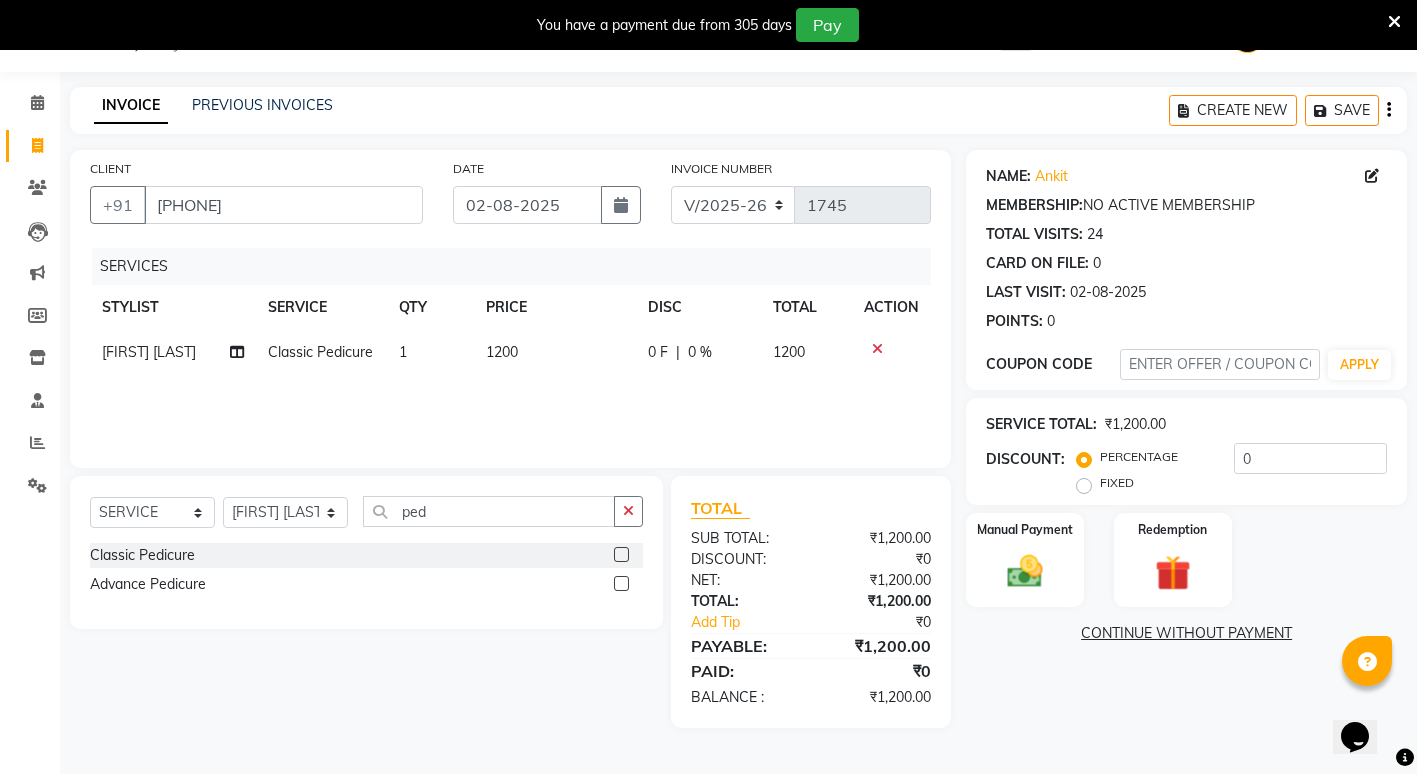 click 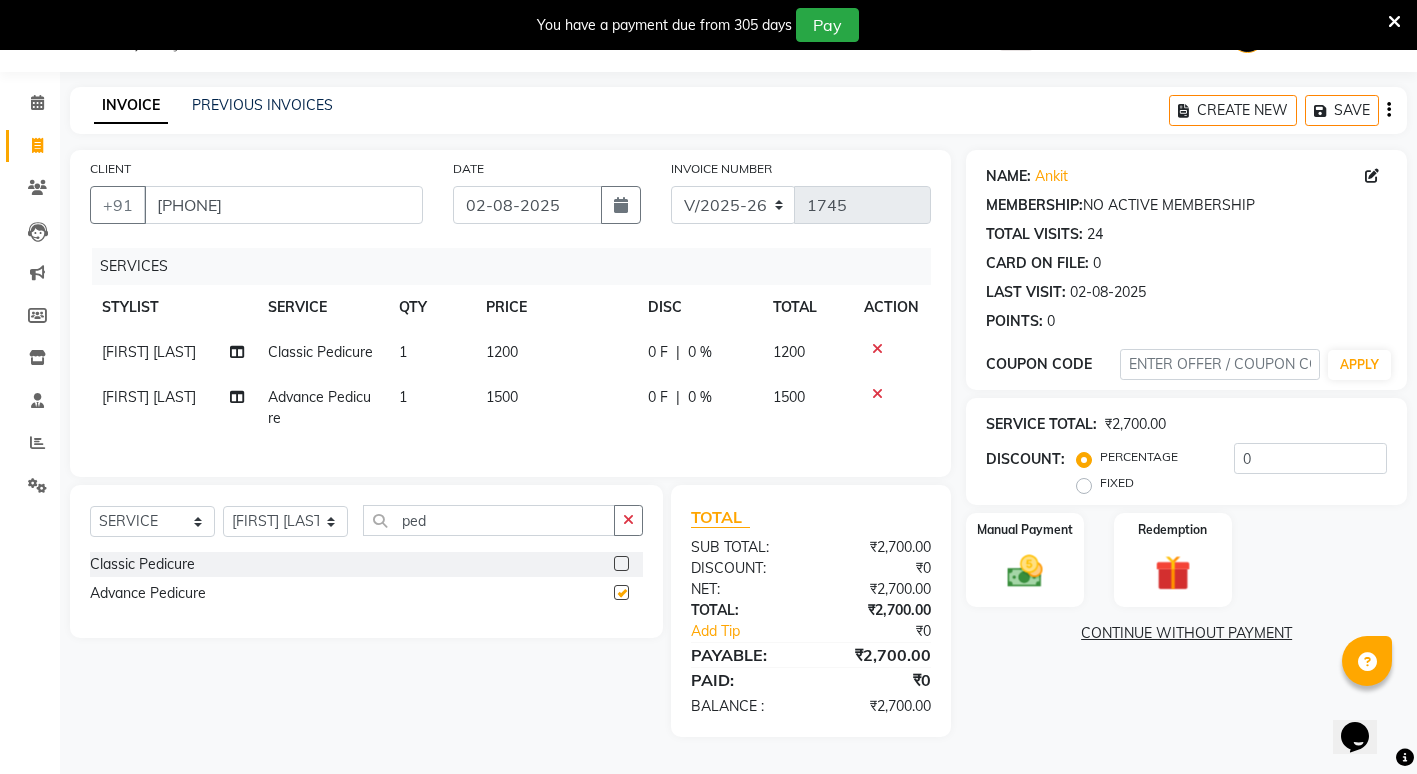 checkbox on "false" 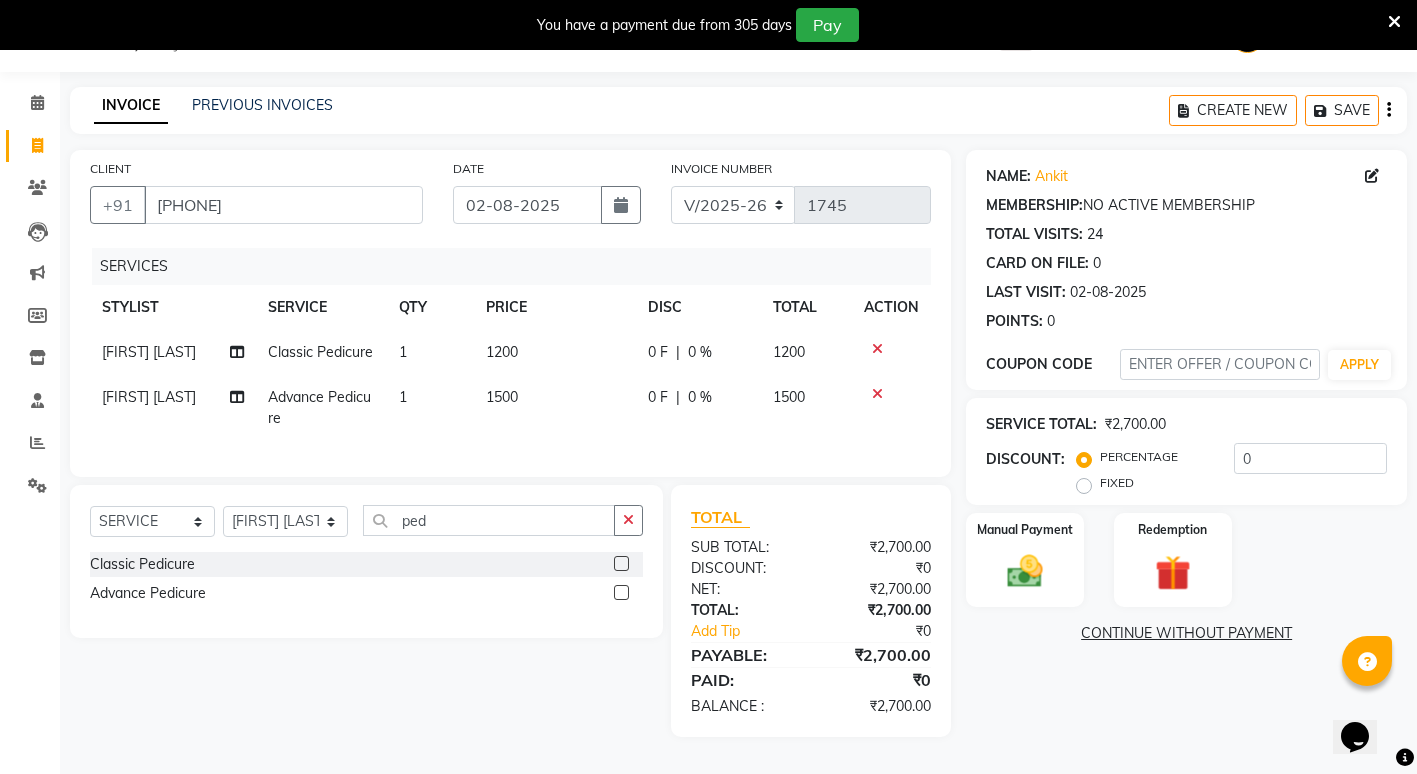 click 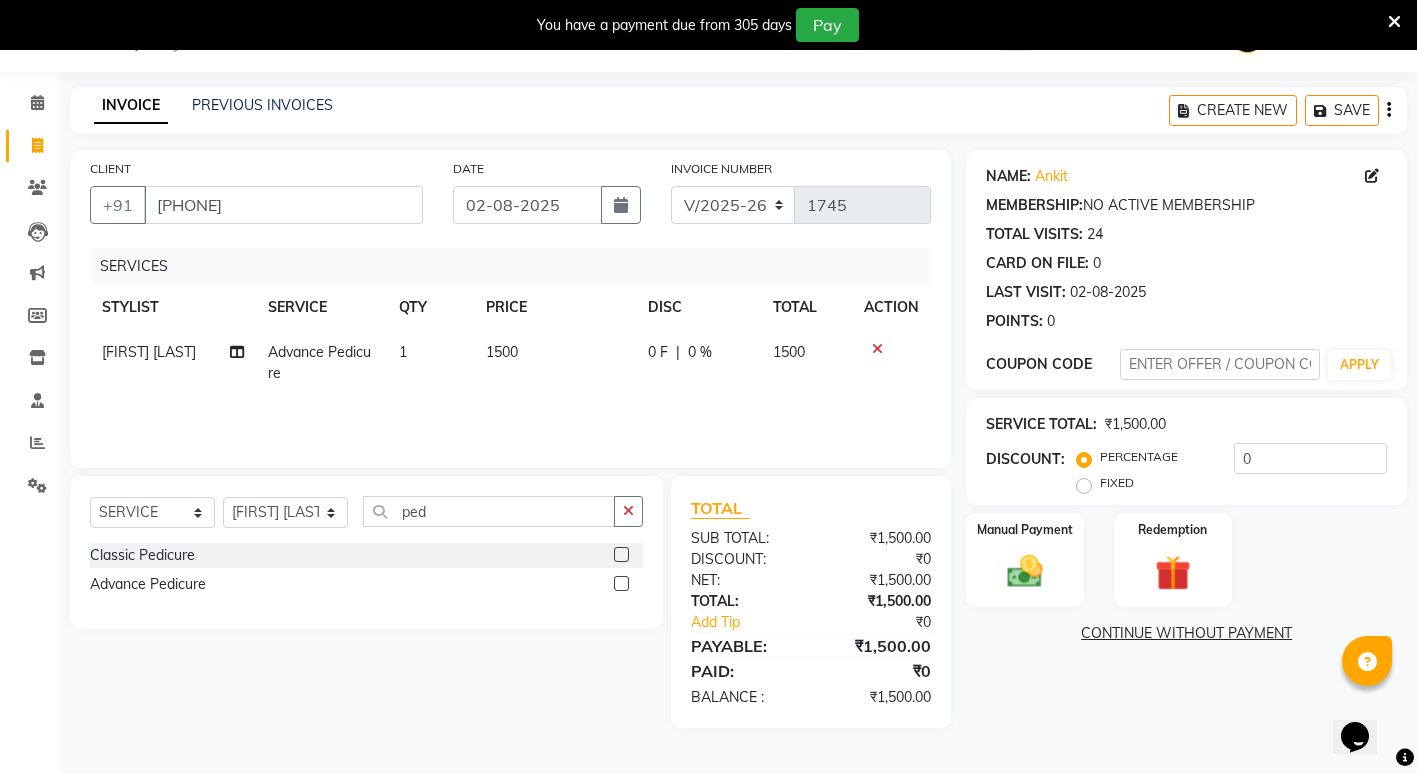click on "1500" 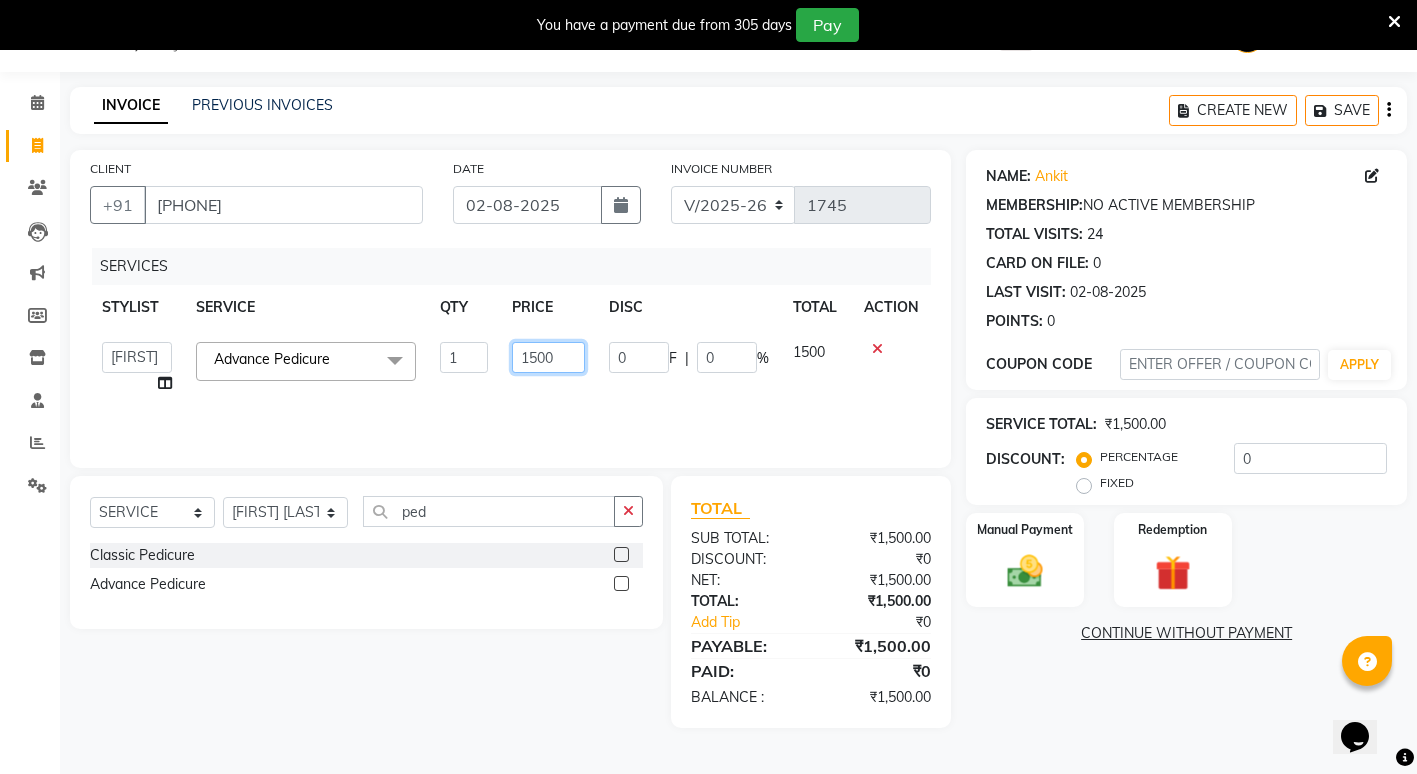 click on "1500" 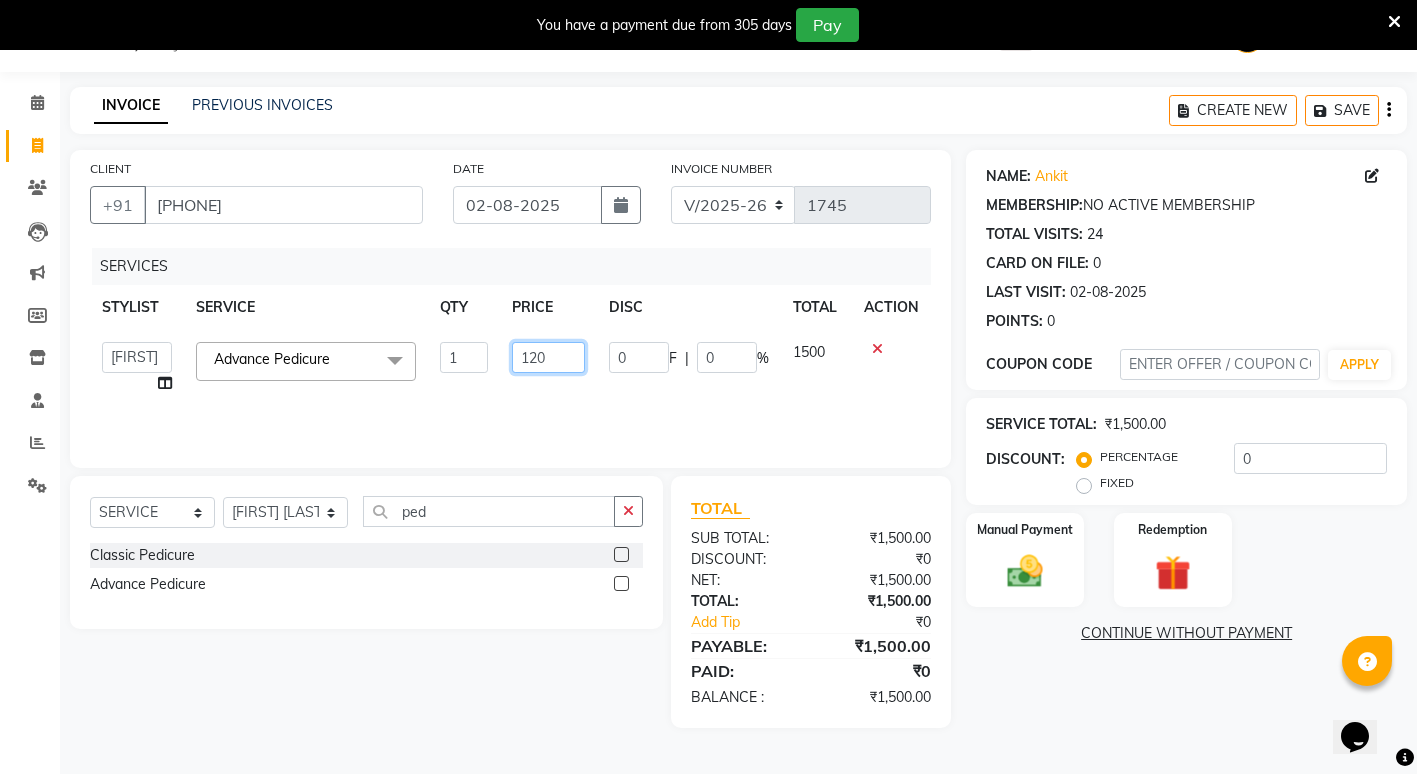 type on "1200" 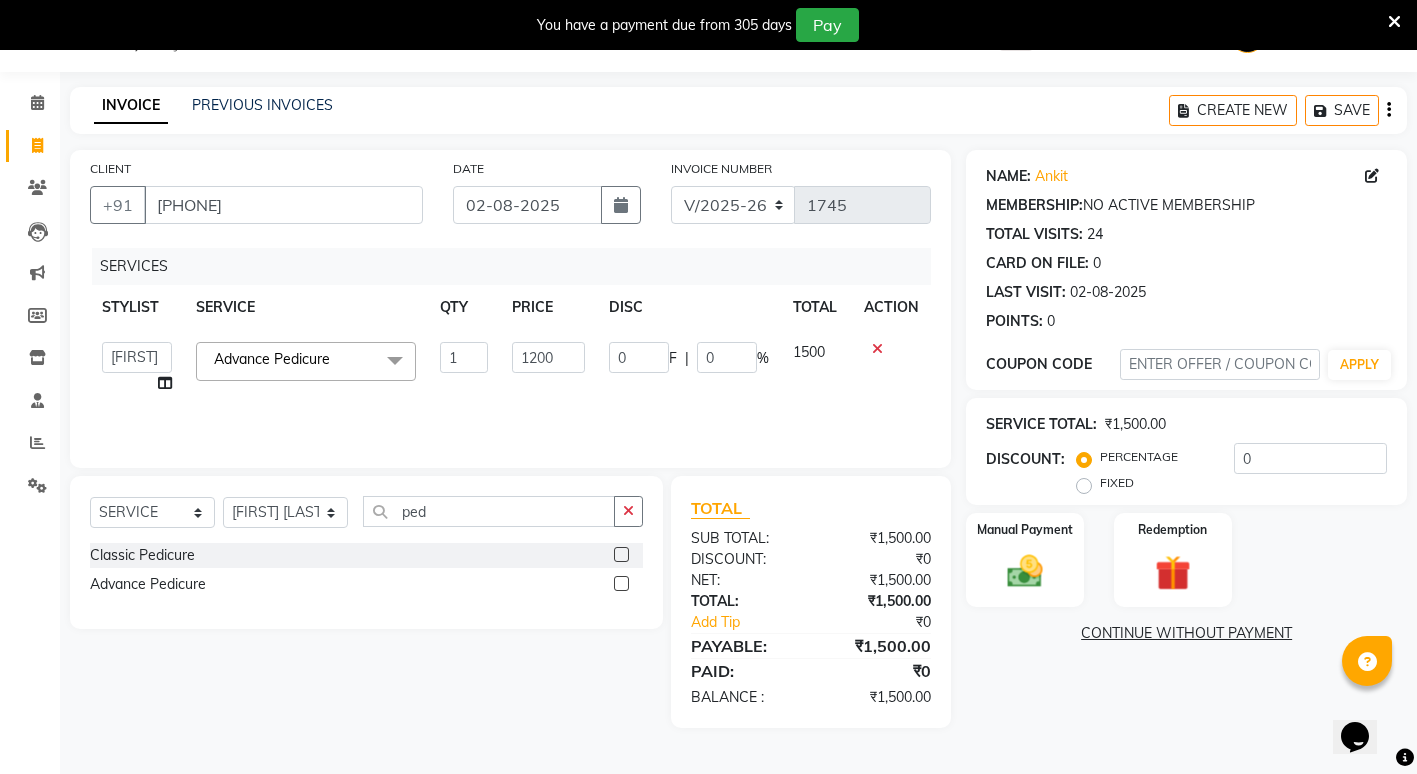 click on "NAME: Ankit  MEMBERSHIP:  NO ACTIVE MEMBERSHIP  TOTAL VISITS:  24 CARD ON FILE:  0 LAST VISIT:   02-08-2025 POINTS:   0  COUPON CODE APPLY SERVICE TOTAL:  ₹1,500.00  DISCOUNT:  PERCENTAGE   FIXED  0 Manual Payment Redemption  CONTINUE WITHOUT PAYMENT" 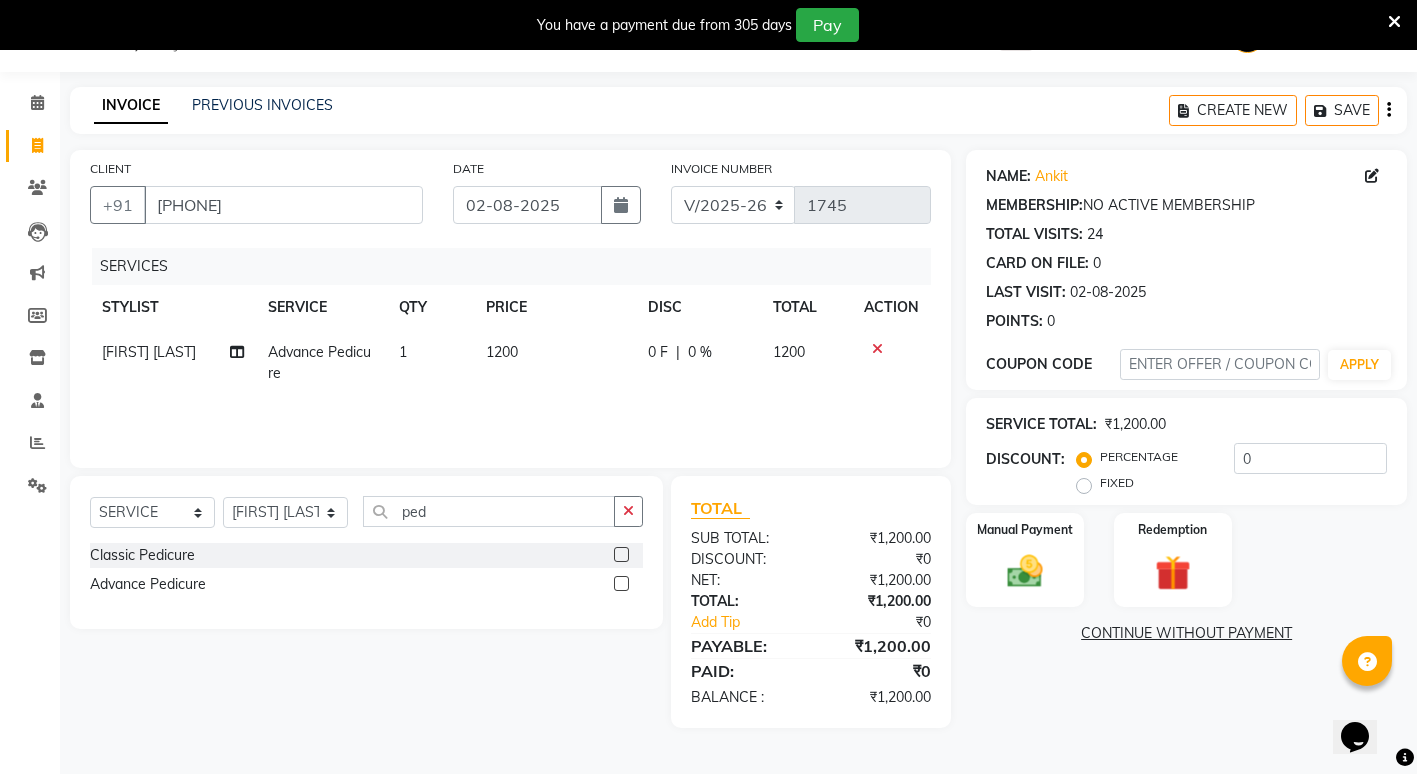 click 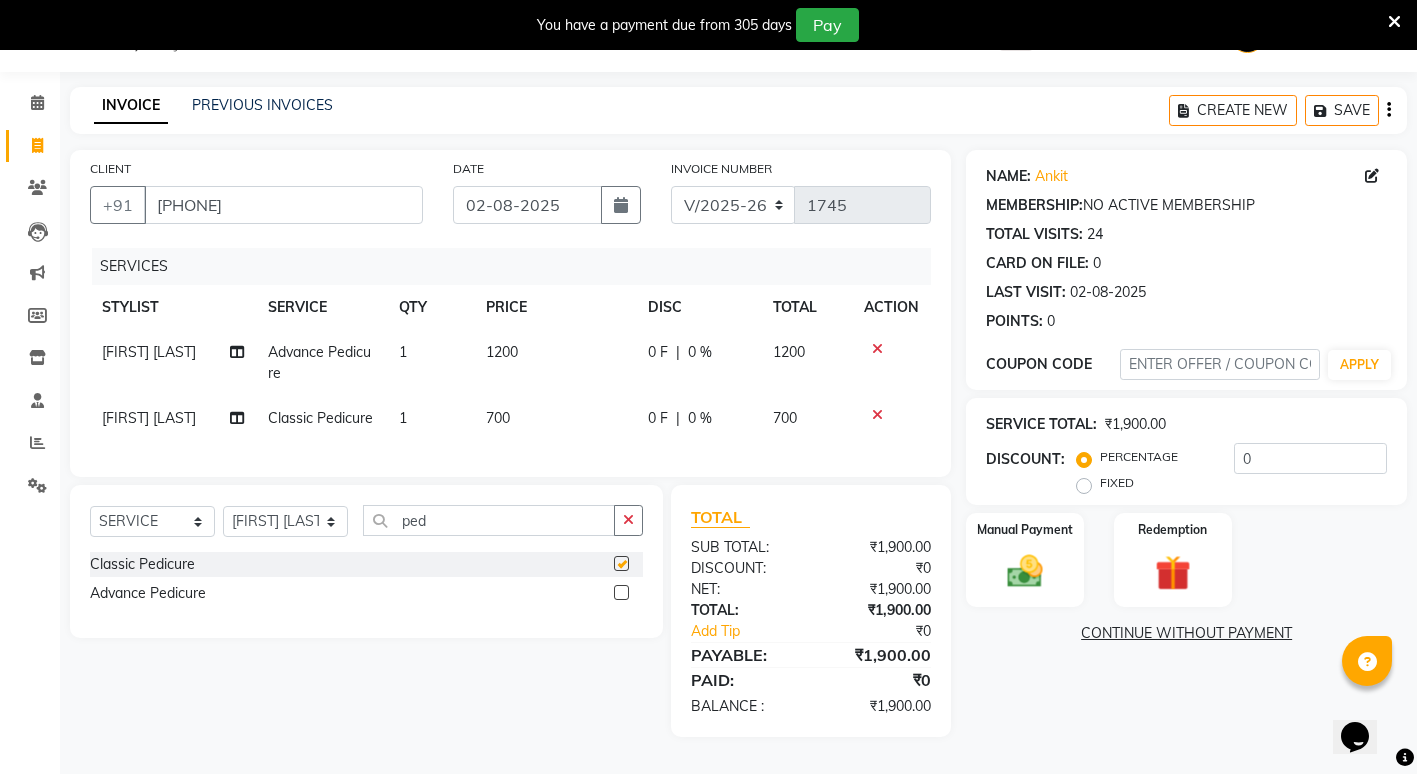 checkbox on "false" 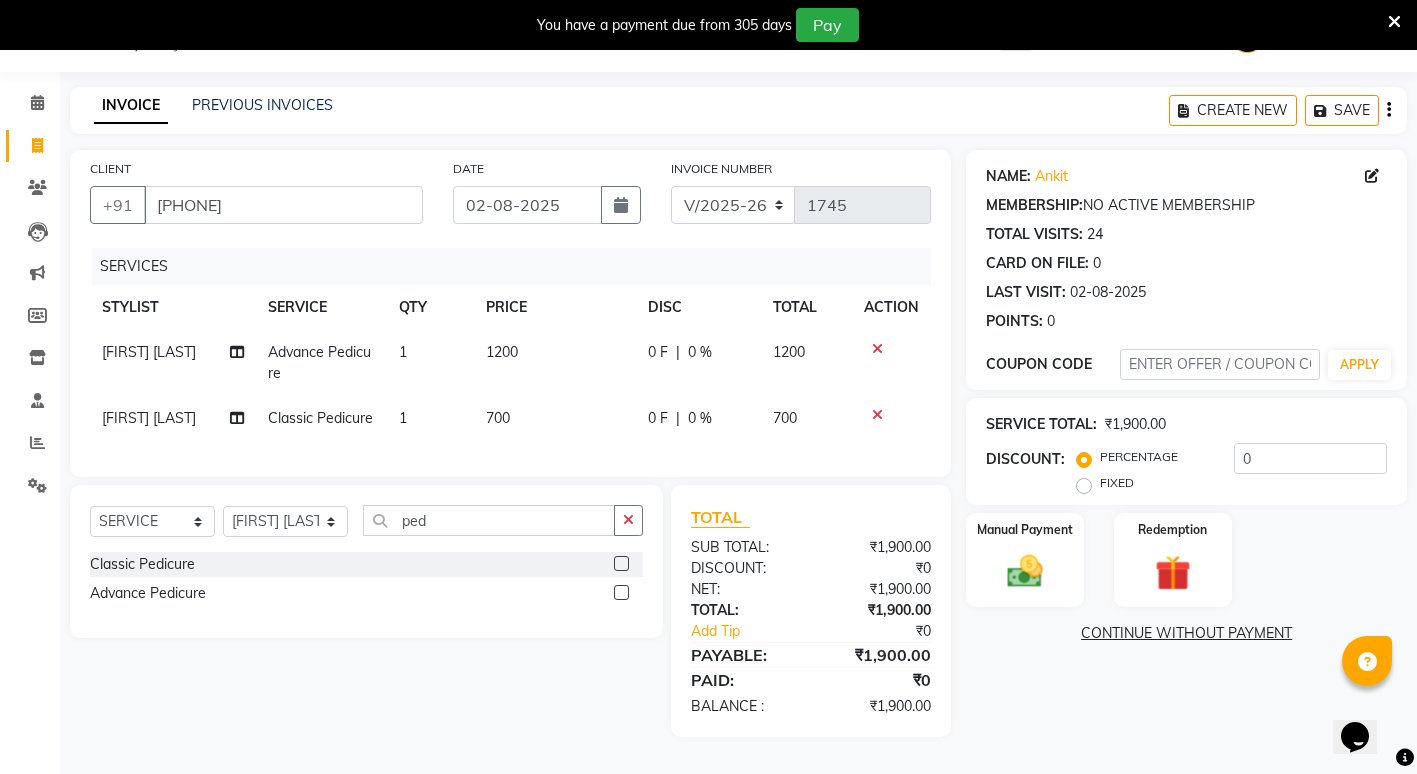 click 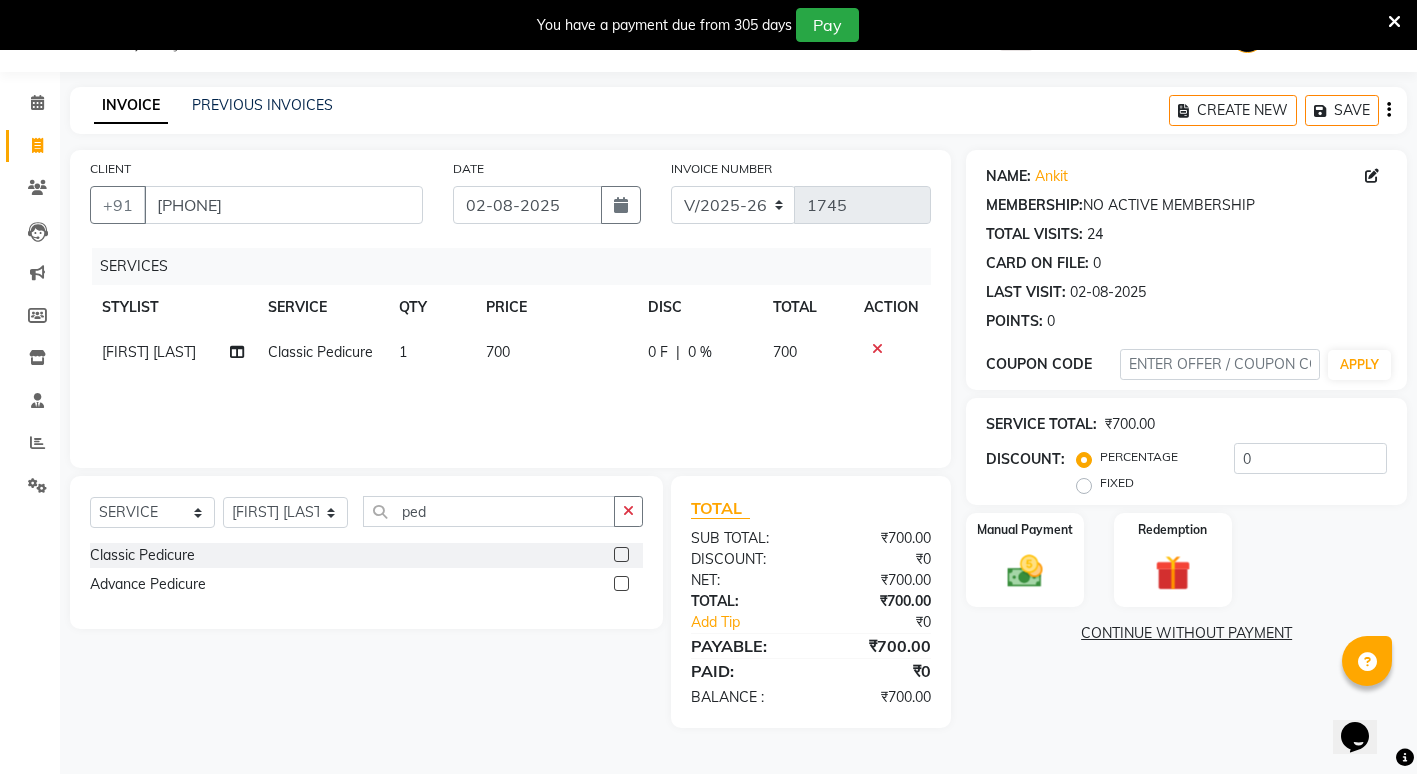 click on "700" 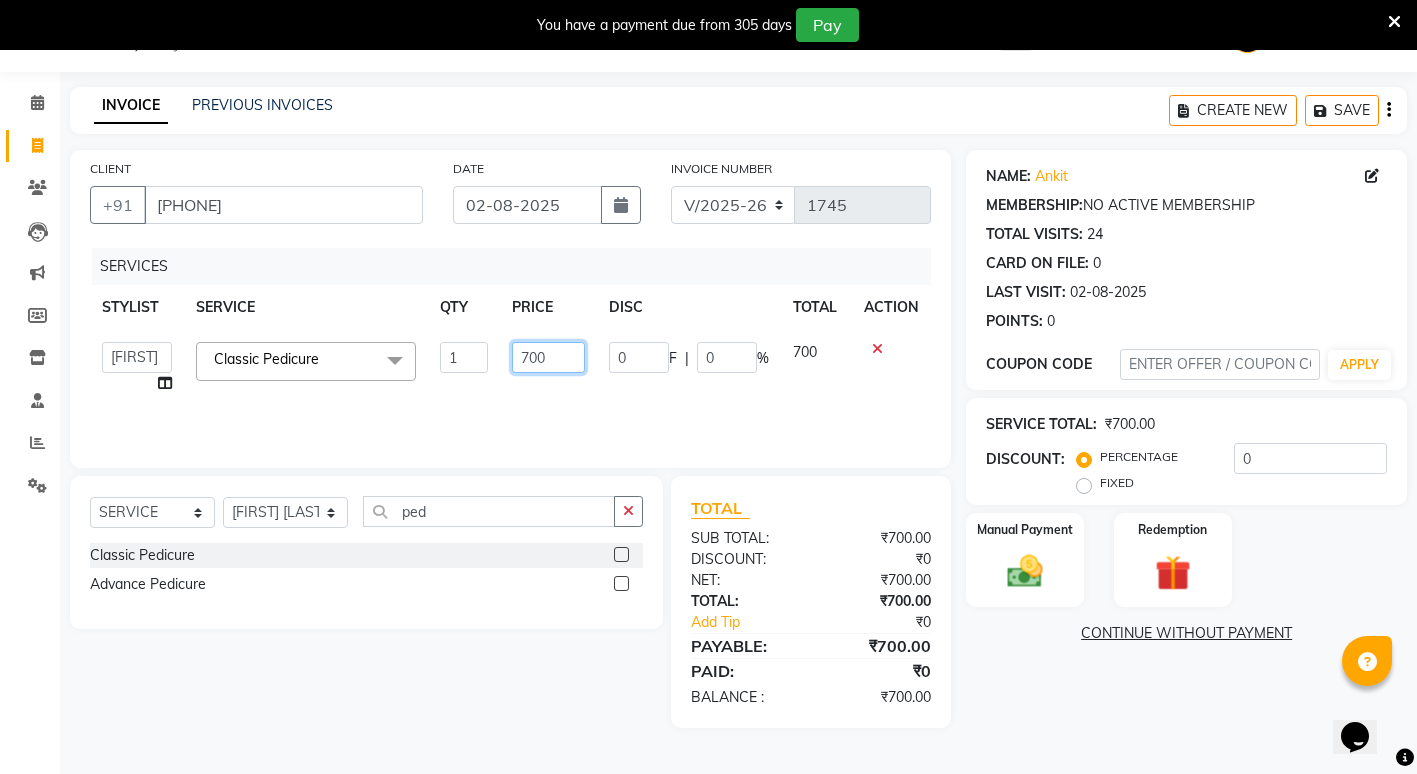 click on "700" 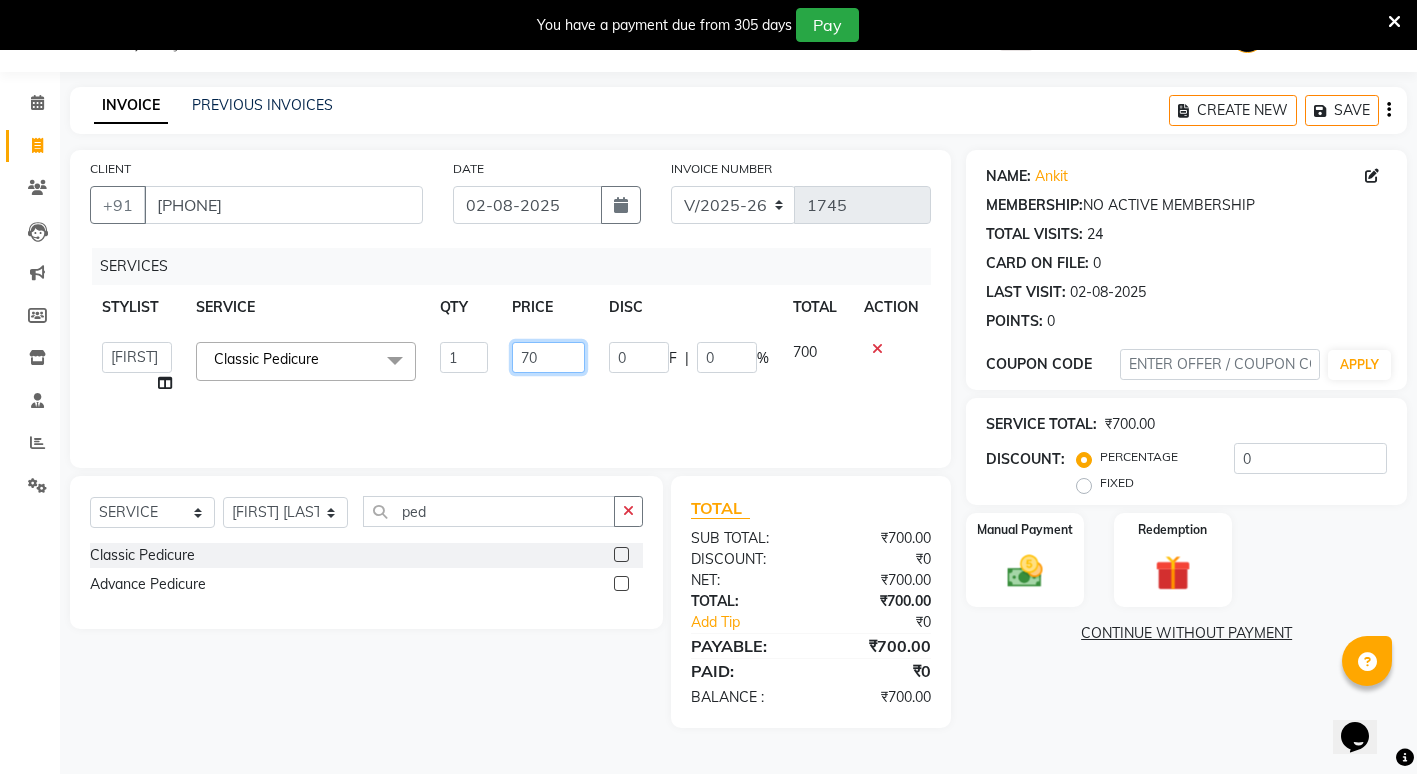 type on "7" 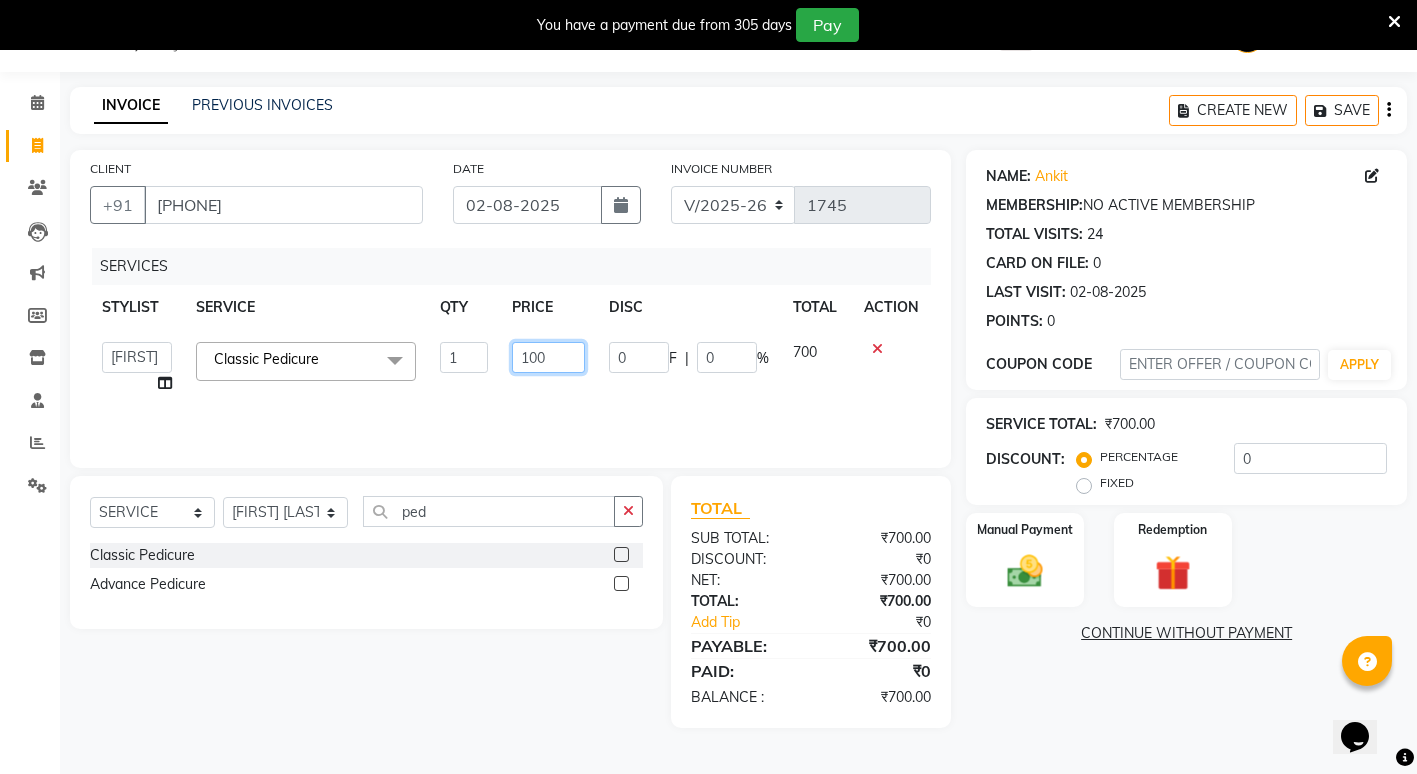 type on "1000" 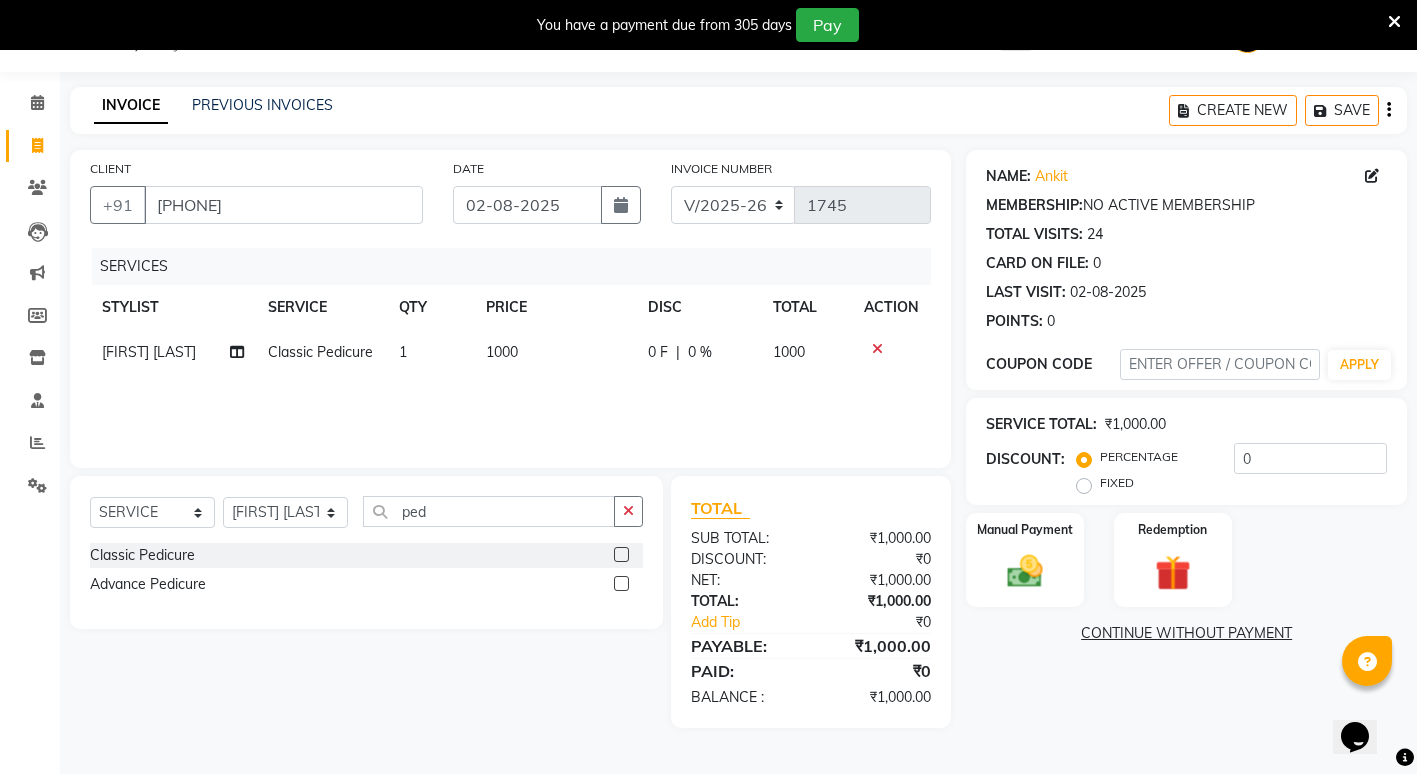 click on "NAME: Ankit  MEMBERSHIP:  NO ACTIVE MEMBERSHIP  TOTAL VISITS:  24 CARD ON FILE:  0 LAST VISIT:   02-08-2025 POINTS:   0  COUPON CODE APPLY SERVICE TOTAL:  ₹1,000.00  DISCOUNT:  PERCENTAGE   FIXED  0 Manual Payment Redemption  CONTINUE WITHOUT PAYMENT" 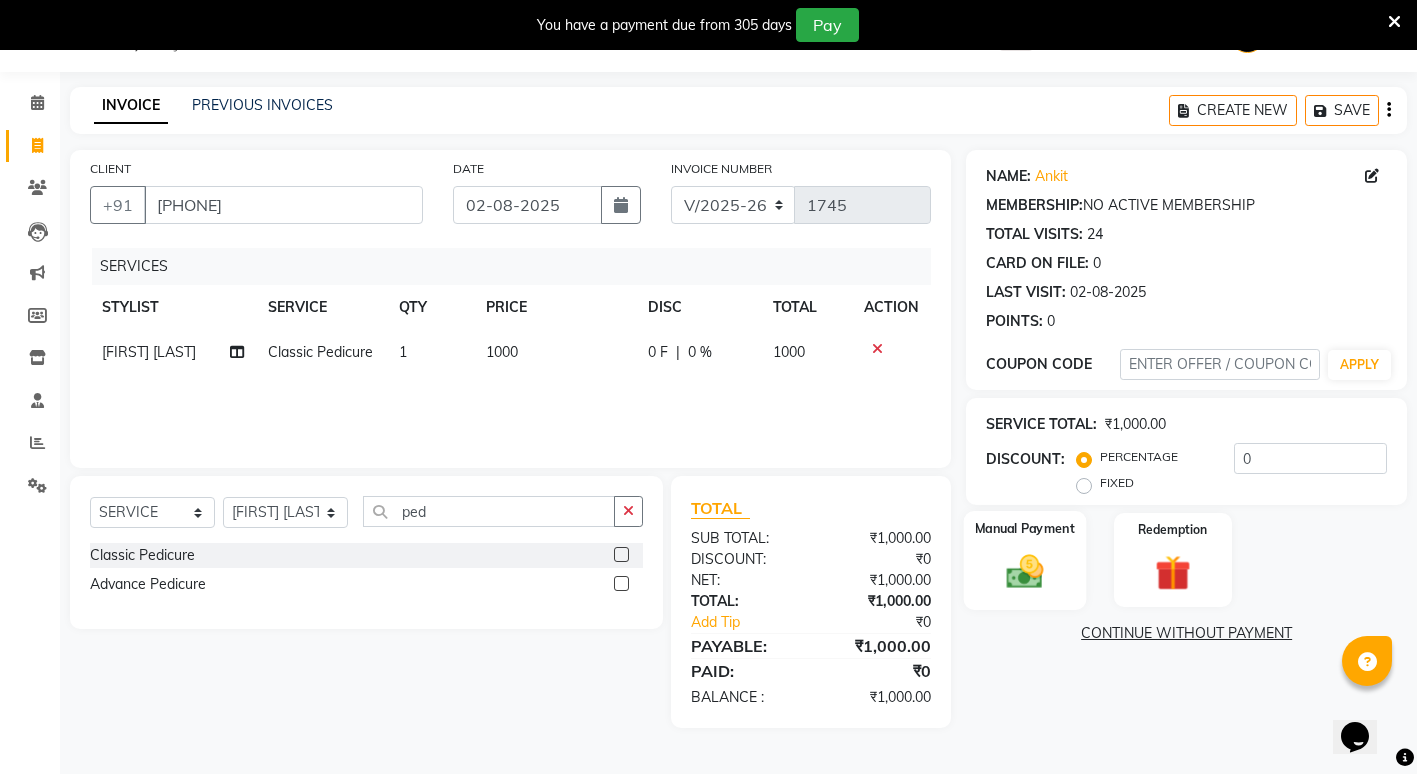 click 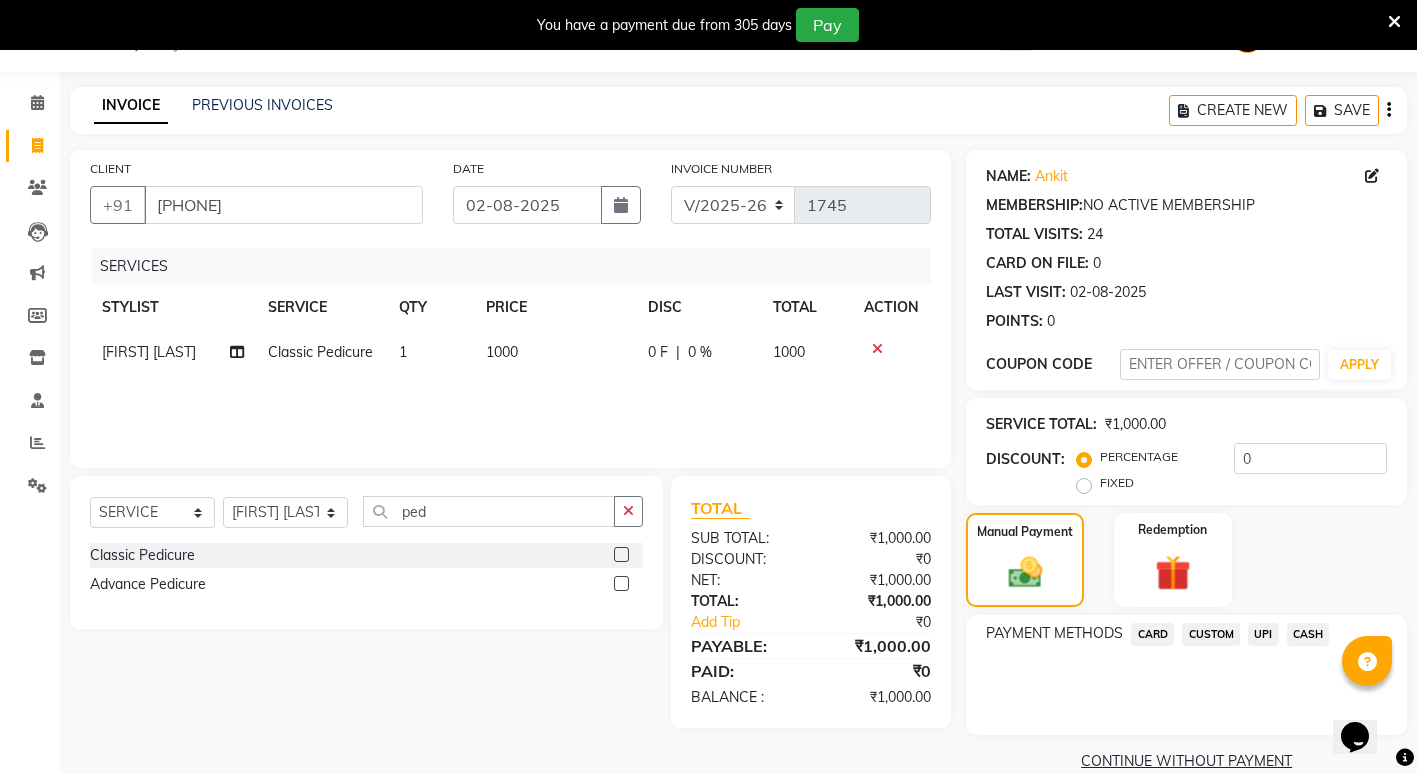 click on "UPI" 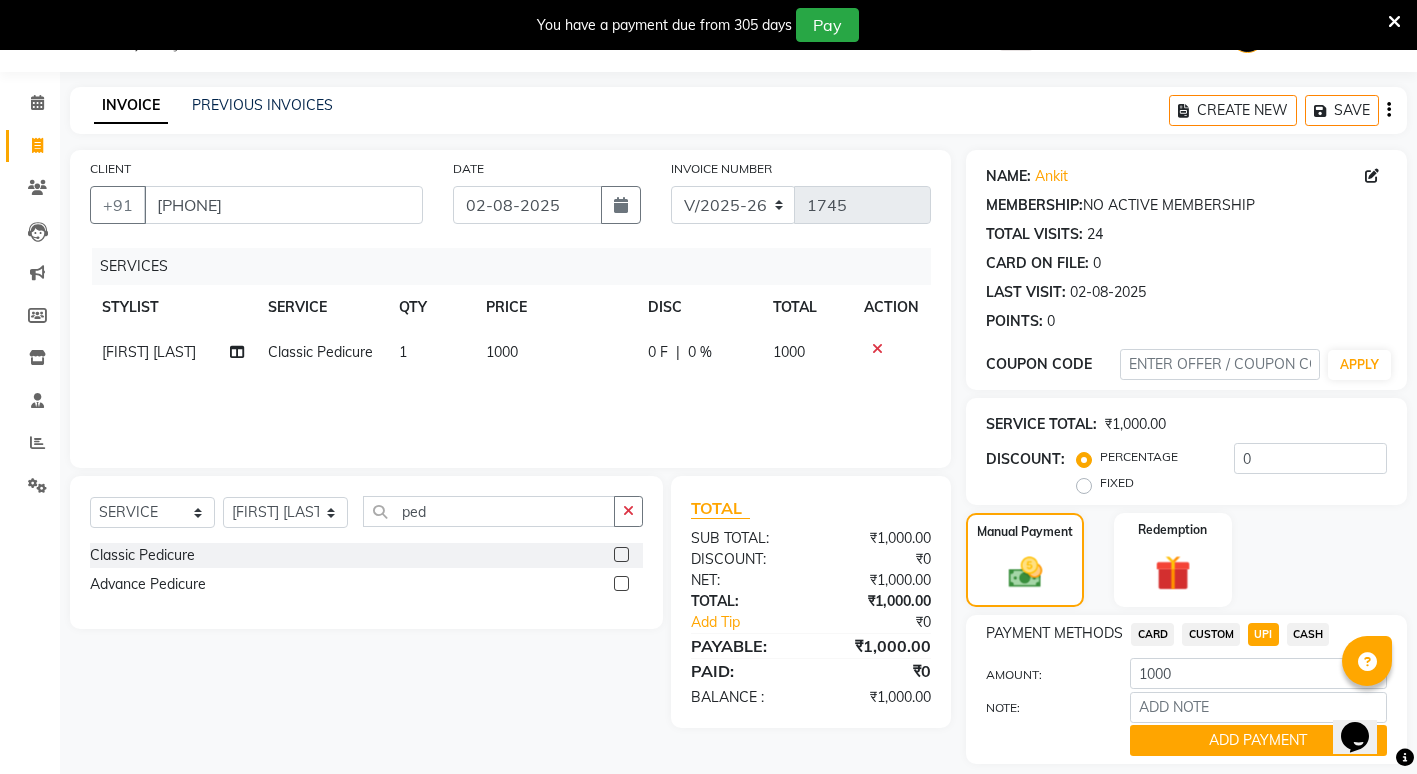 scroll, scrollTop: 111, scrollLeft: 0, axis: vertical 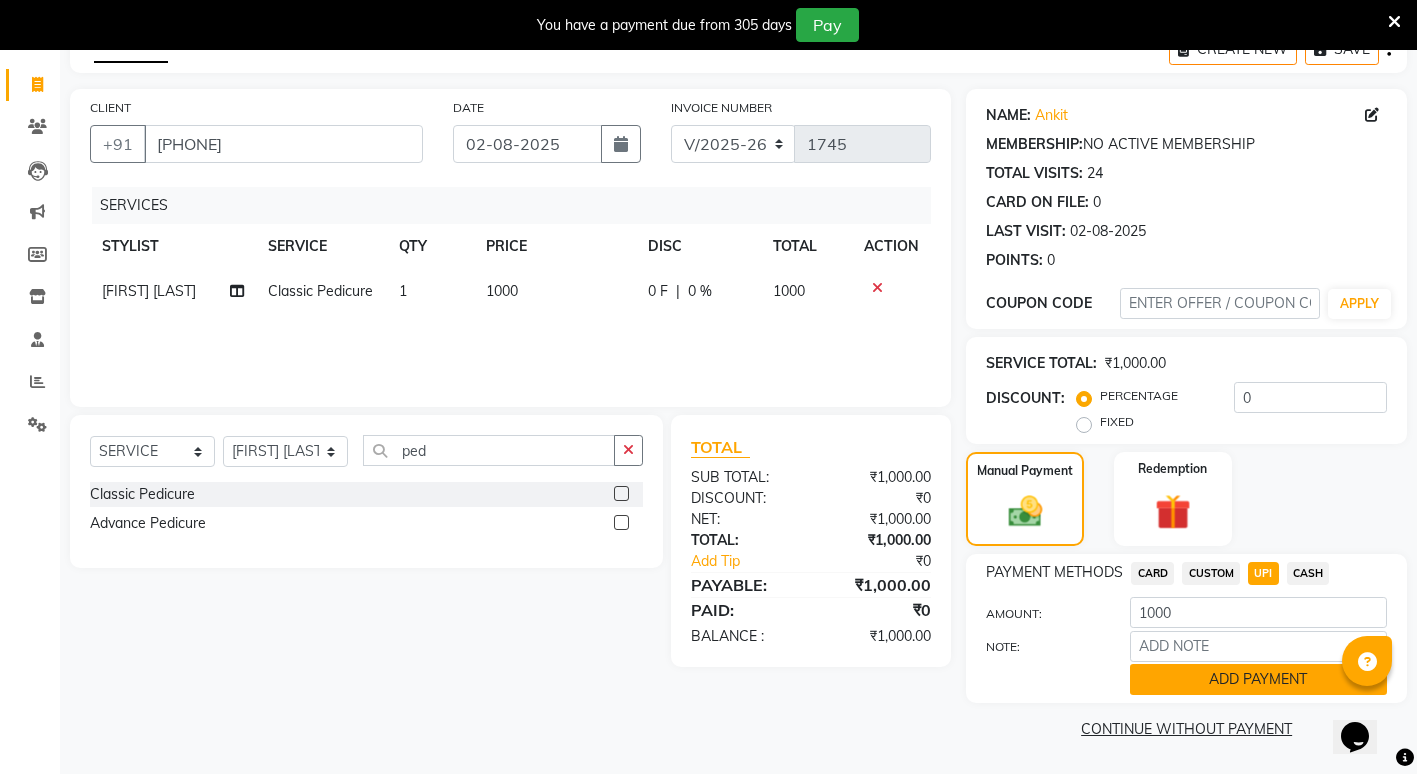click on "ADD PAYMENT" 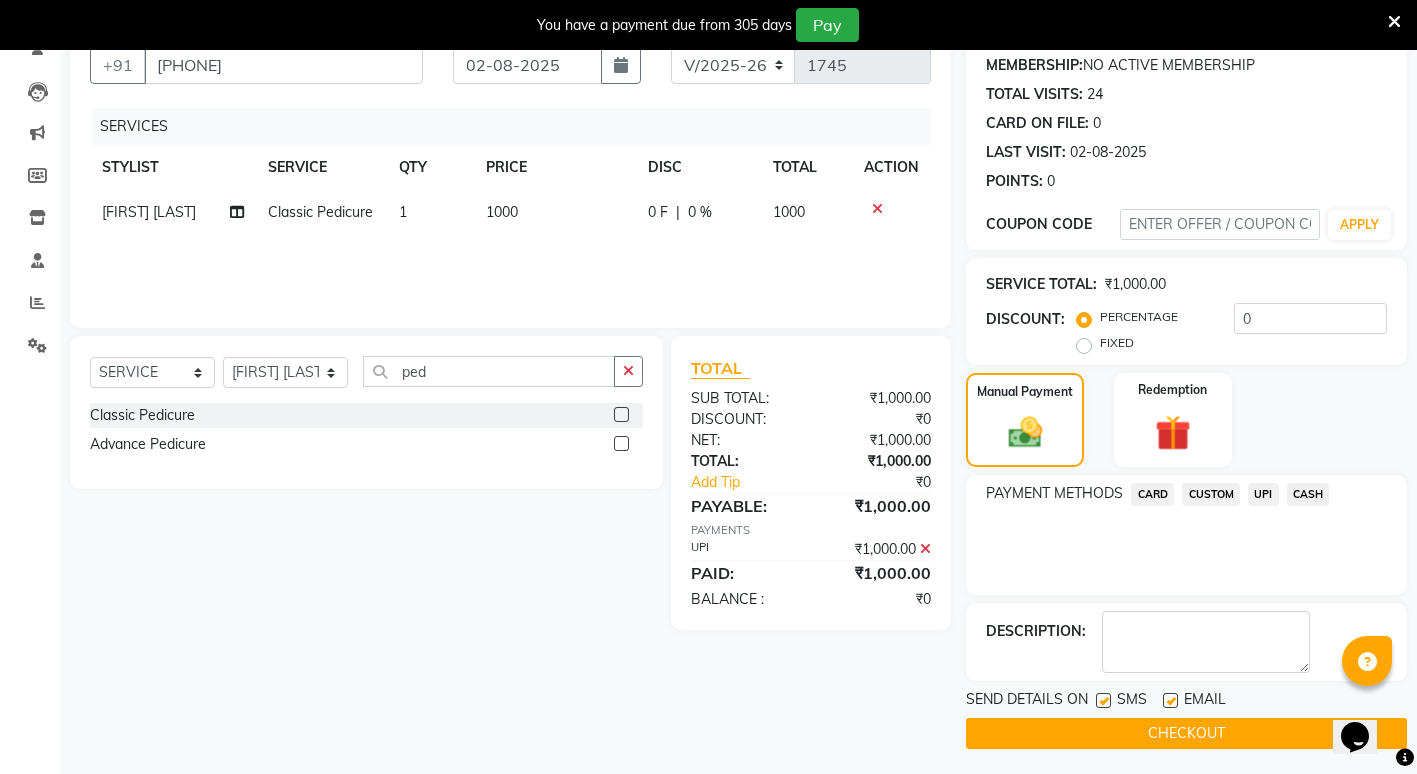 scroll, scrollTop: 195, scrollLeft: 0, axis: vertical 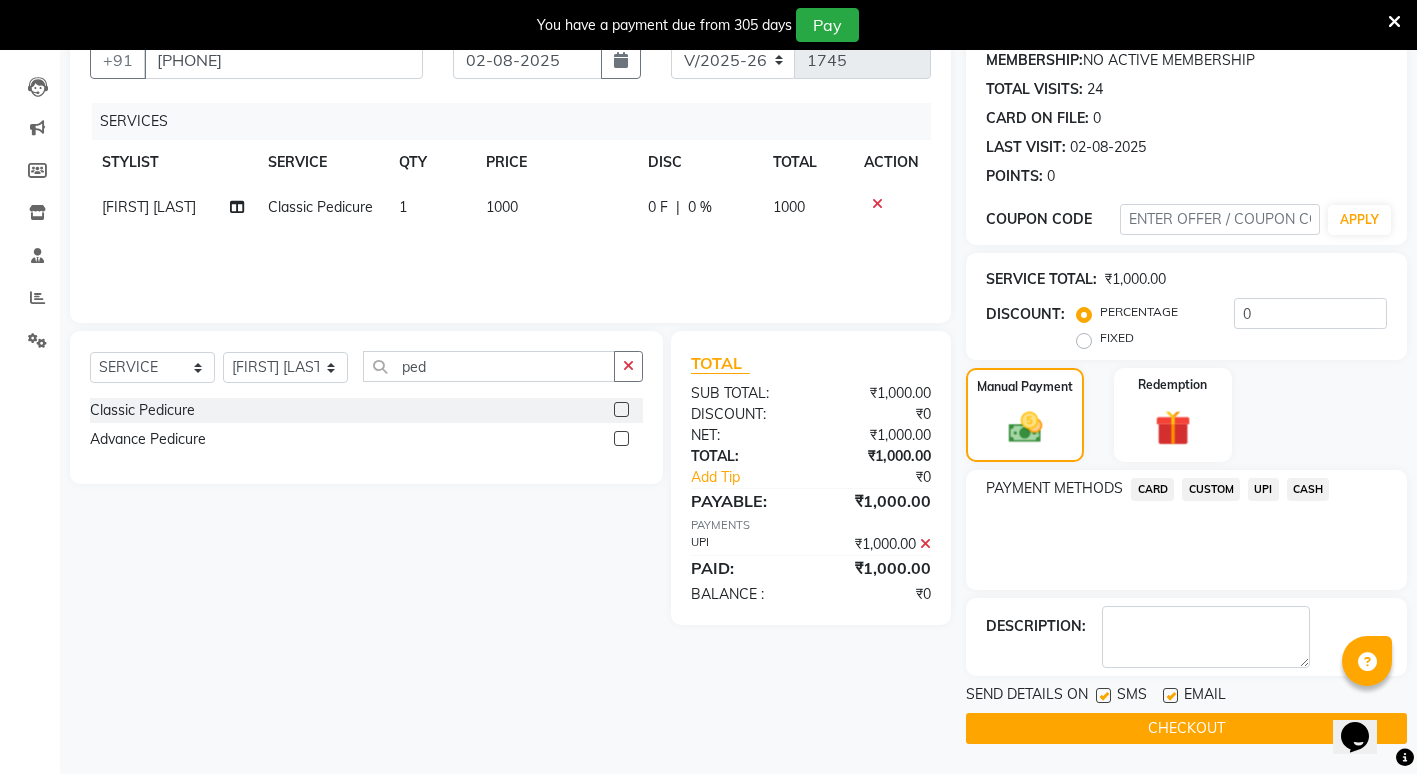 click on "CHECKOUT" 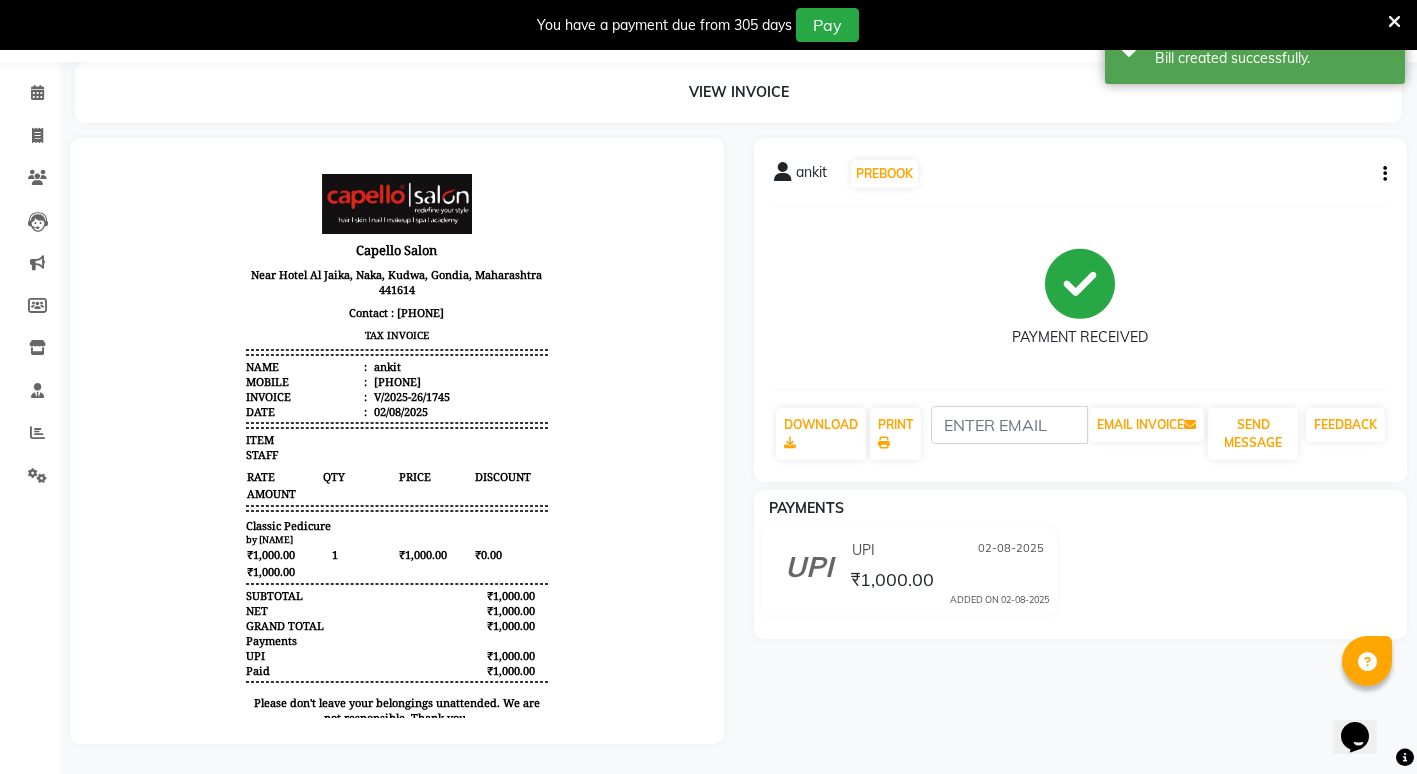 scroll, scrollTop: 0, scrollLeft: 0, axis: both 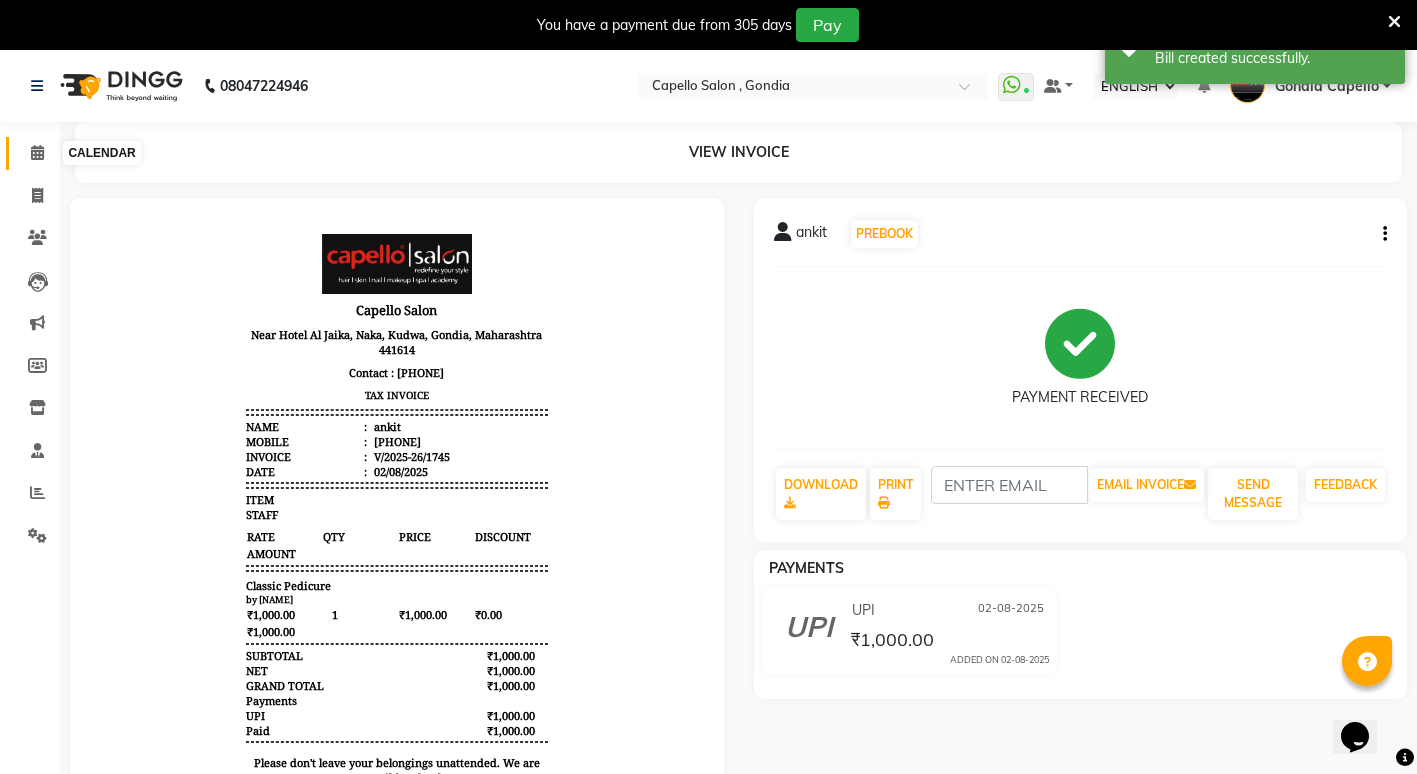click 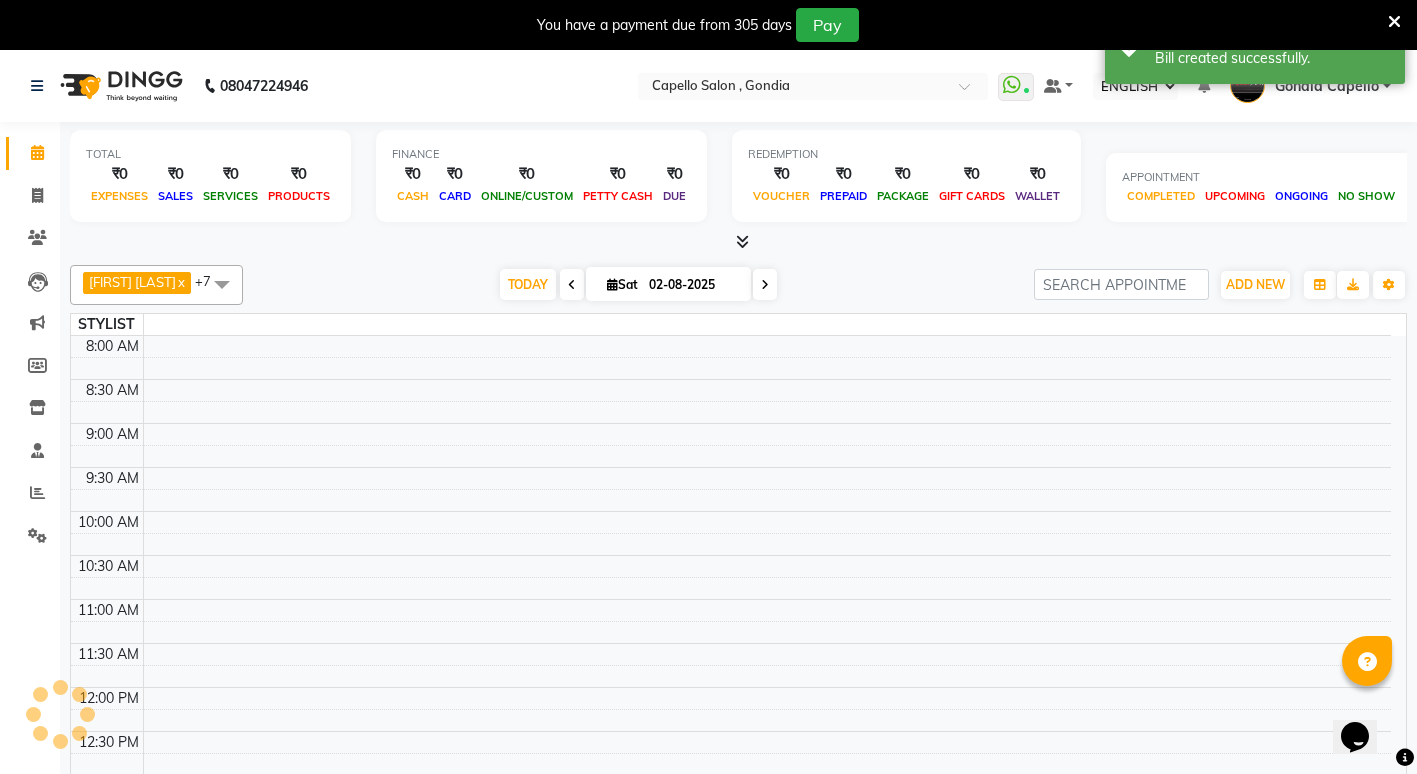 scroll, scrollTop: 0, scrollLeft: 0, axis: both 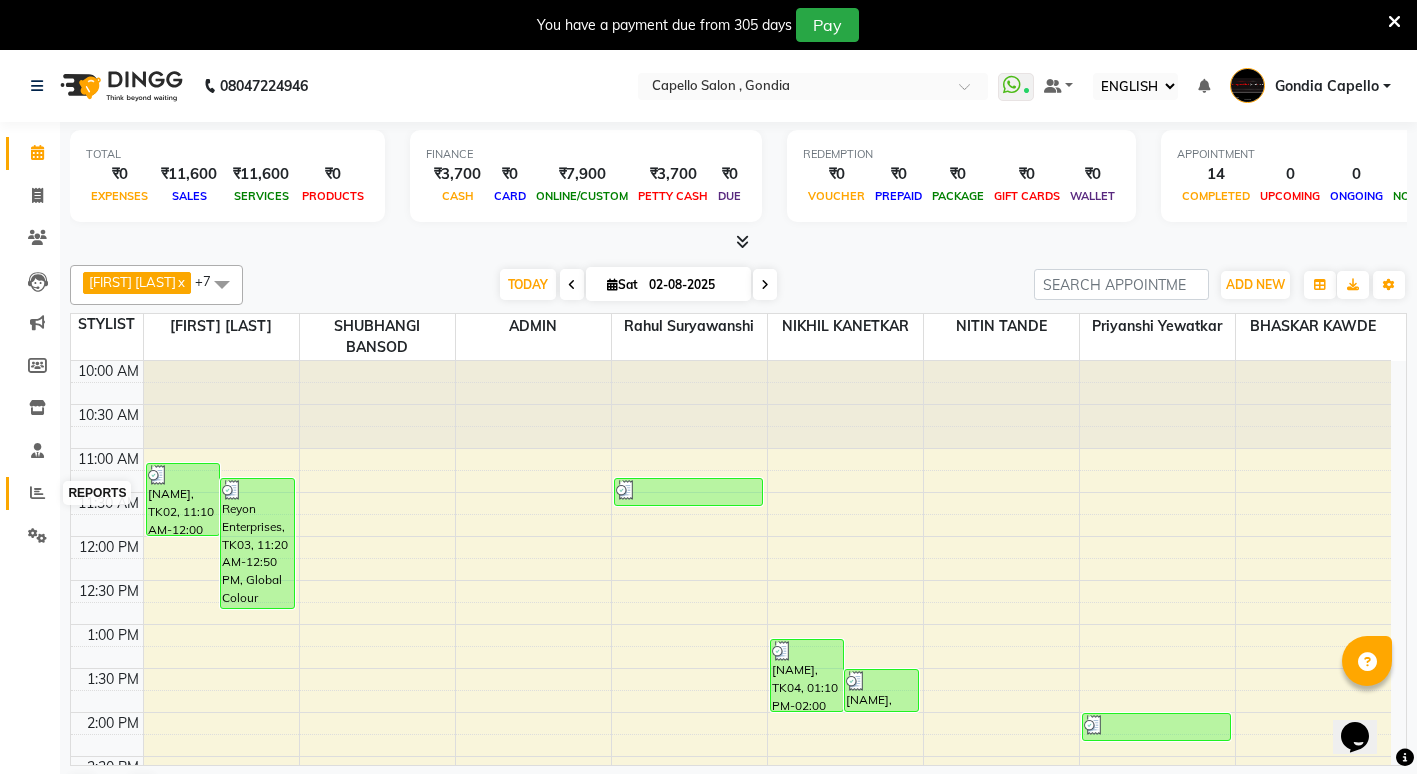 click 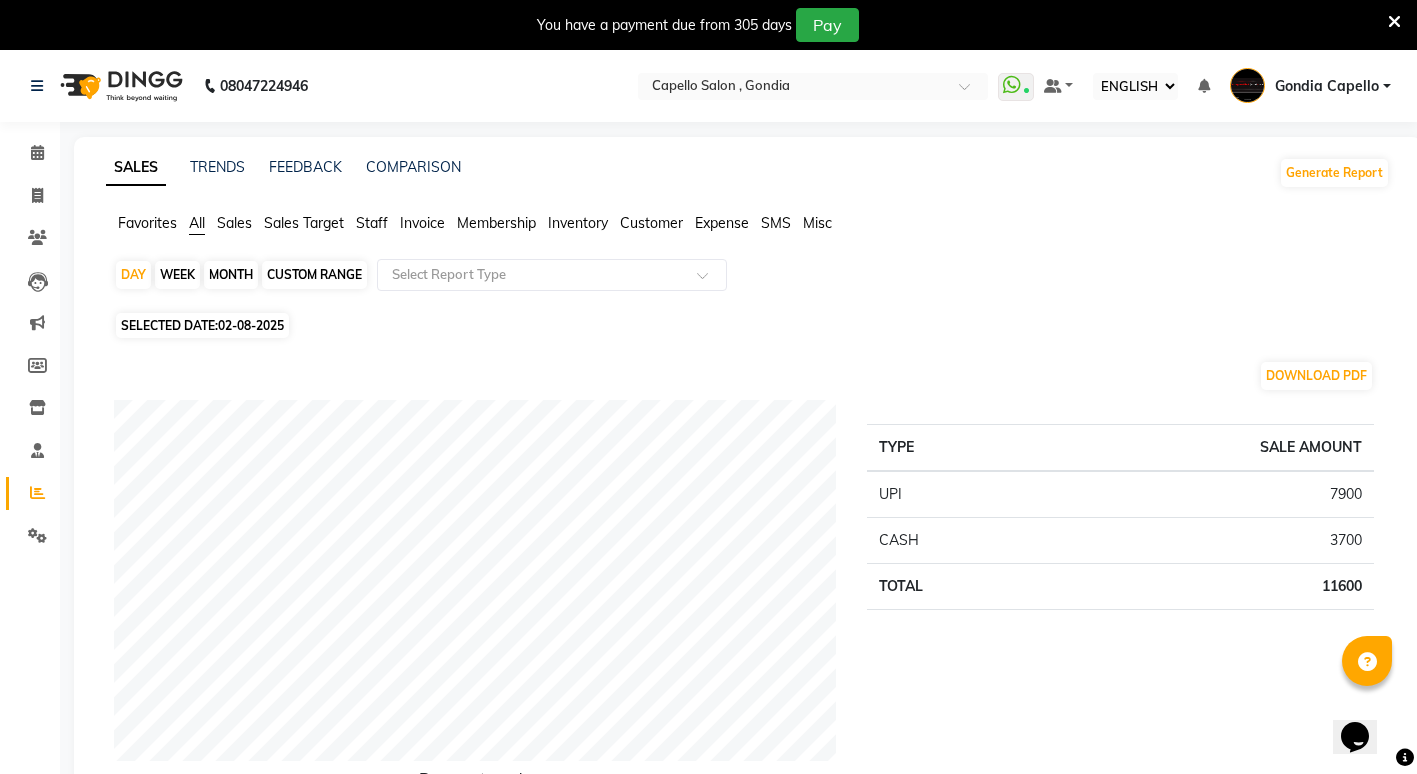 click on "Staff" 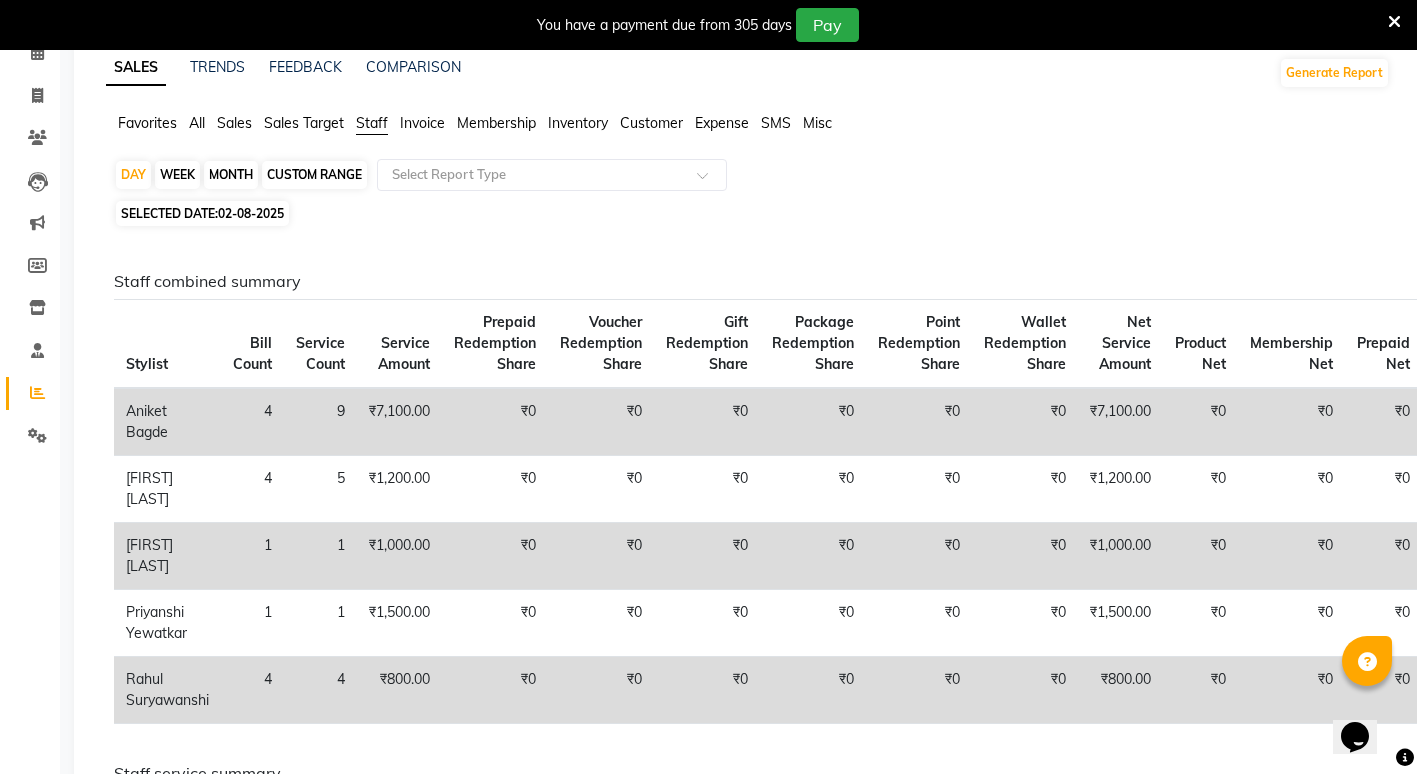scroll, scrollTop: 0, scrollLeft: 0, axis: both 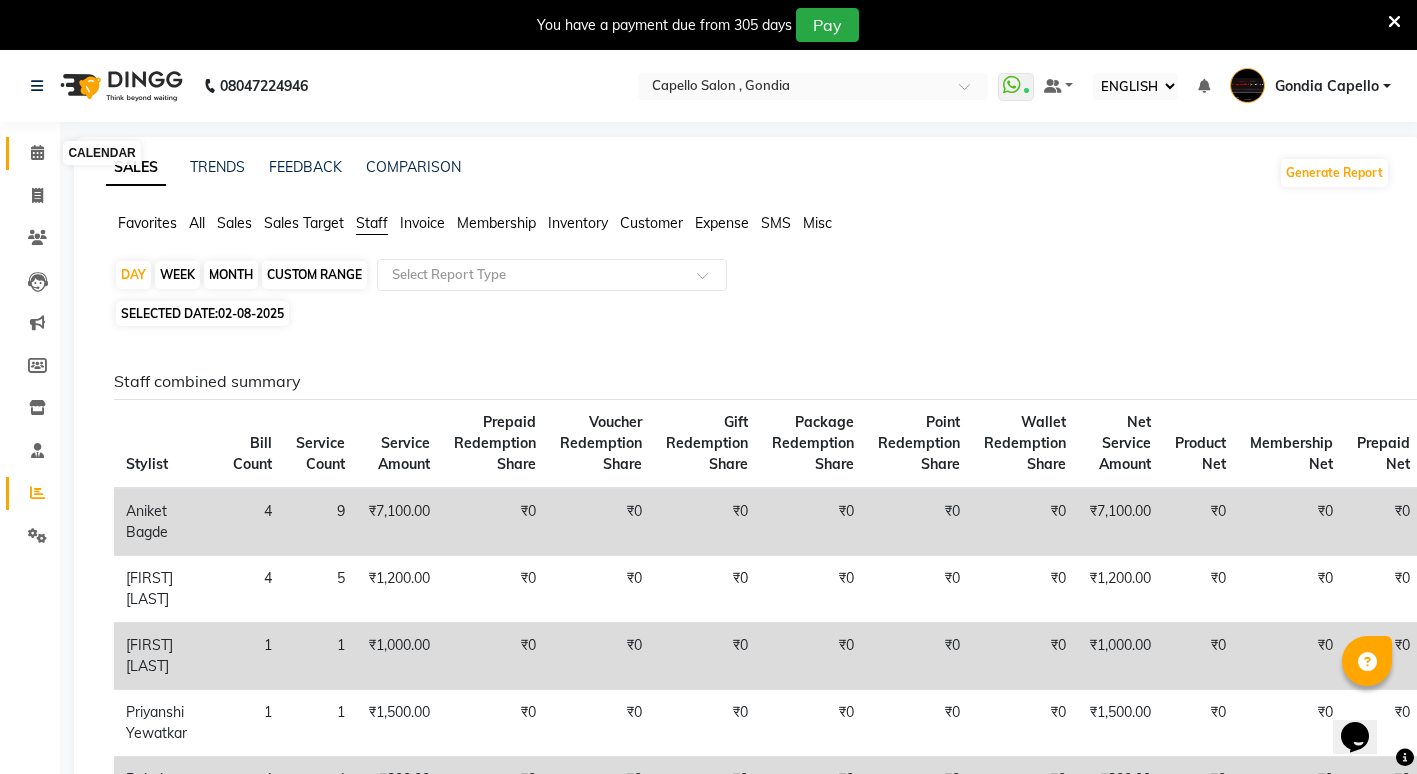 drag, startPoint x: 38, startPoint y: 151, endPoint x: 56, endPoint y: 157, distance: 18.973665 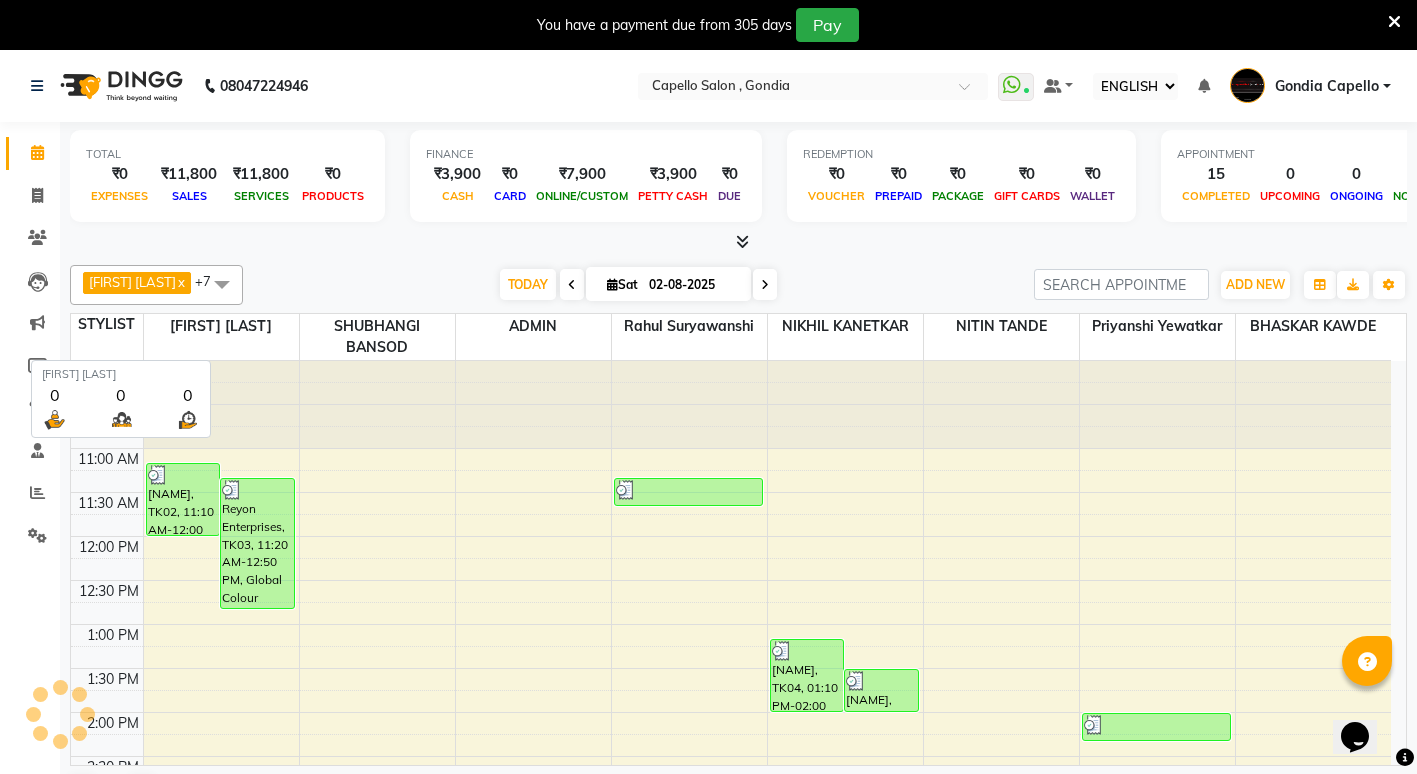 scroll, scrollTop: 0, scrollLeft: 0, axis: both 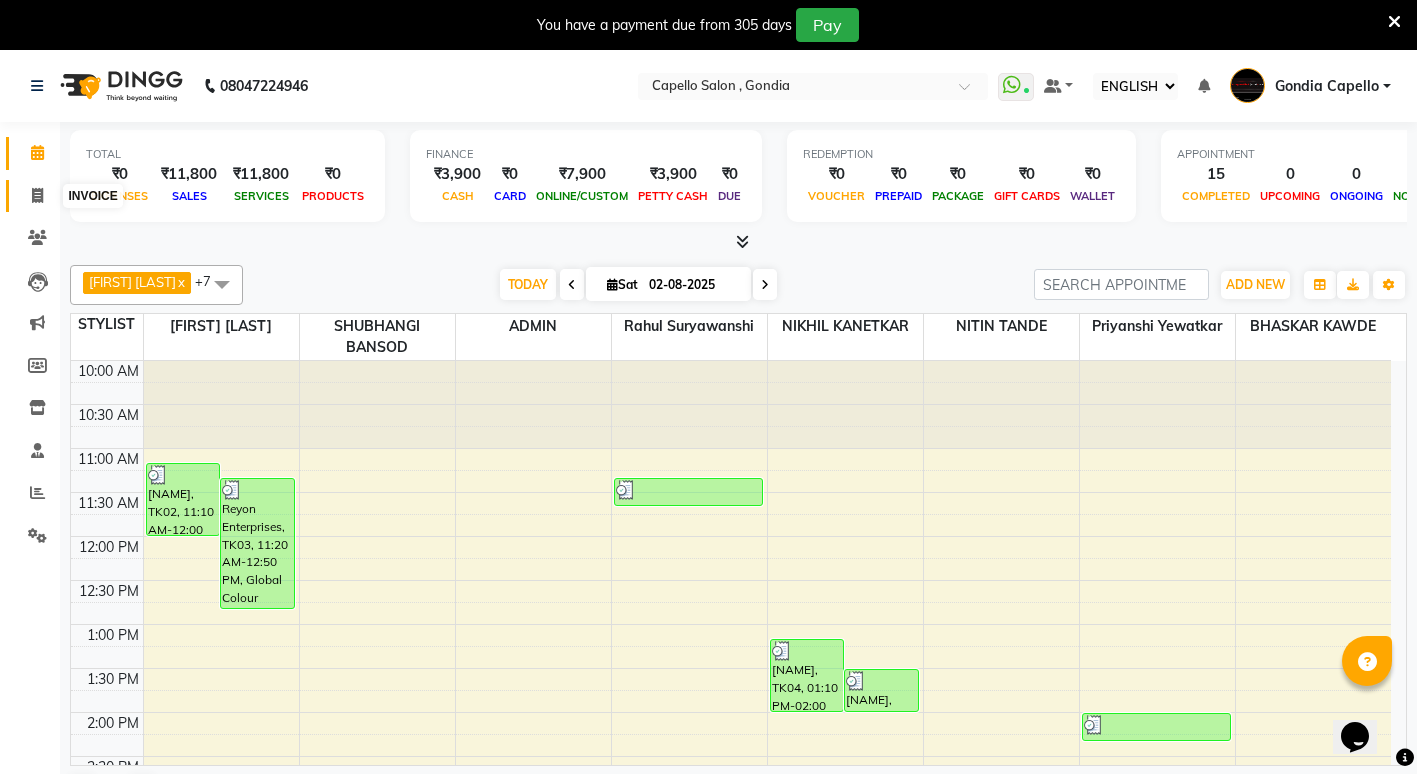 drag, startPoint x: 30, startPoint y: 190, endPoint x: 76, endPoint y: 194, distance: 46.173584 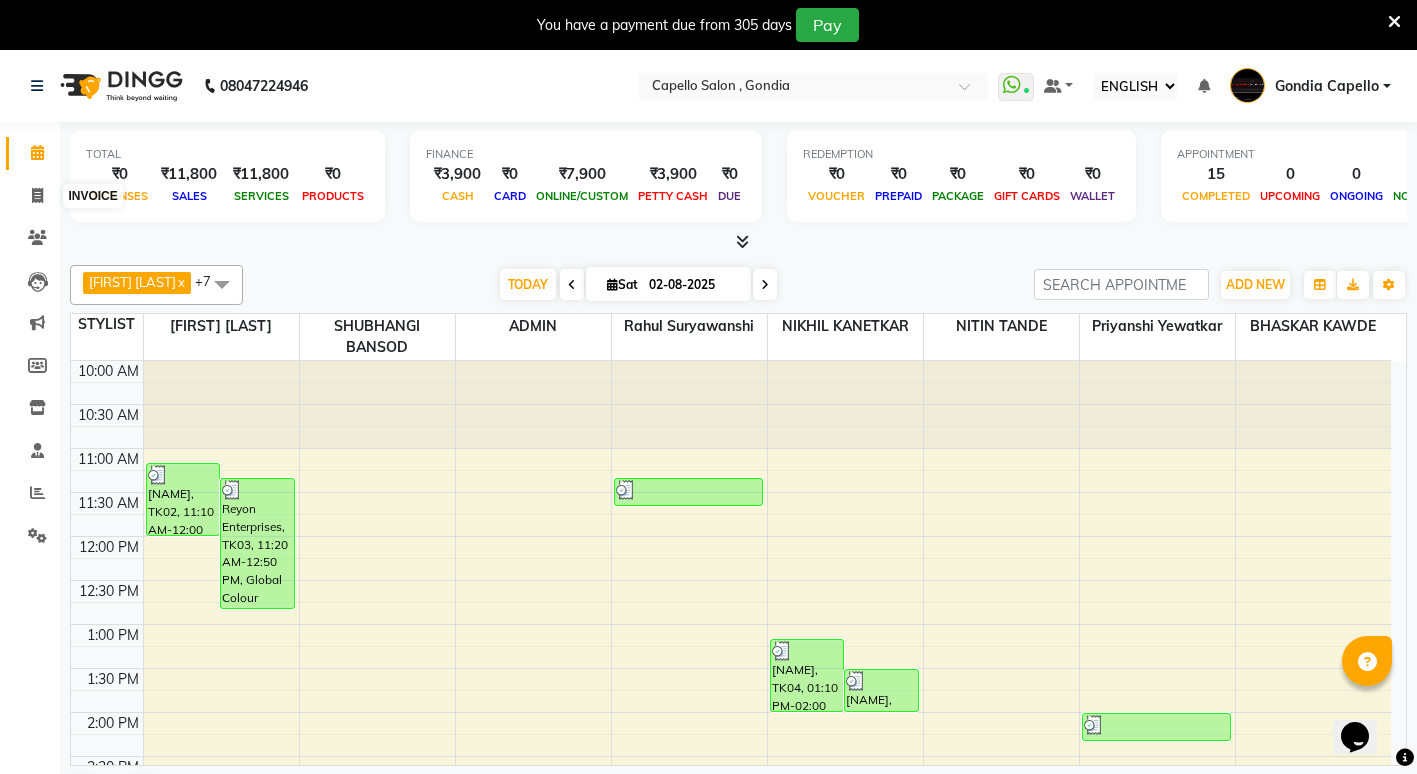 select on "service" 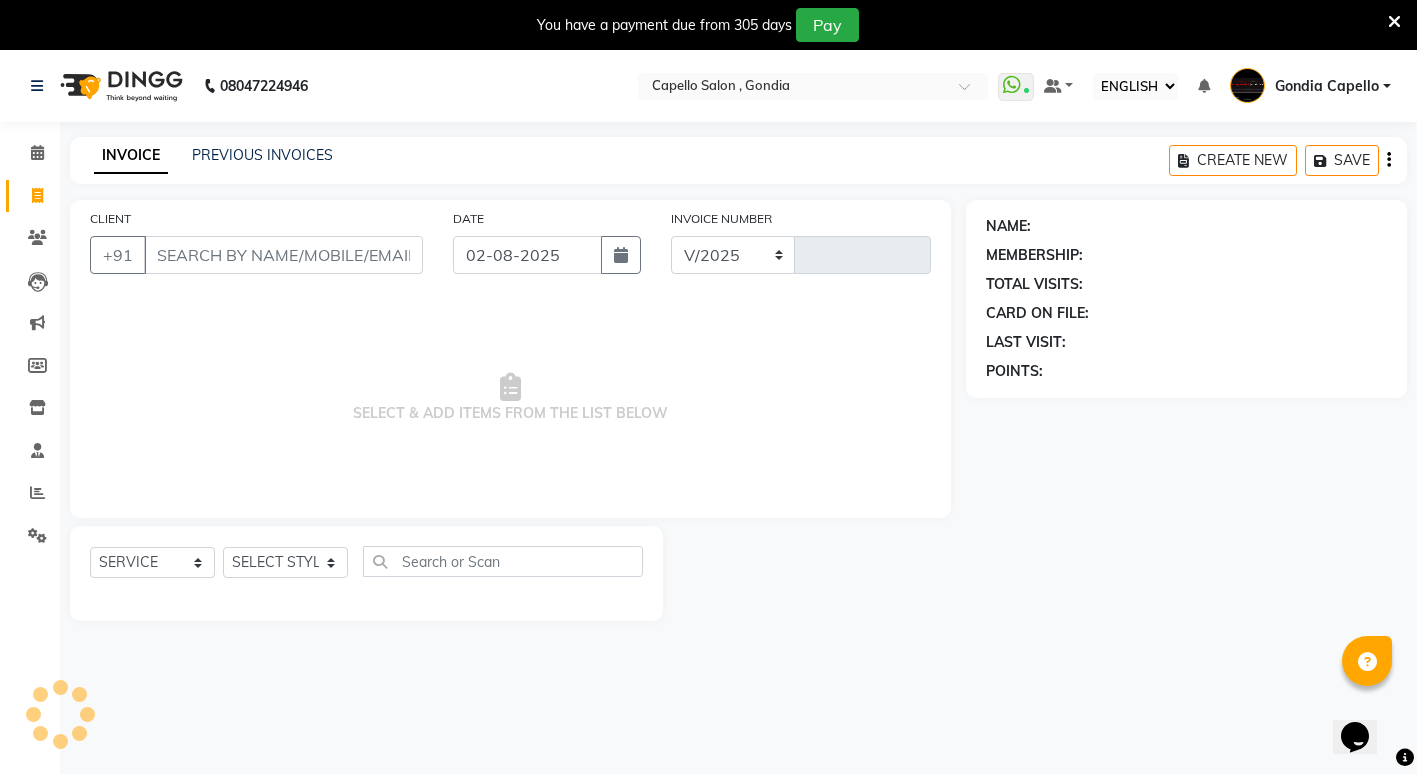 select on "853" 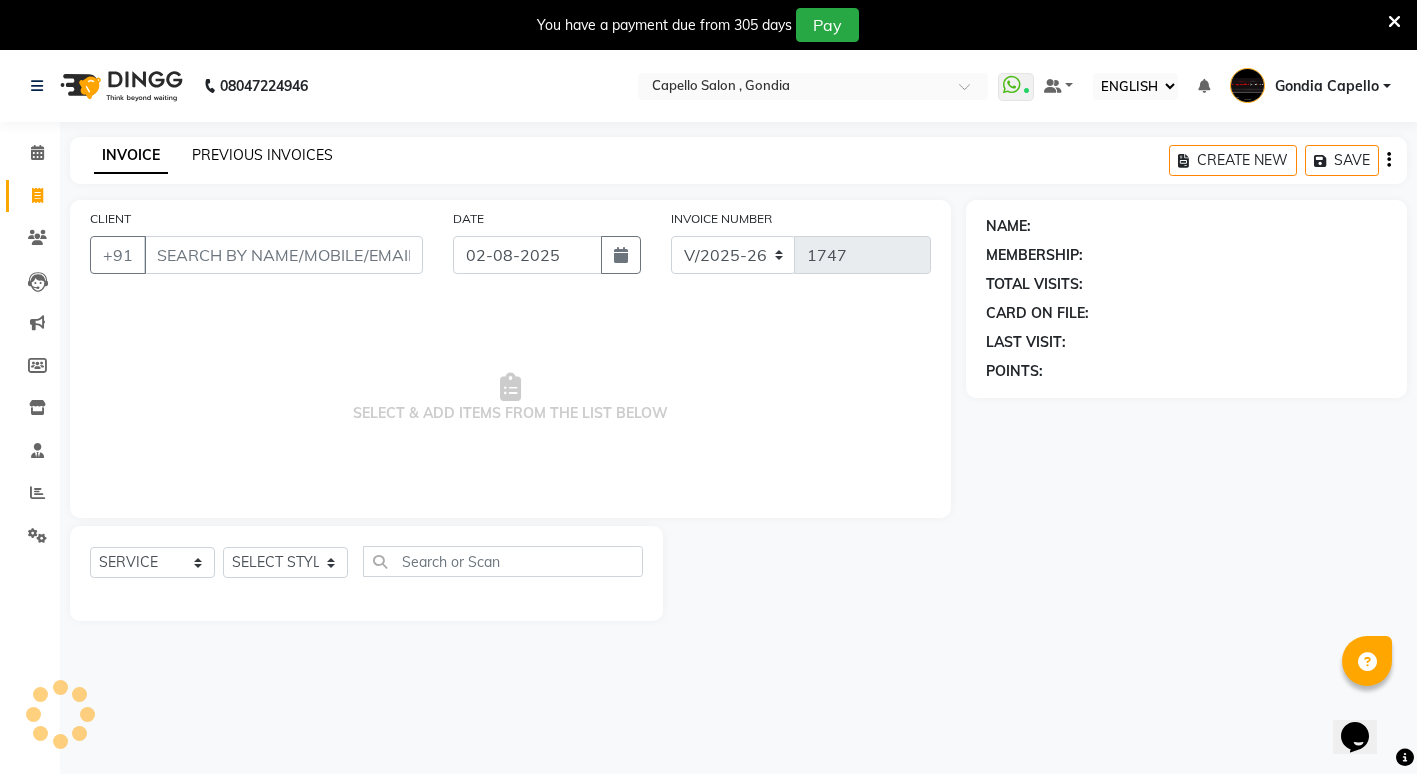 click on "PREVIOUS INVOICES" 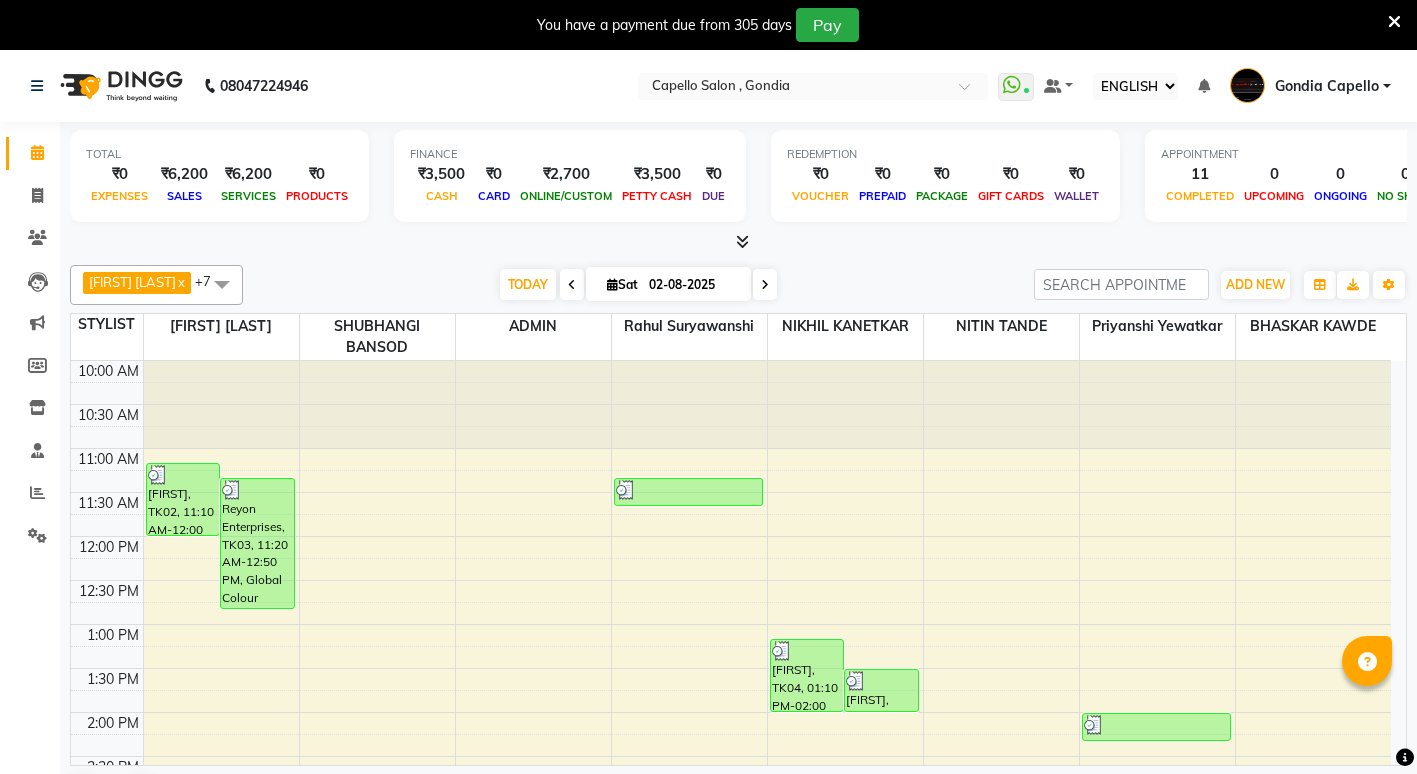 select on "ec" 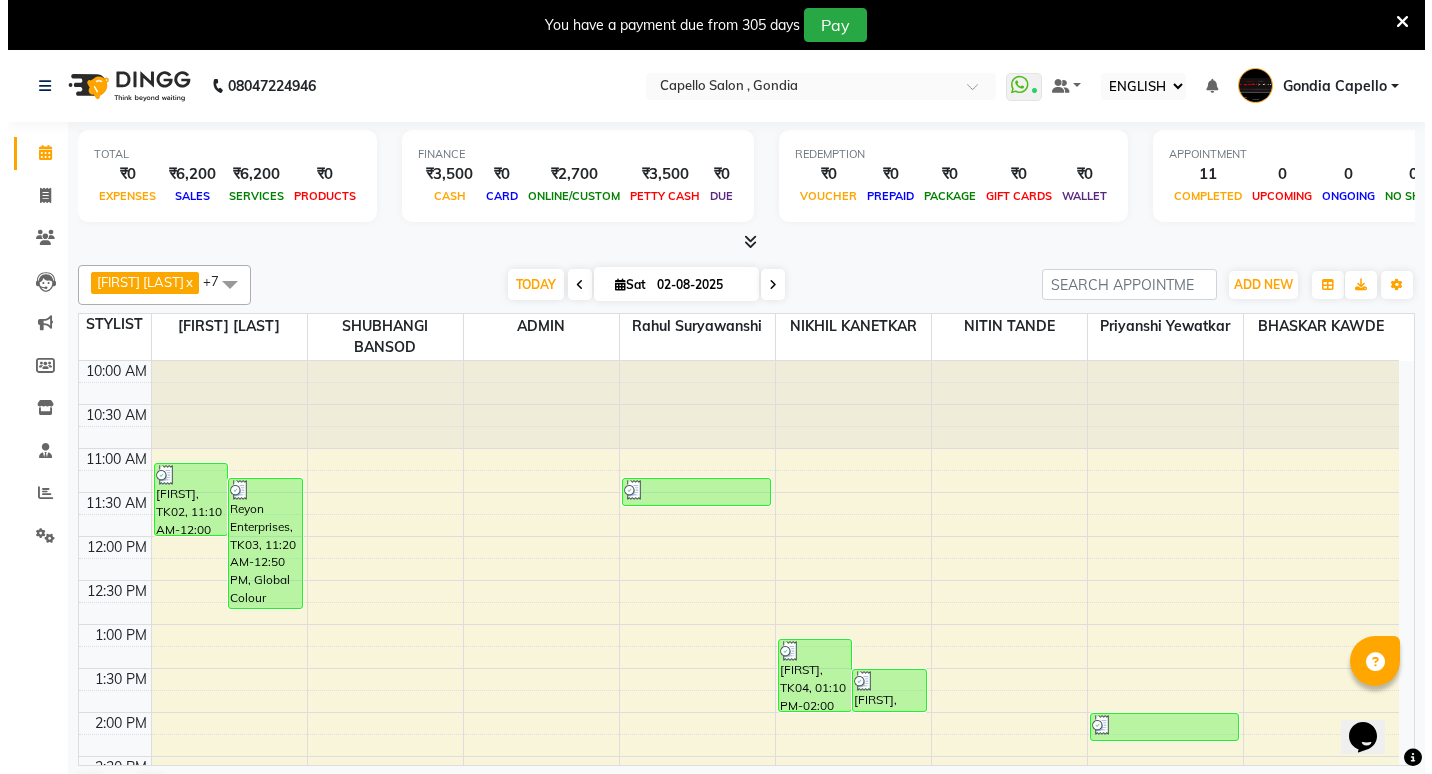 scroll, scrollTop: 0, scrollLeft: 0, axis: both 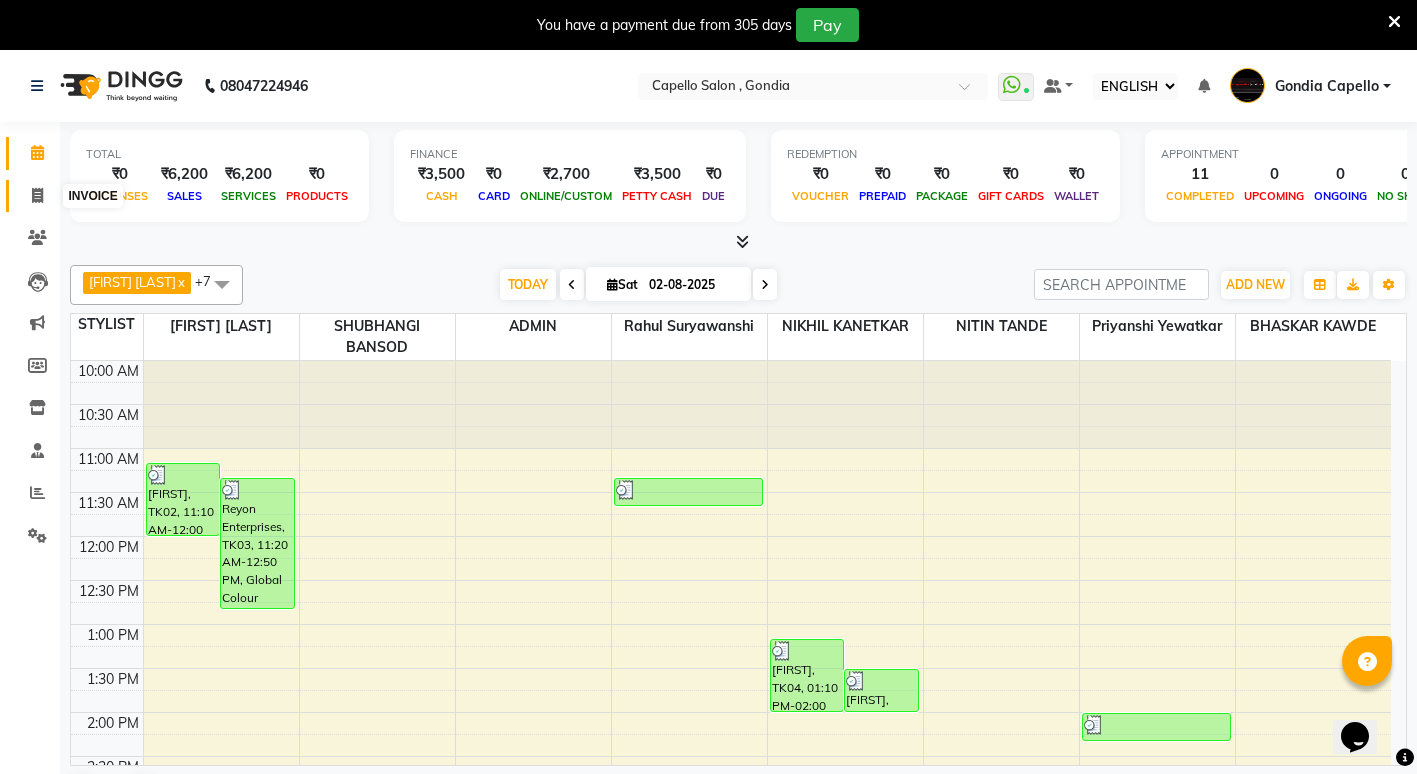 drag, startPoint x: 46, startPoint y: 199, endPoint x: 58, endPoint y: 208, distance: 15 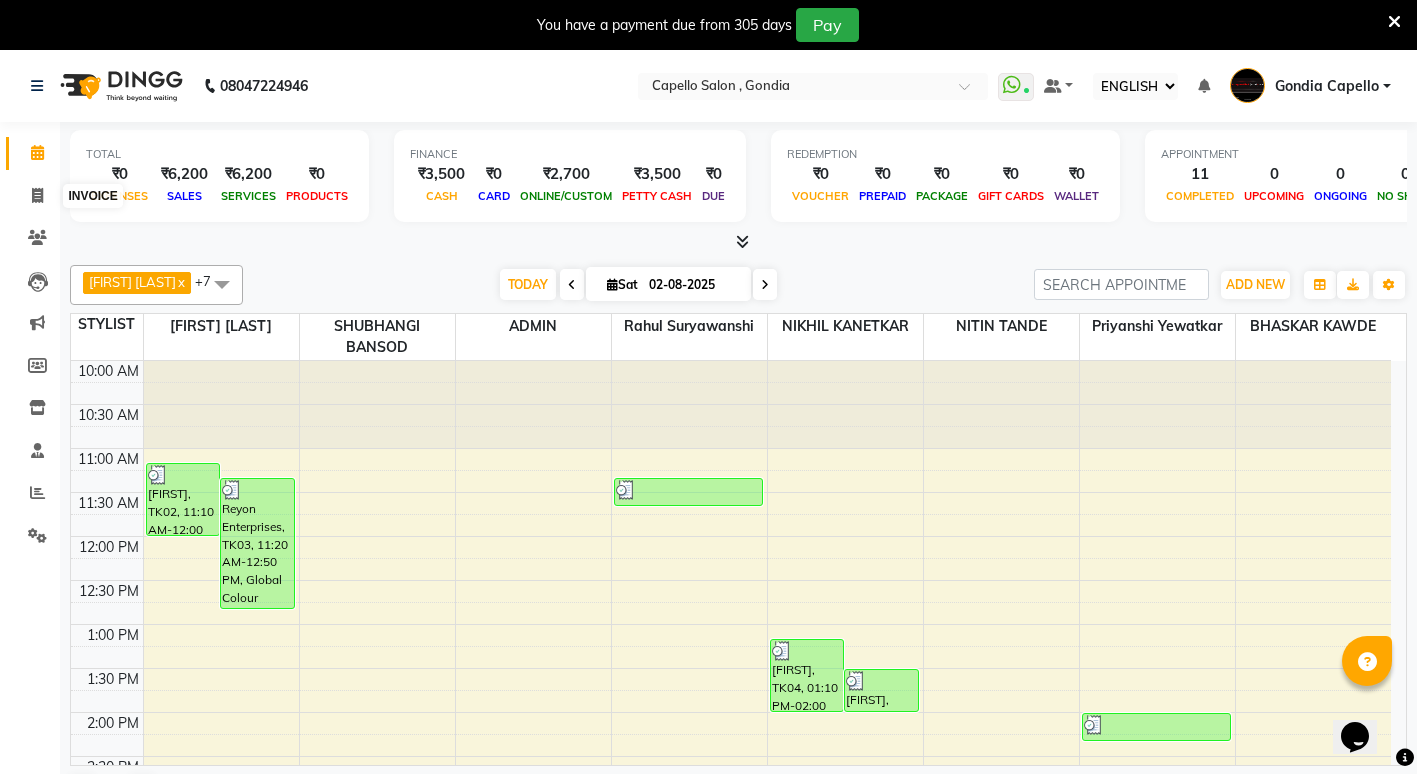 select on "service" 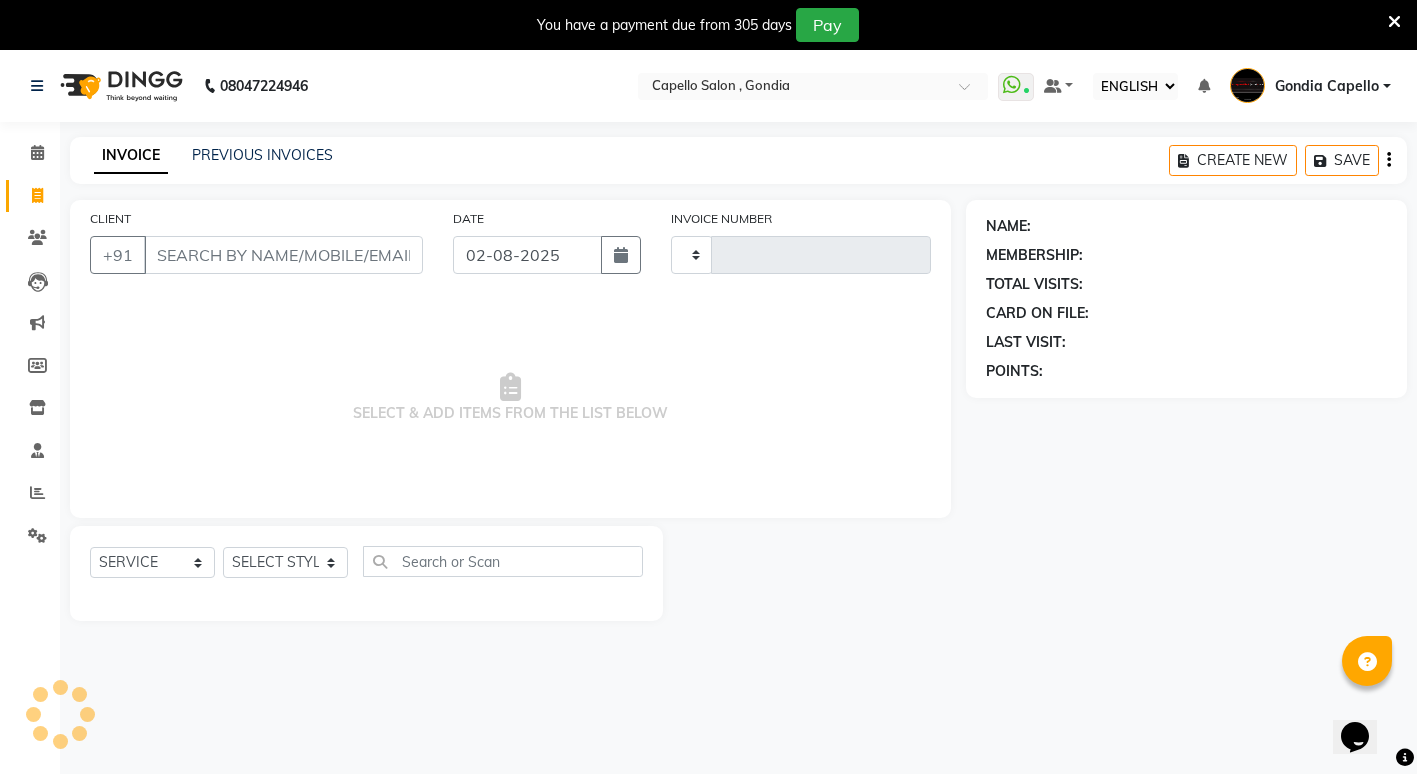type on "1744" 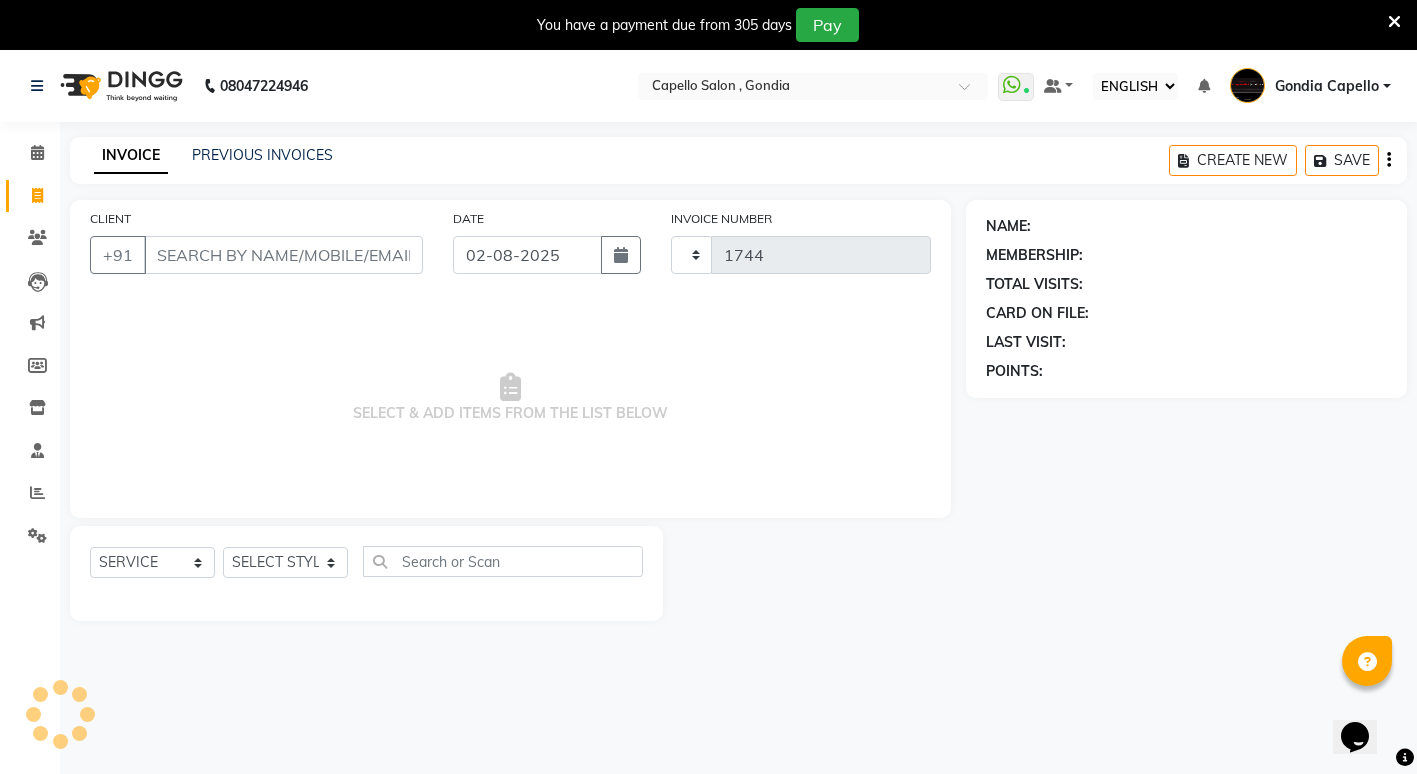 select on "853" 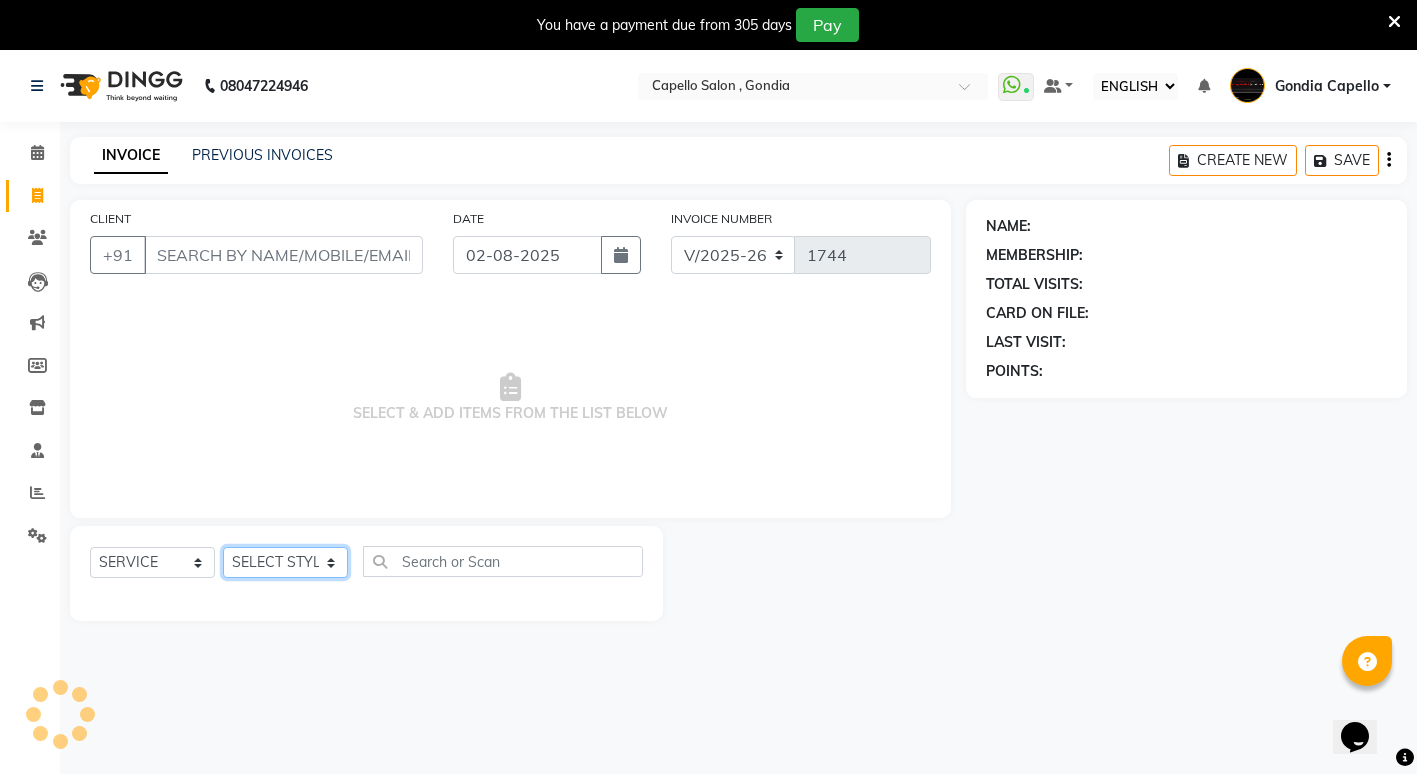 click on "SELECT STYLIST" 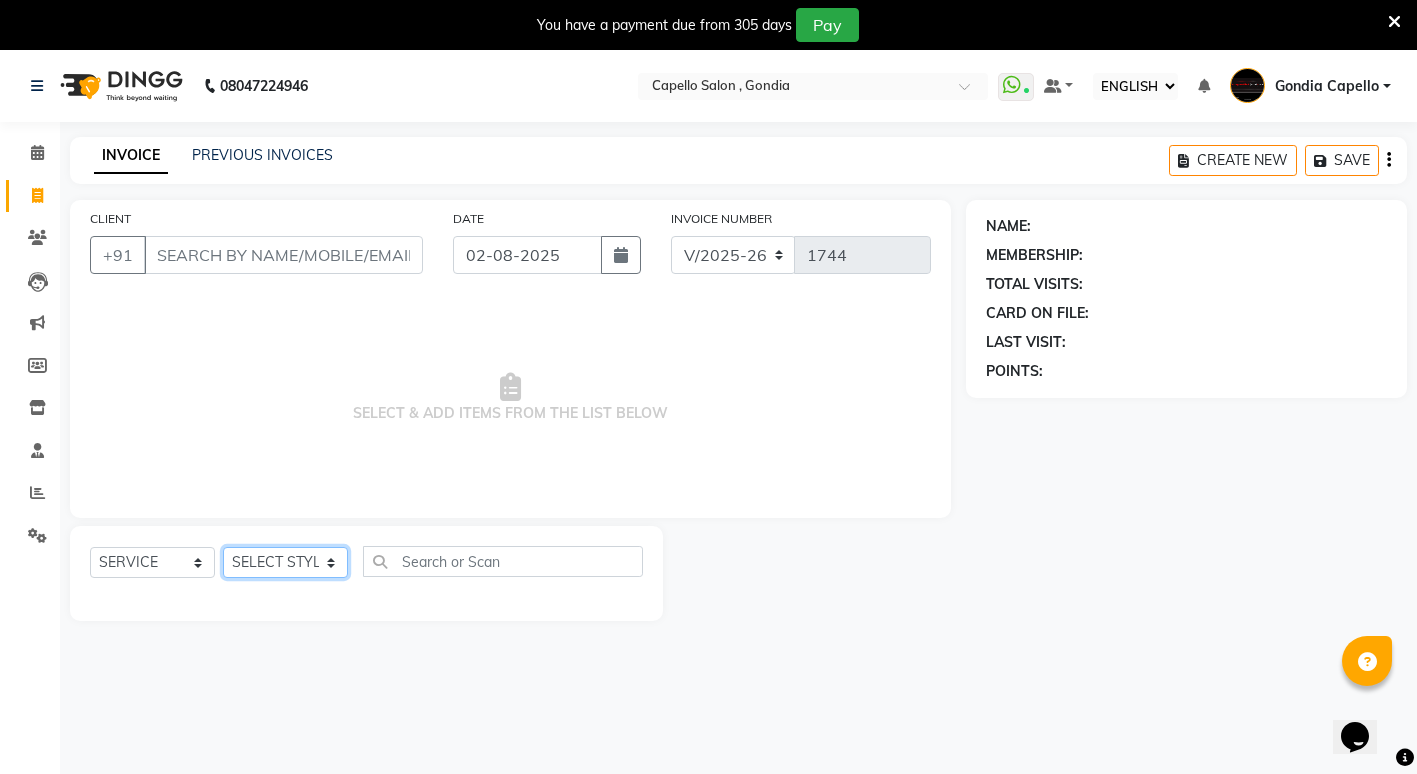 select on "58211" 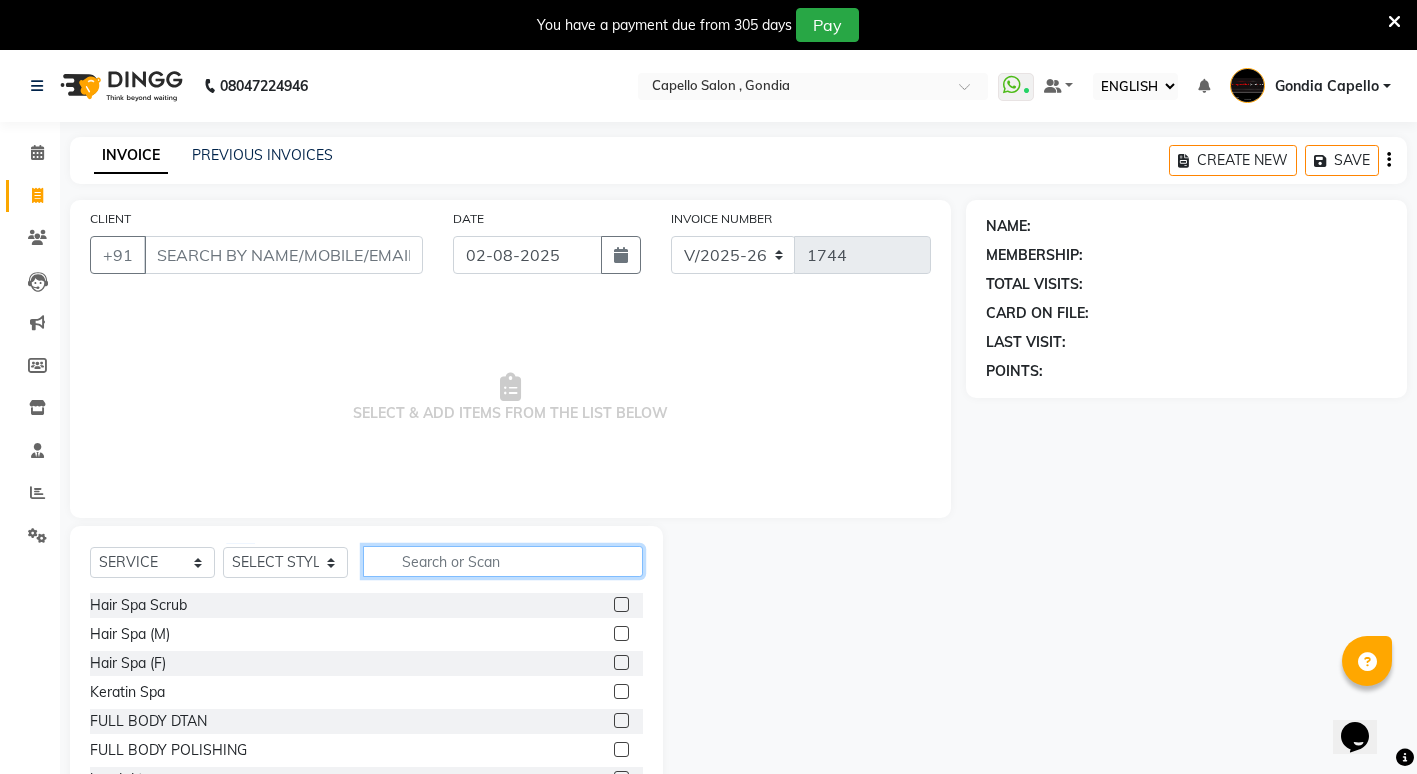 click 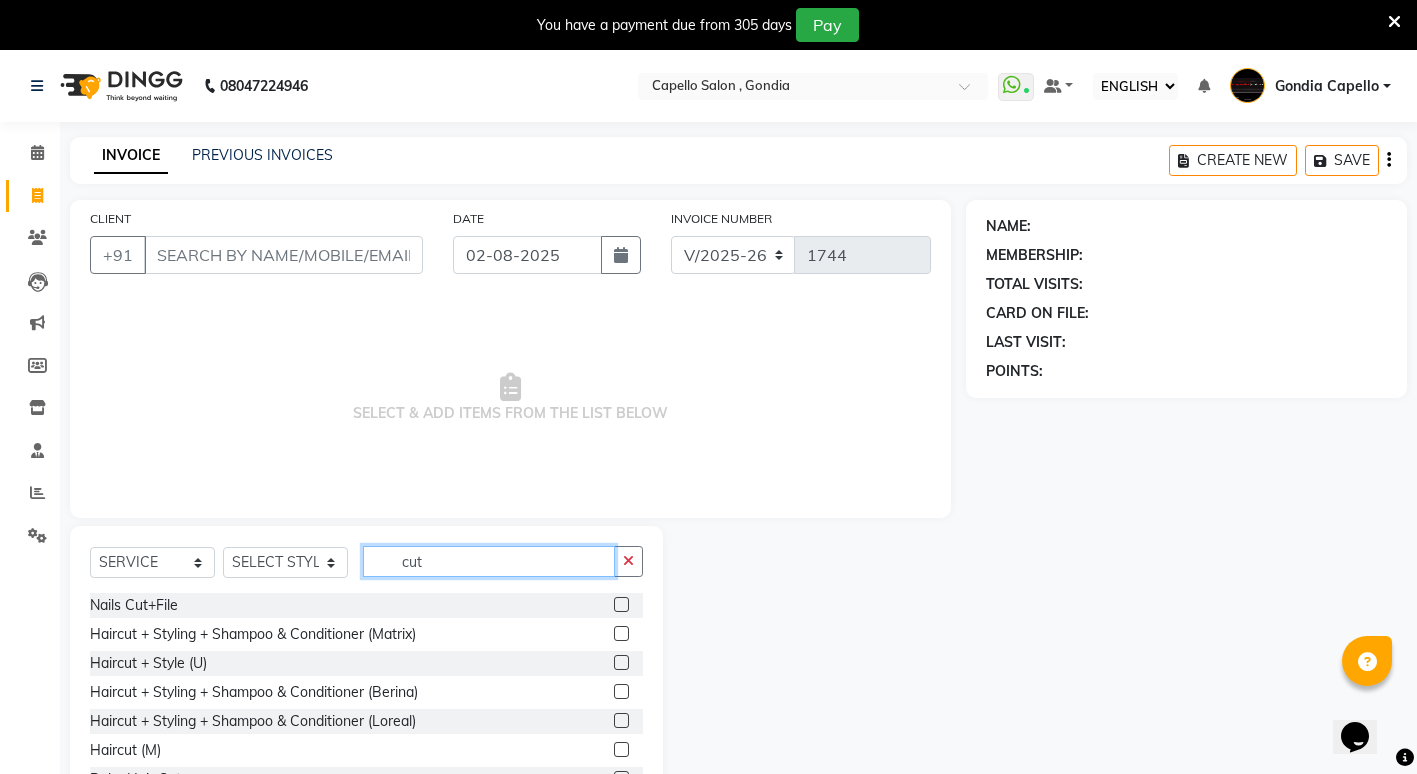 type on "cut" 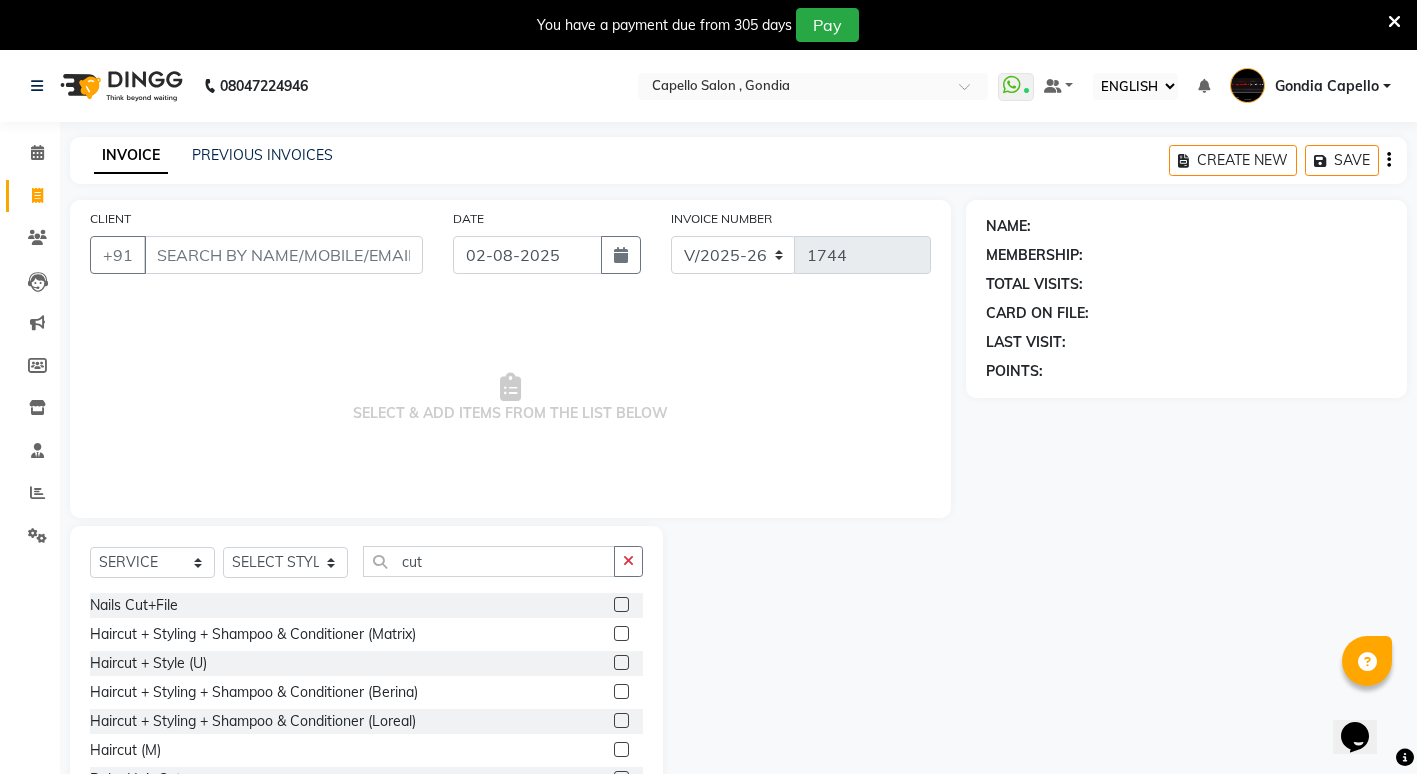click 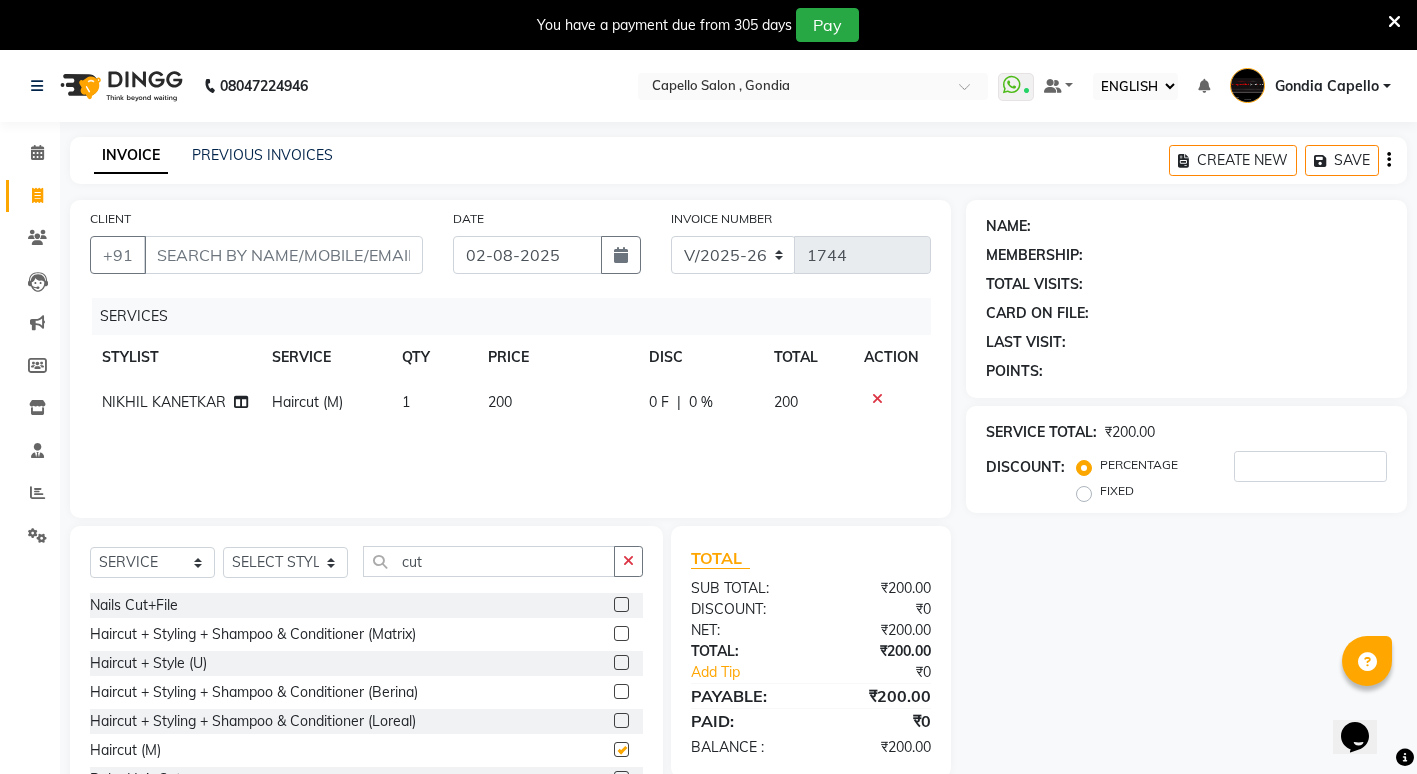 checkbox on "false" 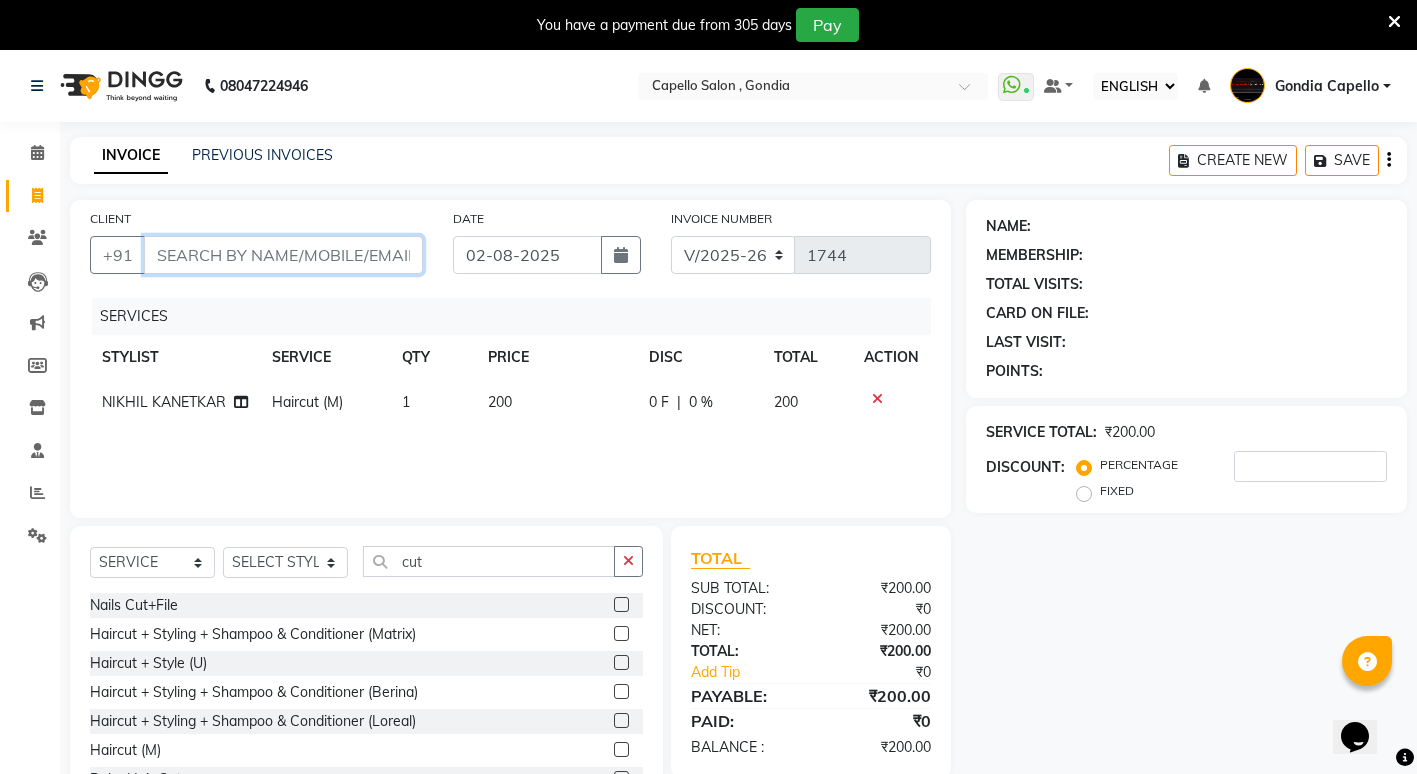 click on "CLIENT" at bounding box center [283, 255] 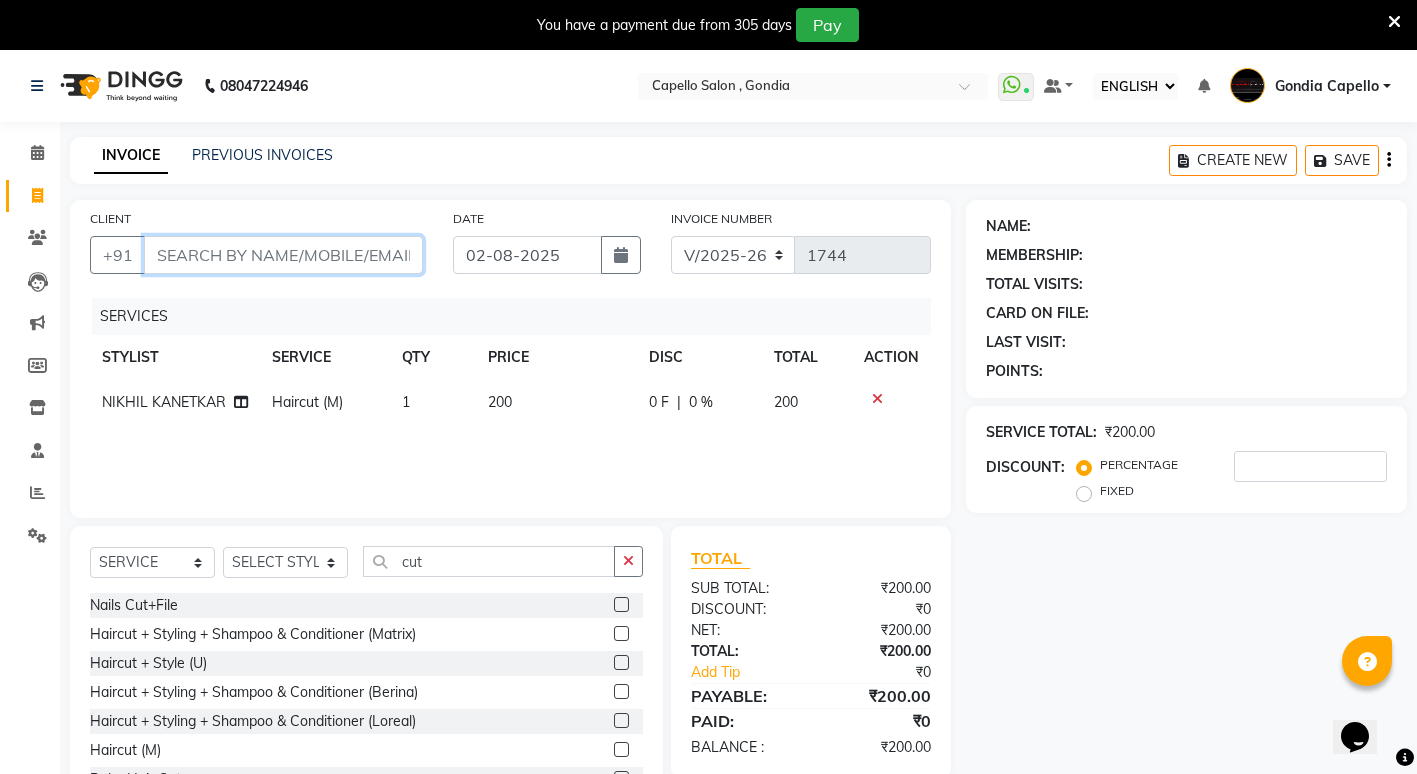 type on "9" 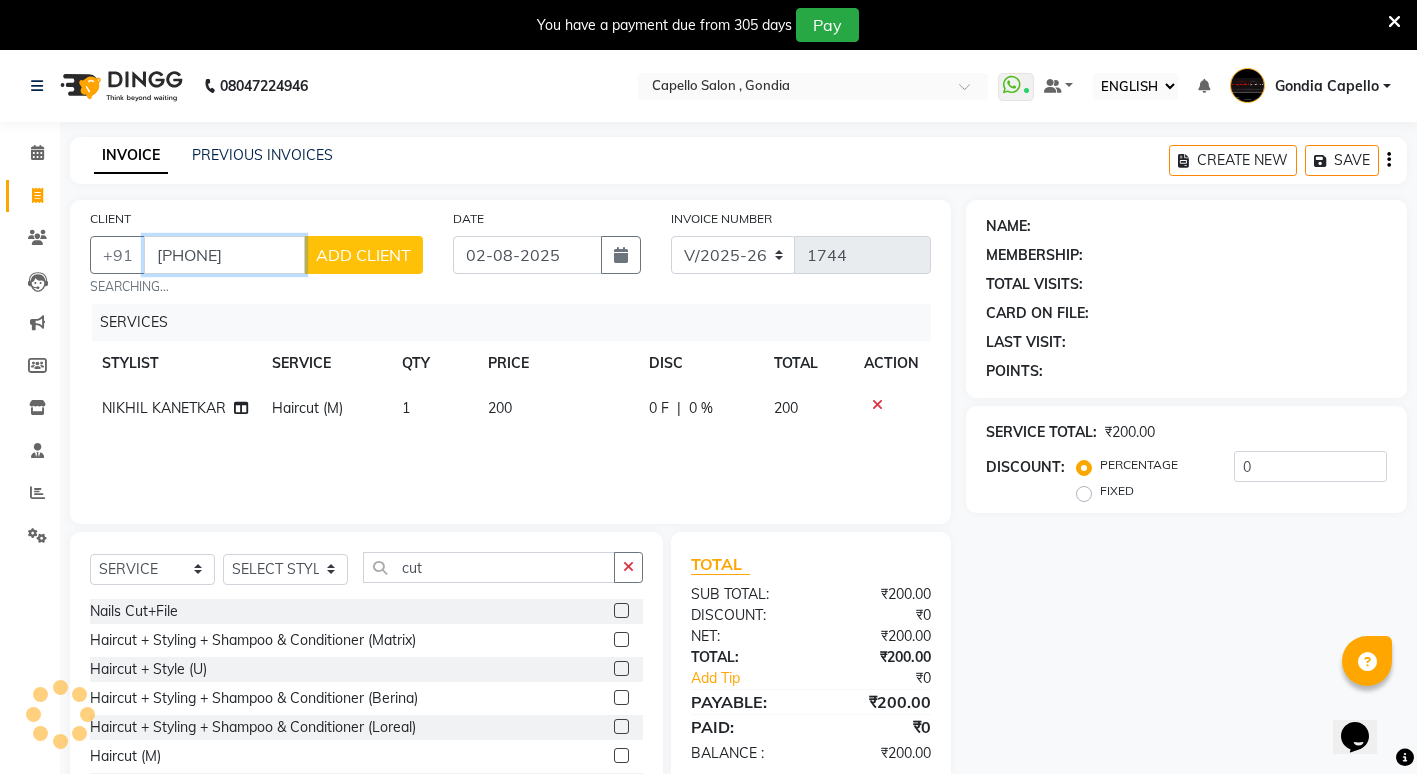 type on "9325595628" 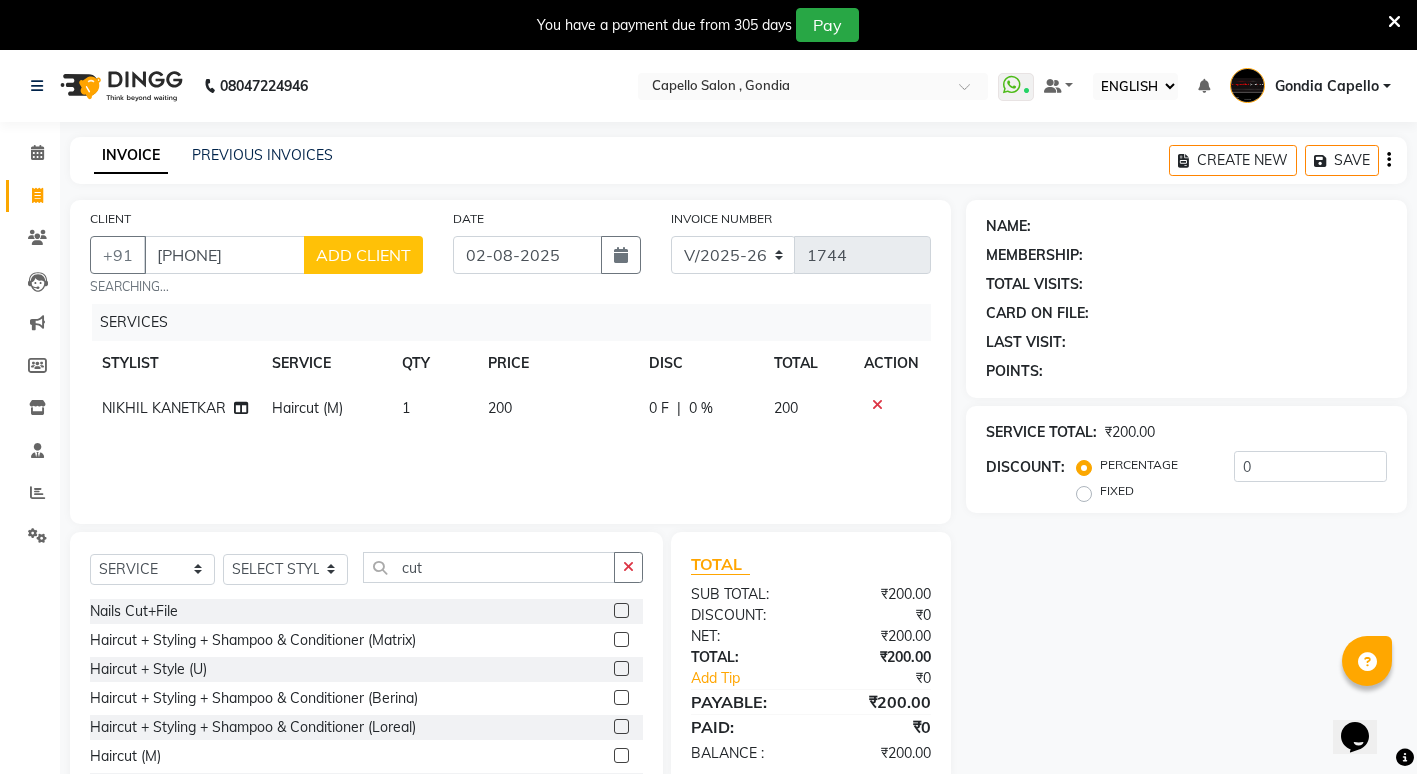 click on "ADD CLIENT" 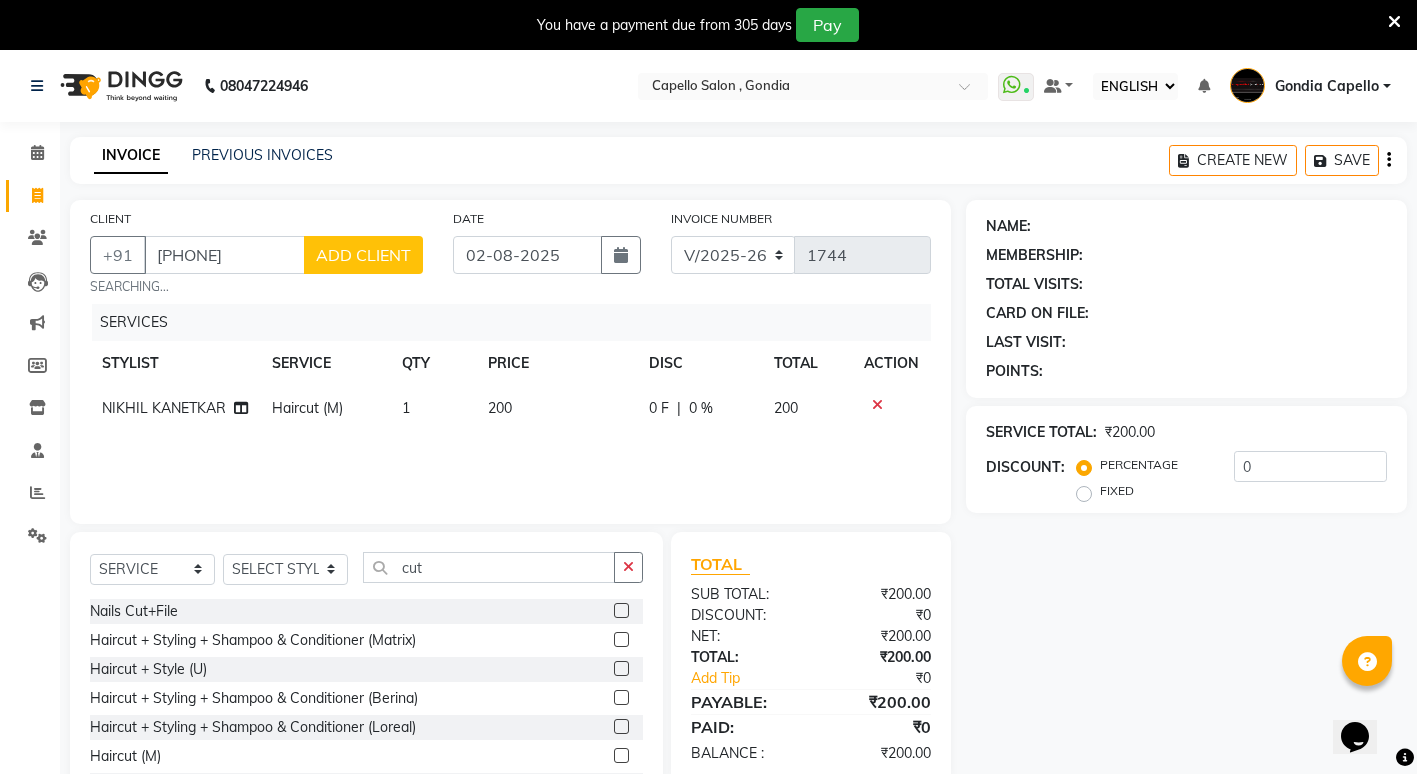 select on "22" 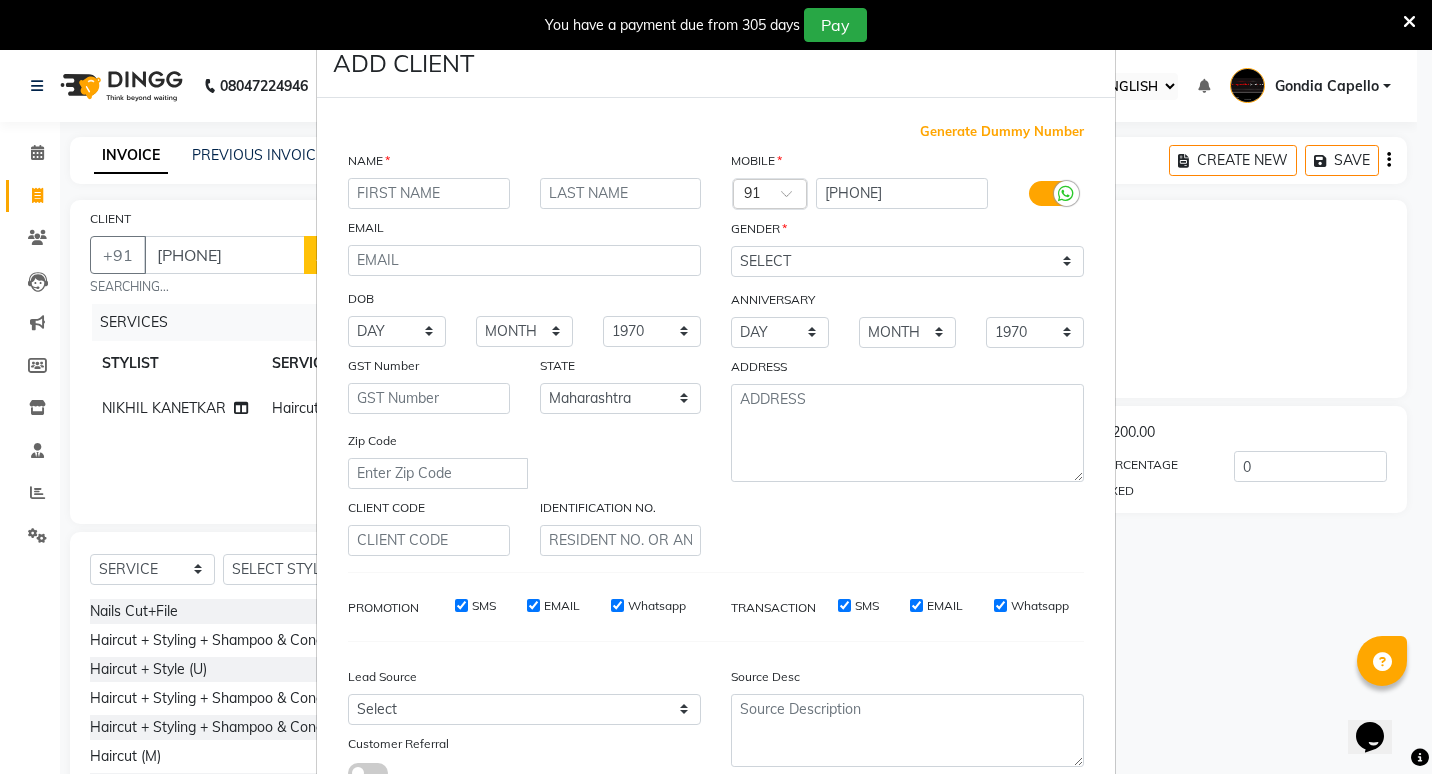 click at bounding box center (429, 193) 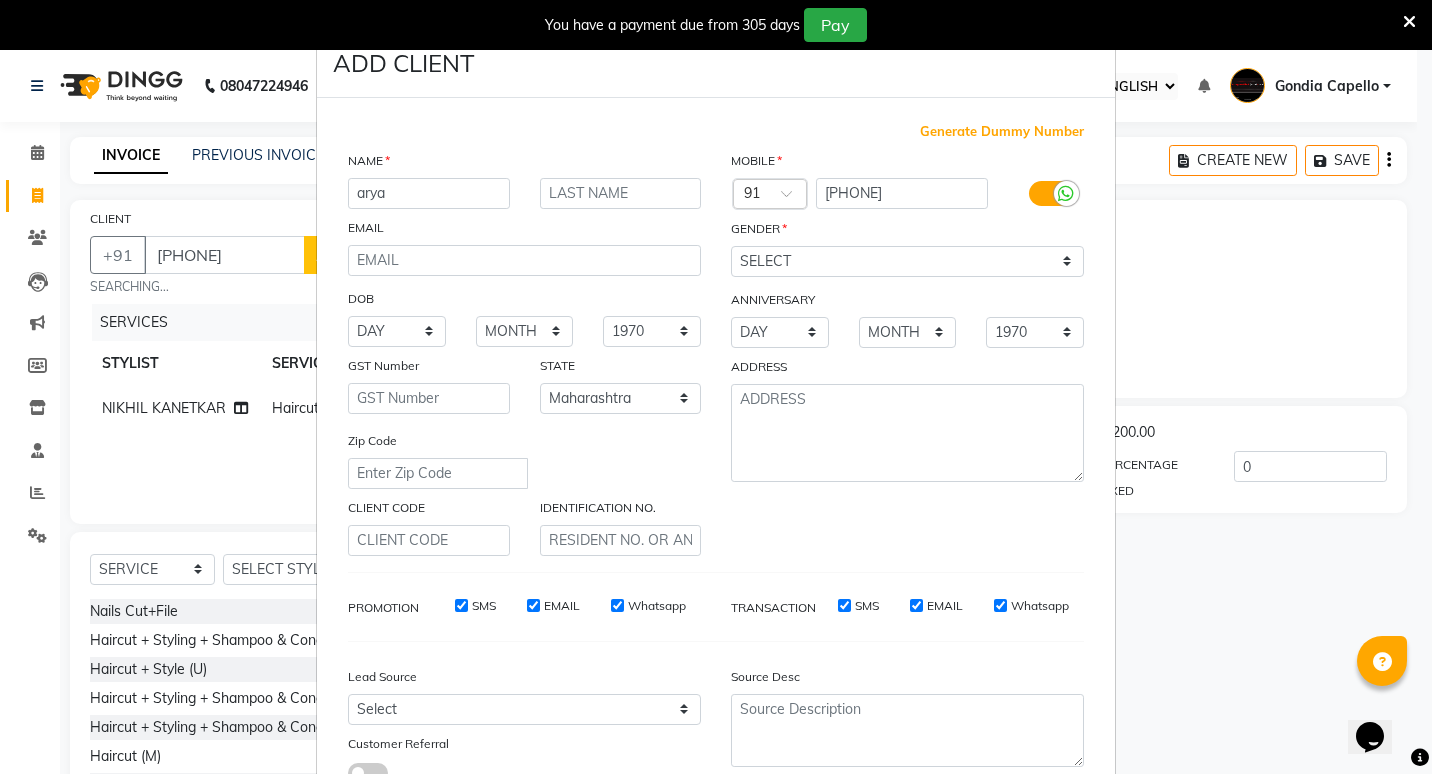 type on "arya" 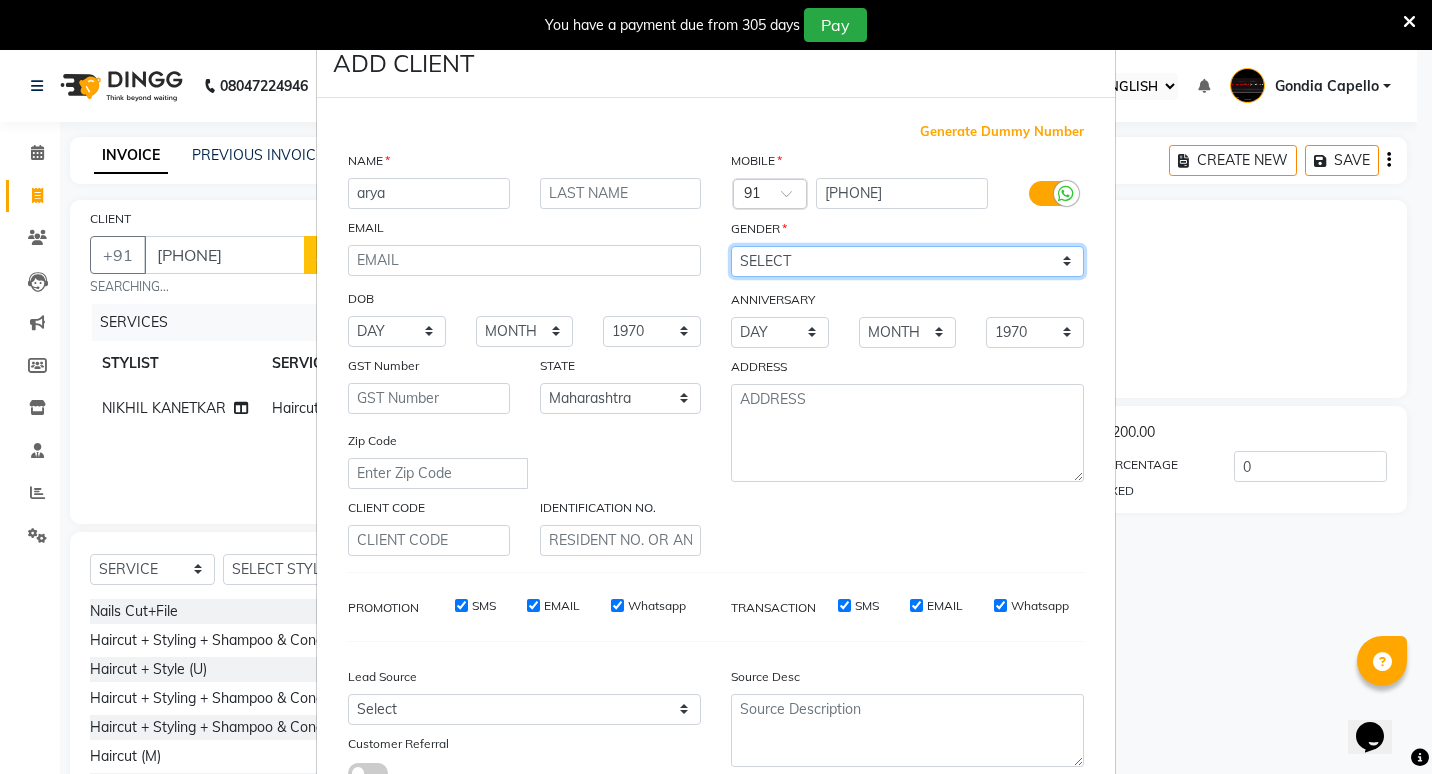 click on "SELECT MALE FEMALE OTHER PREFER NOT TO SAY" at bounding box center (907, 261) 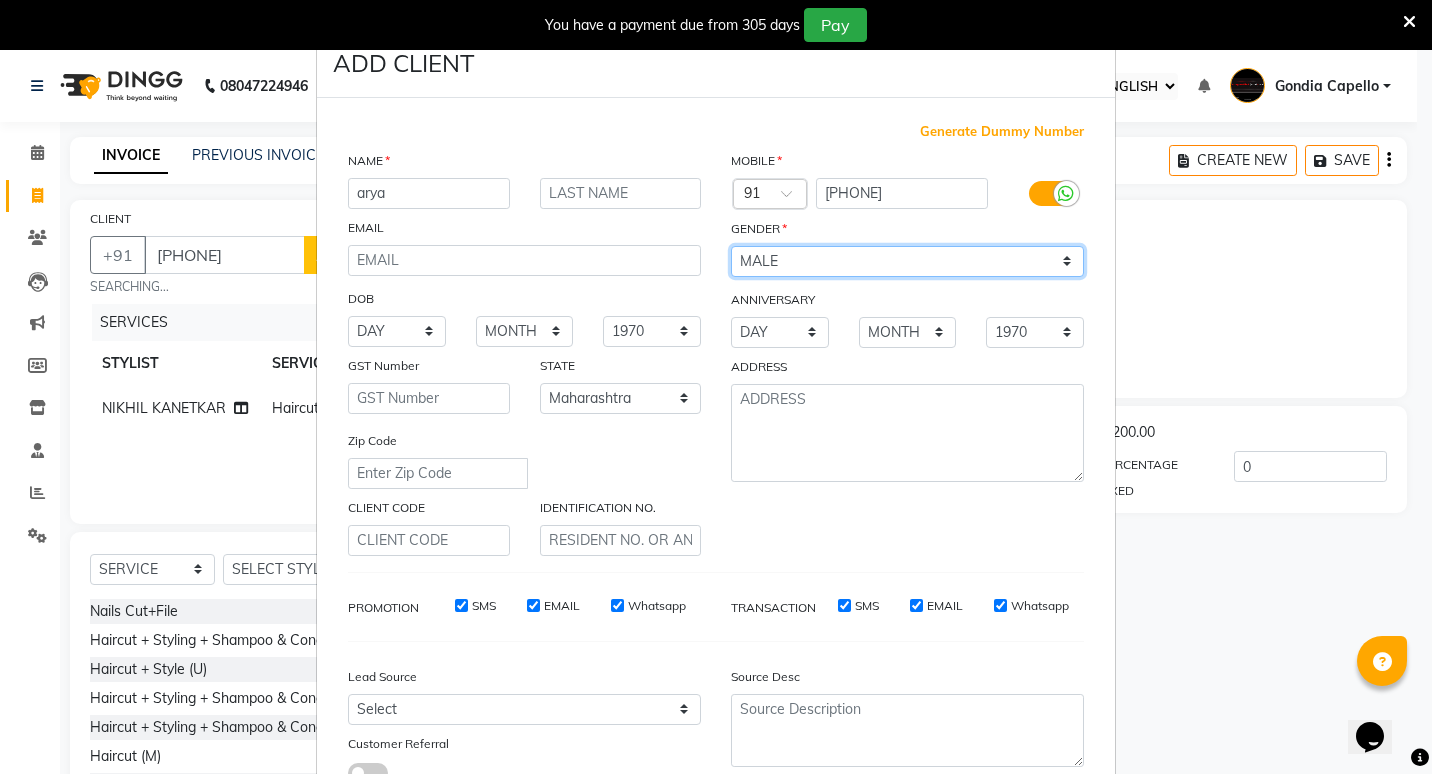 click on "SELECT MALE FEMALE OTHER PREFER NOT TO SAY" at bounding box center (907, 261) 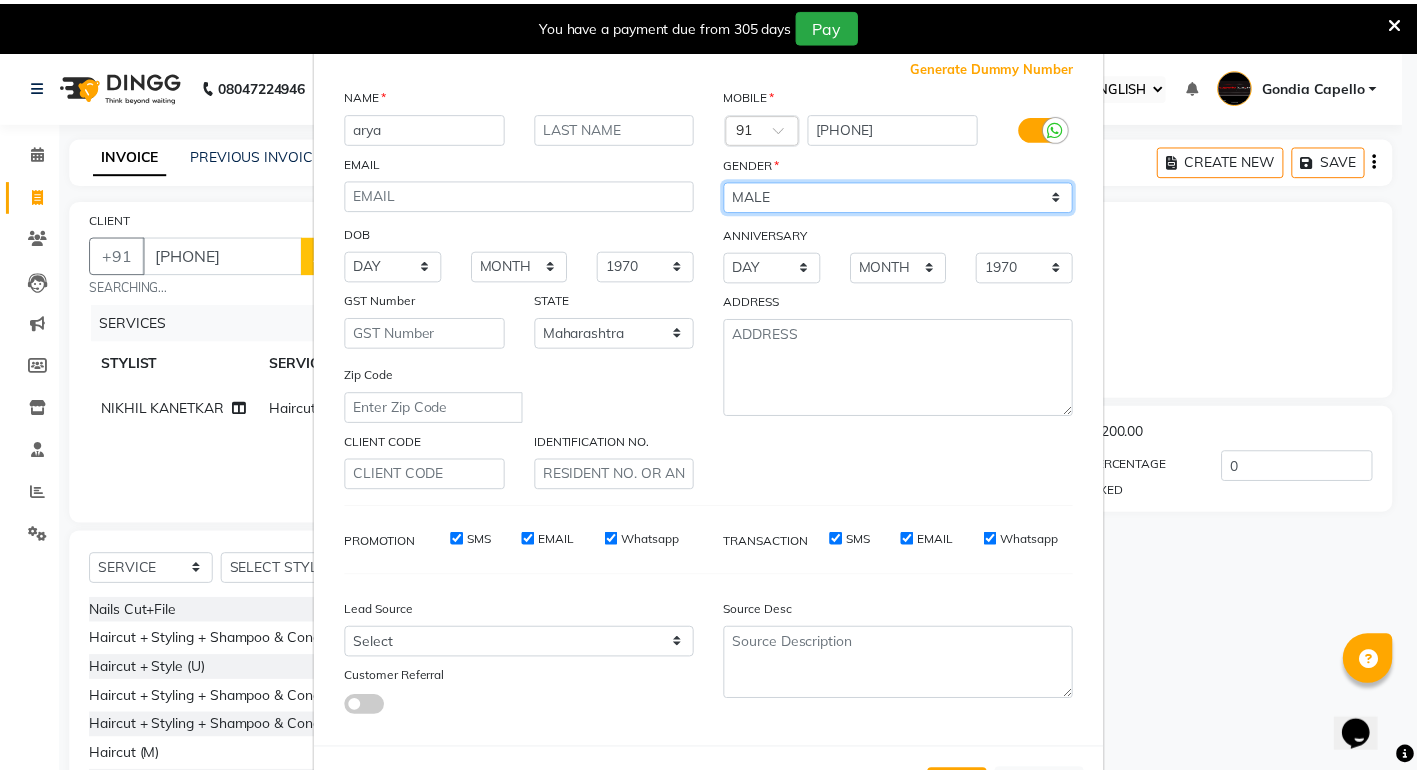 scroll, scrollTop: 149, scrollLeft: 0, axis: vertical 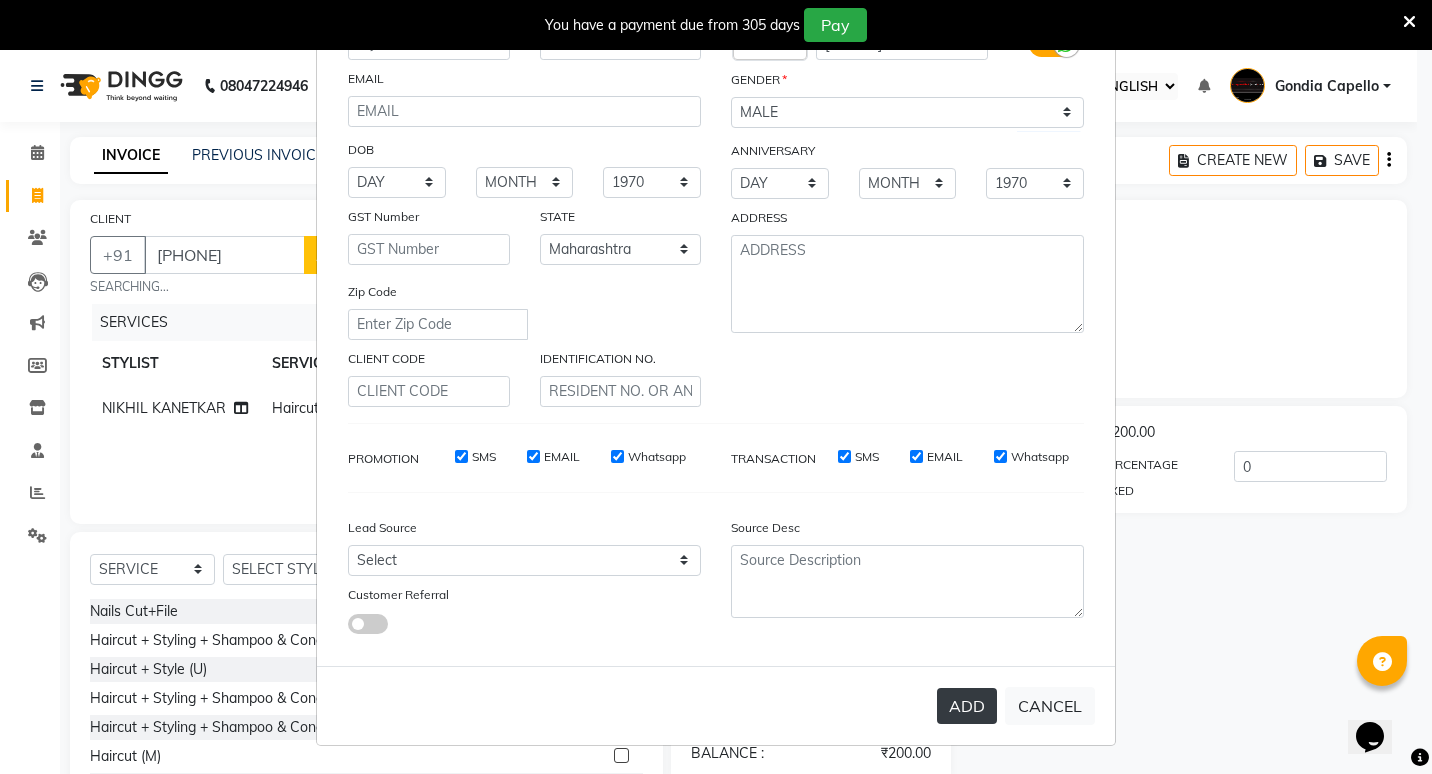 click on "ADD" at bounding box center (967, 706) 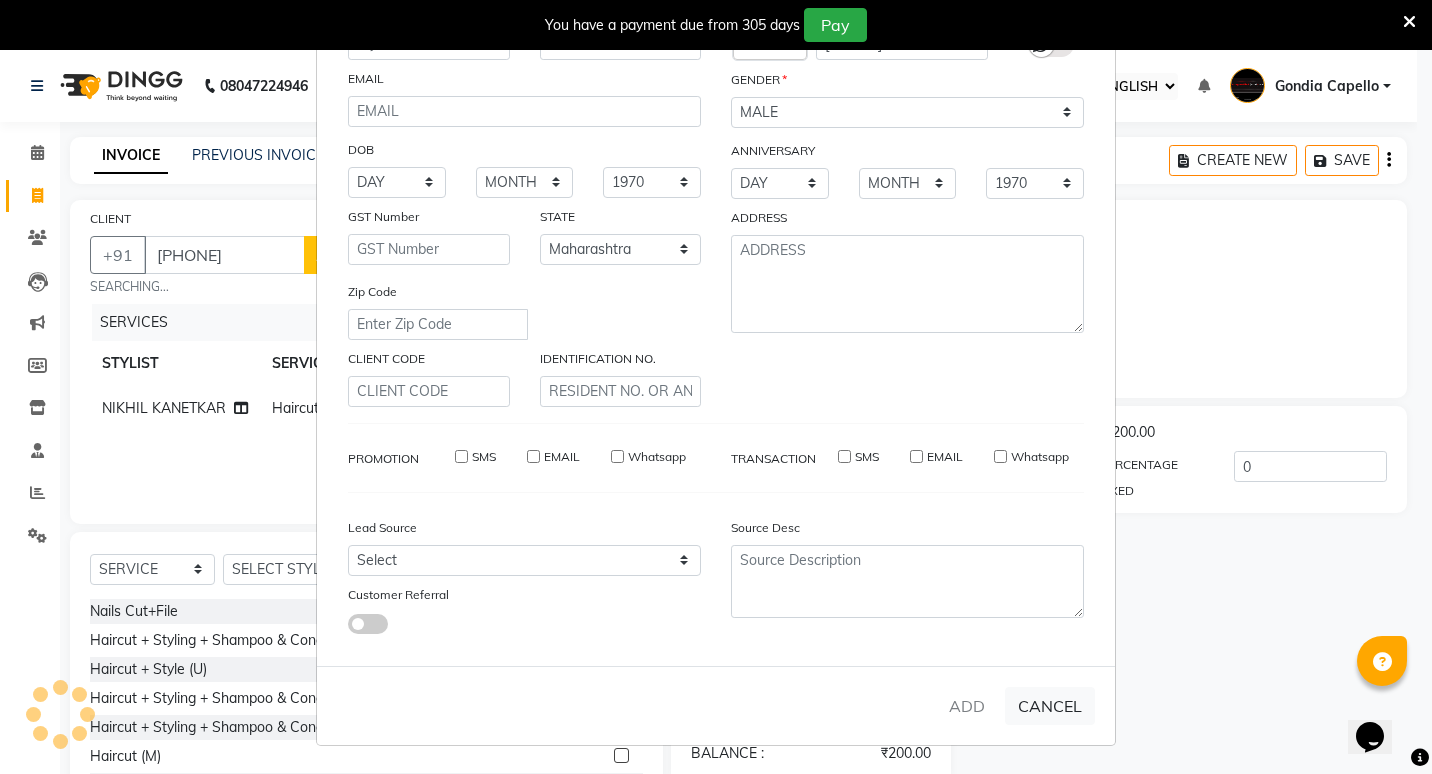 type 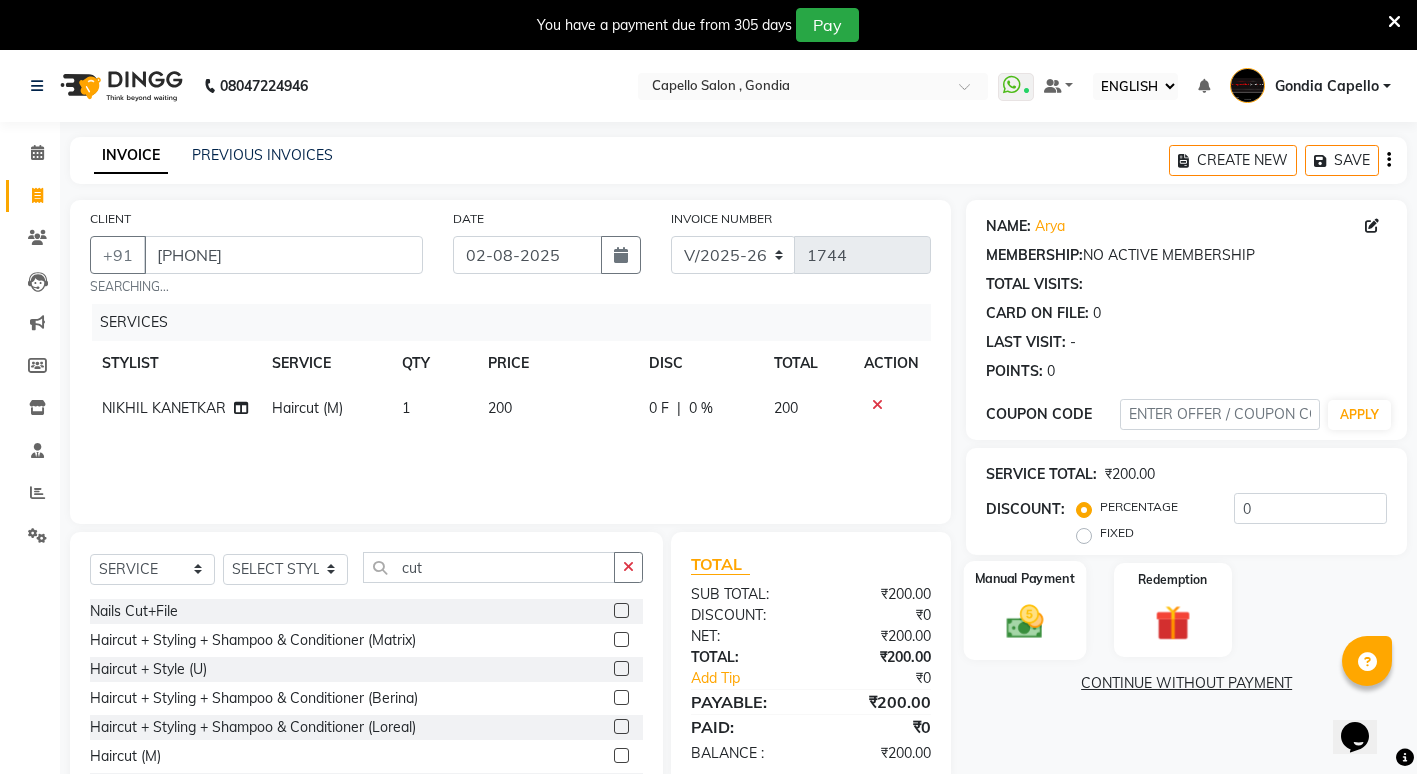 click 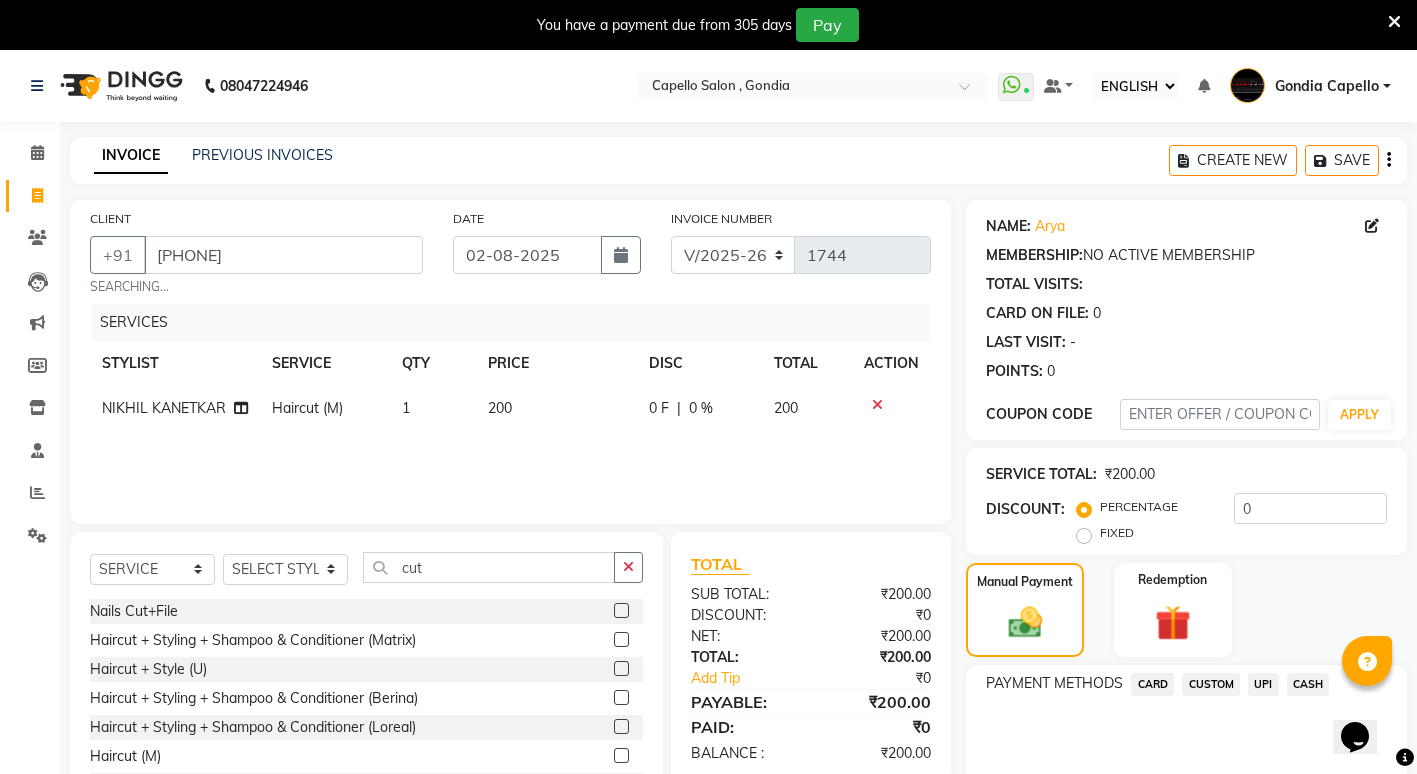 click on "CASH" 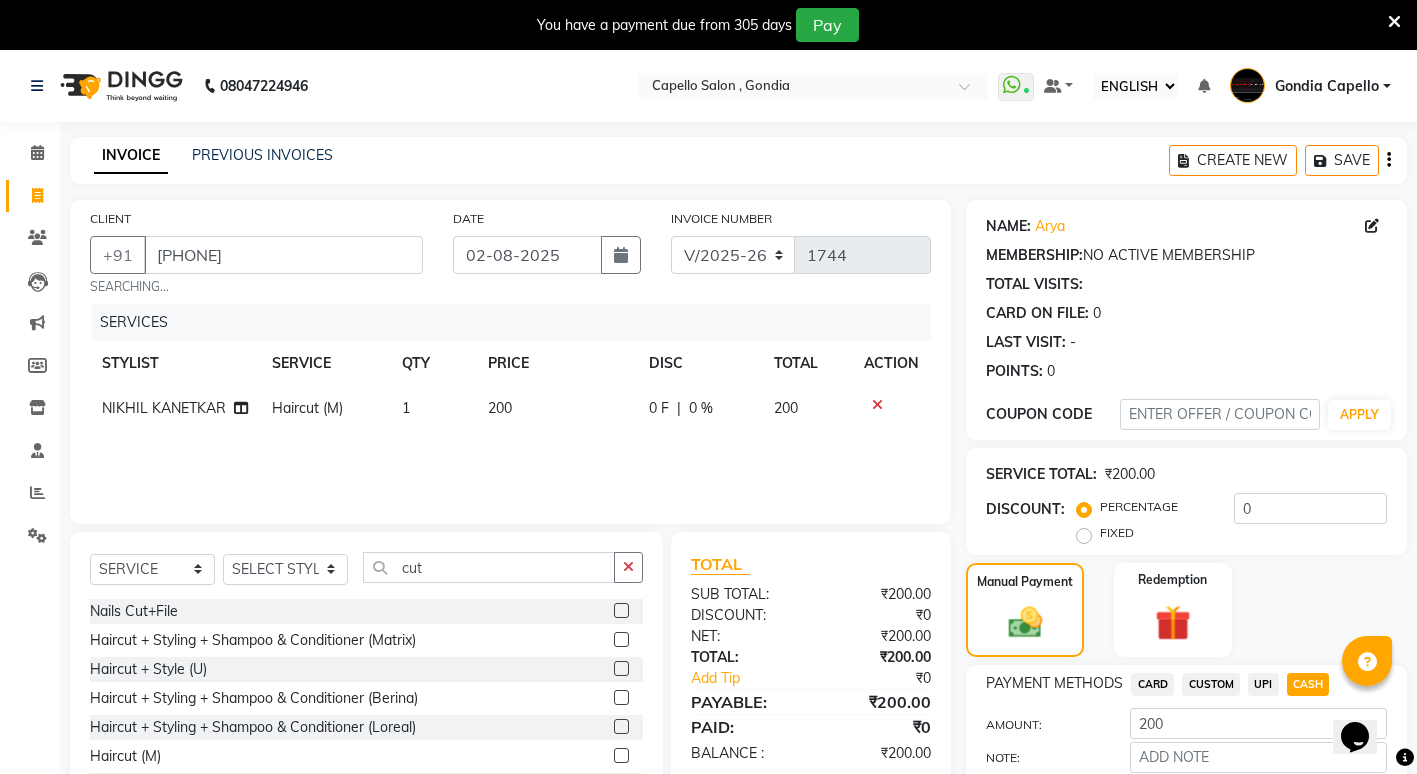 scroll, scrollTop: 111, scrollLeft: 0, axis: vertical 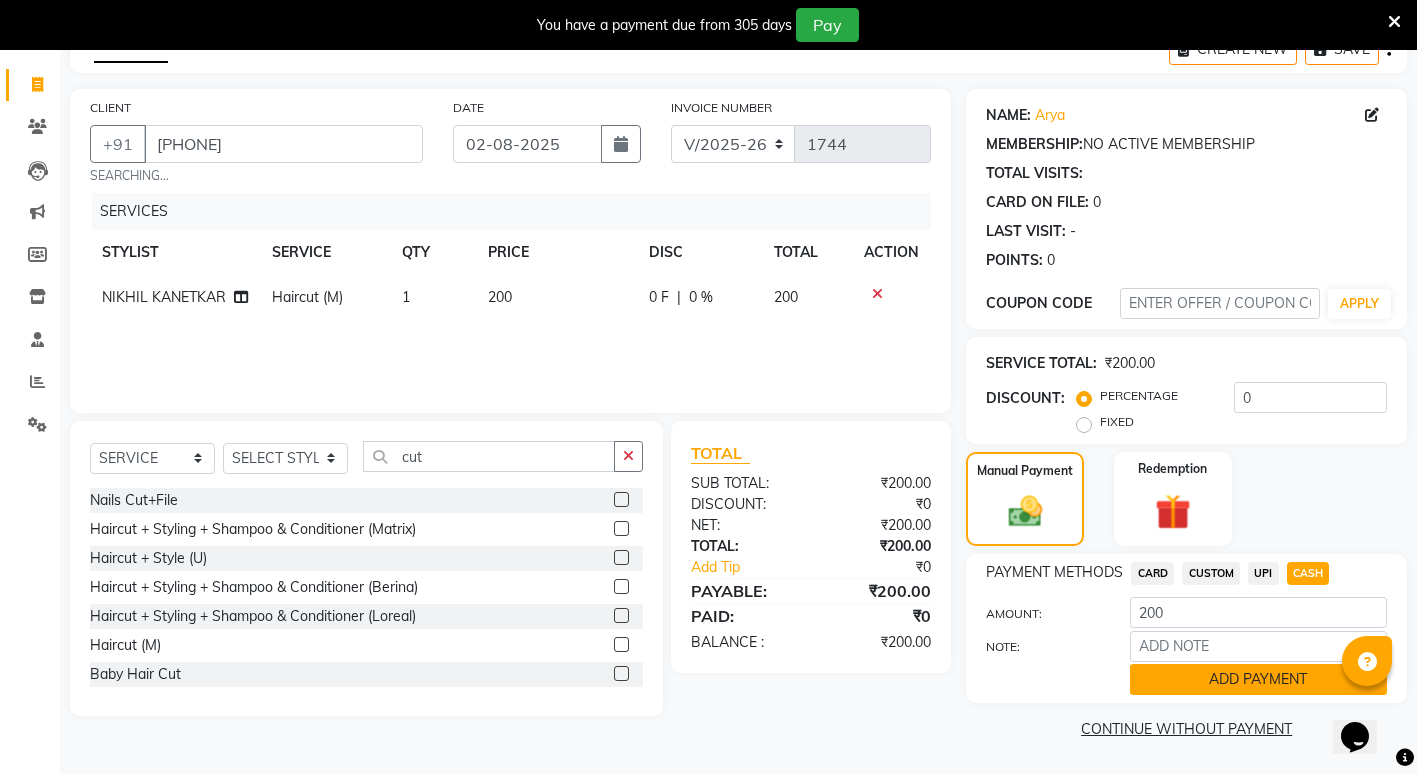 click on "ADD PAYMENT" 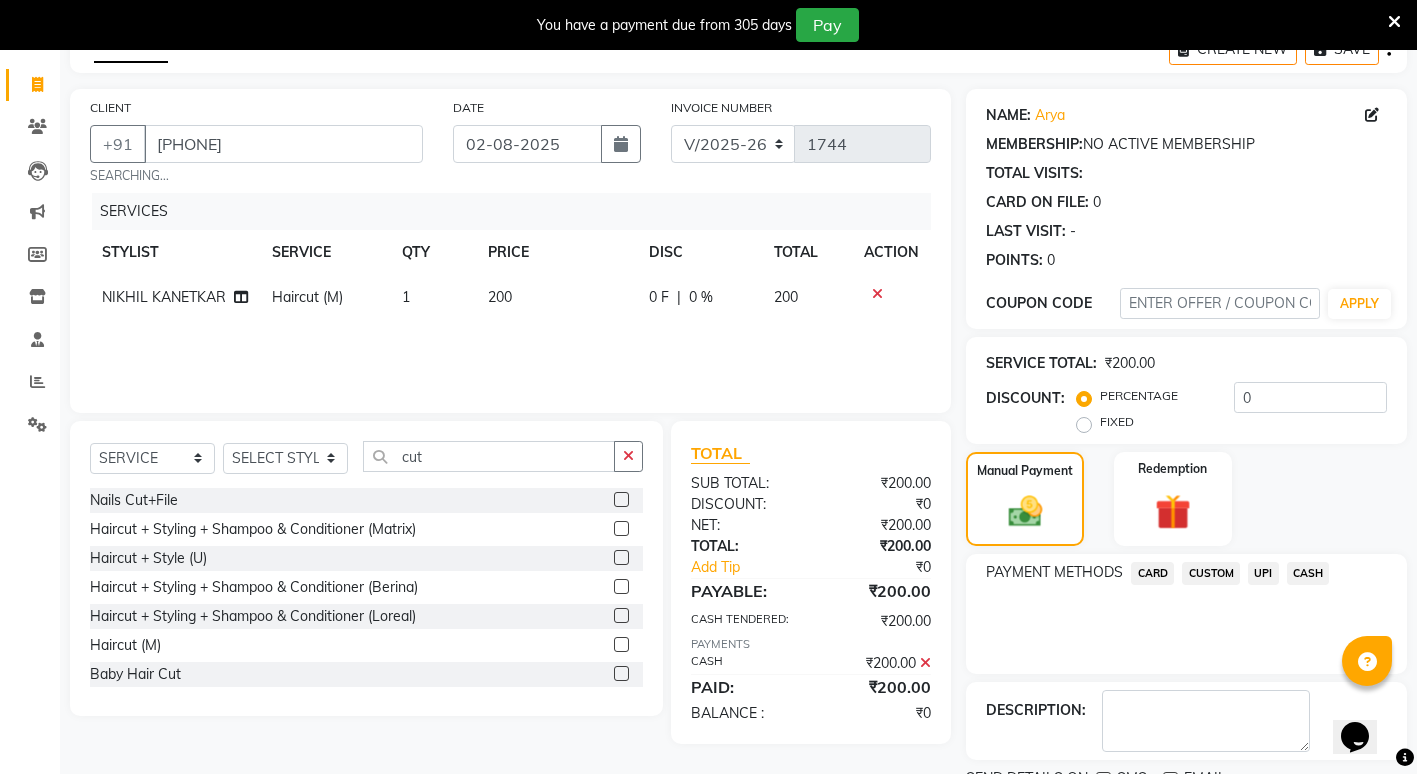 scroll, scrollTop: 195, scrollLeft: 0, axis: vertical 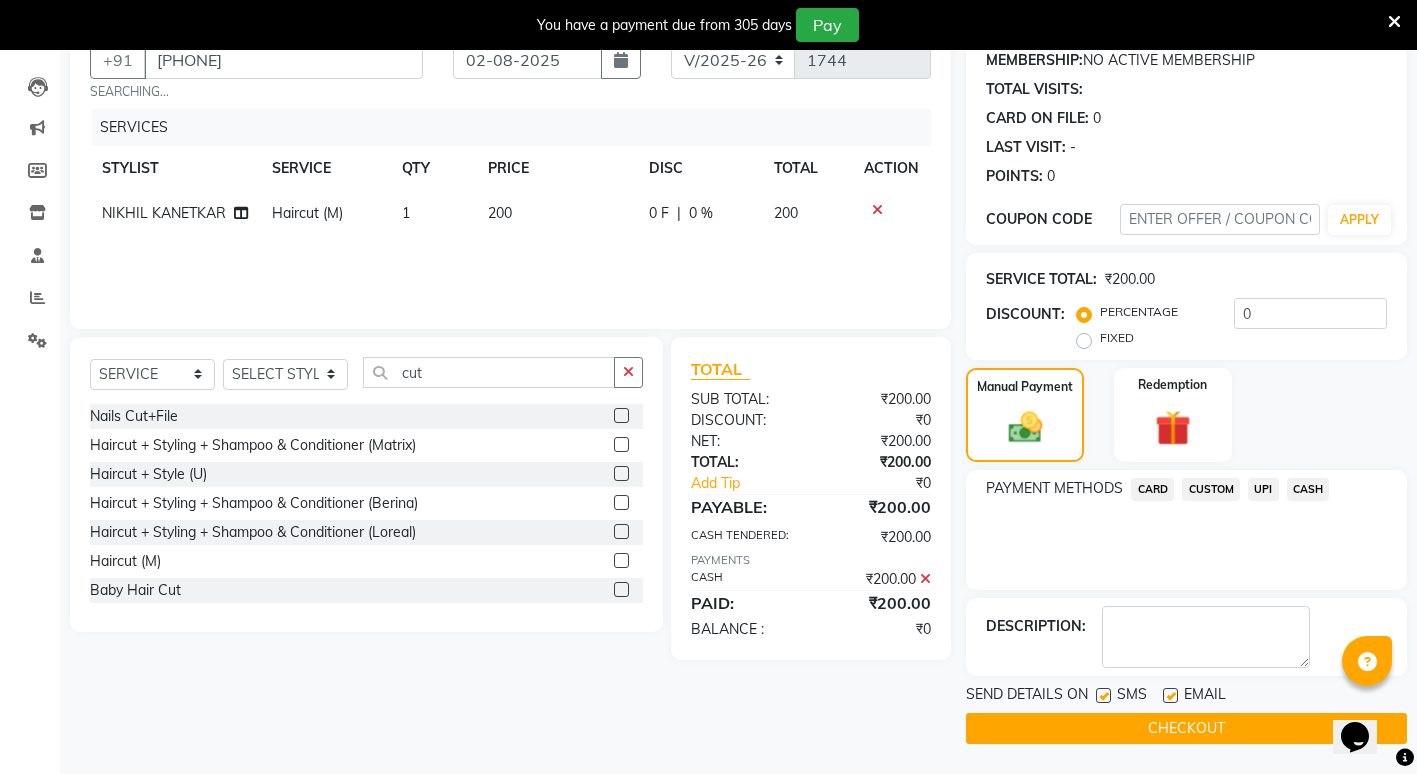 click on "CHECKOUT" 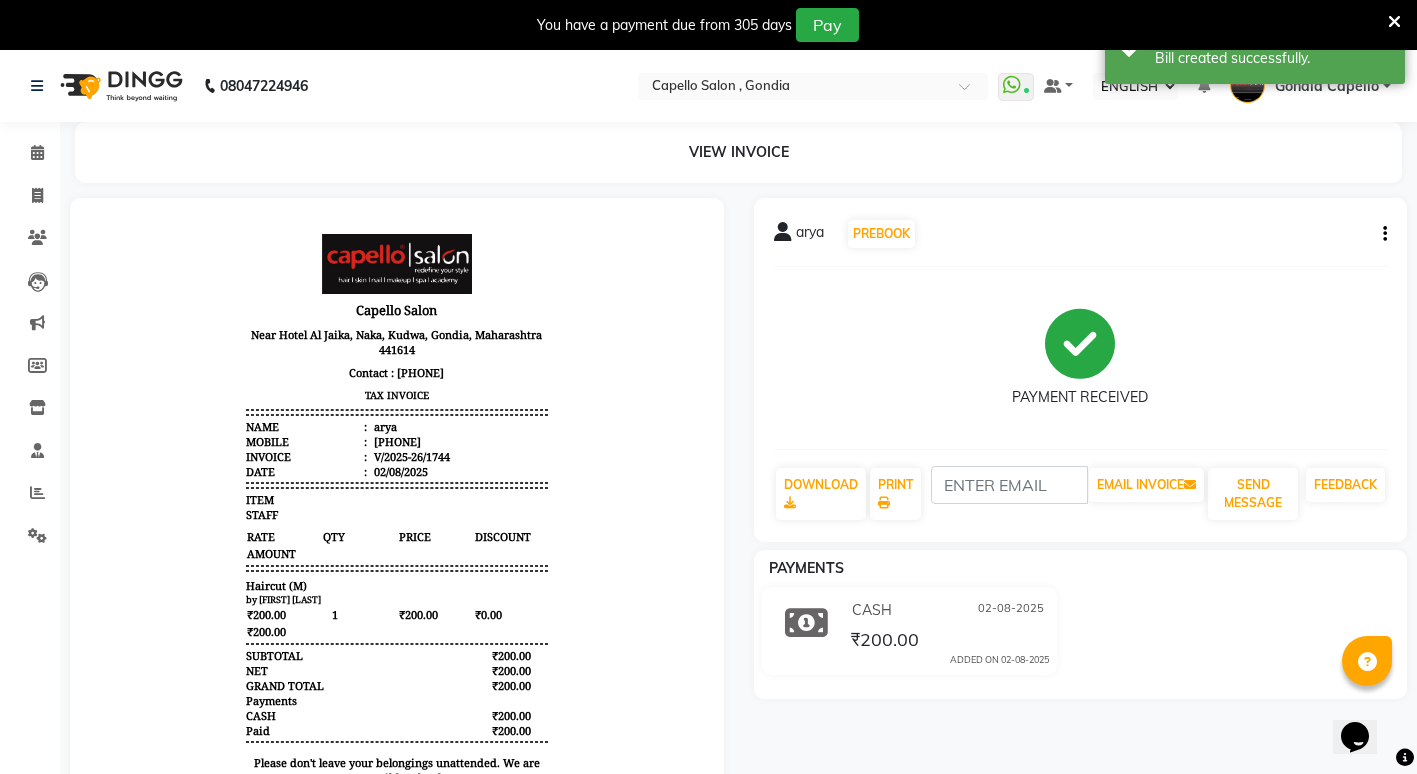 scroll, scrollTop: 0, scrollLeft: 0, axis: both 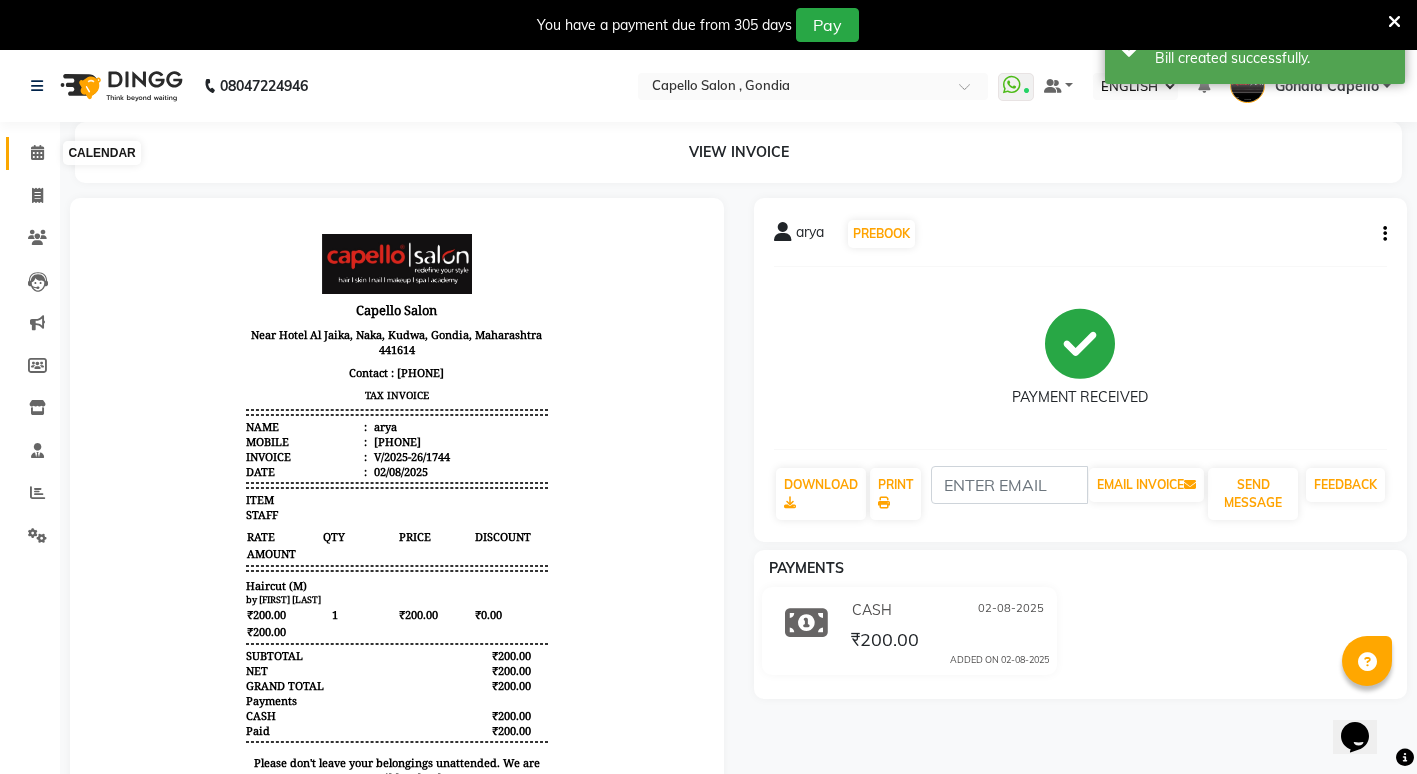 click 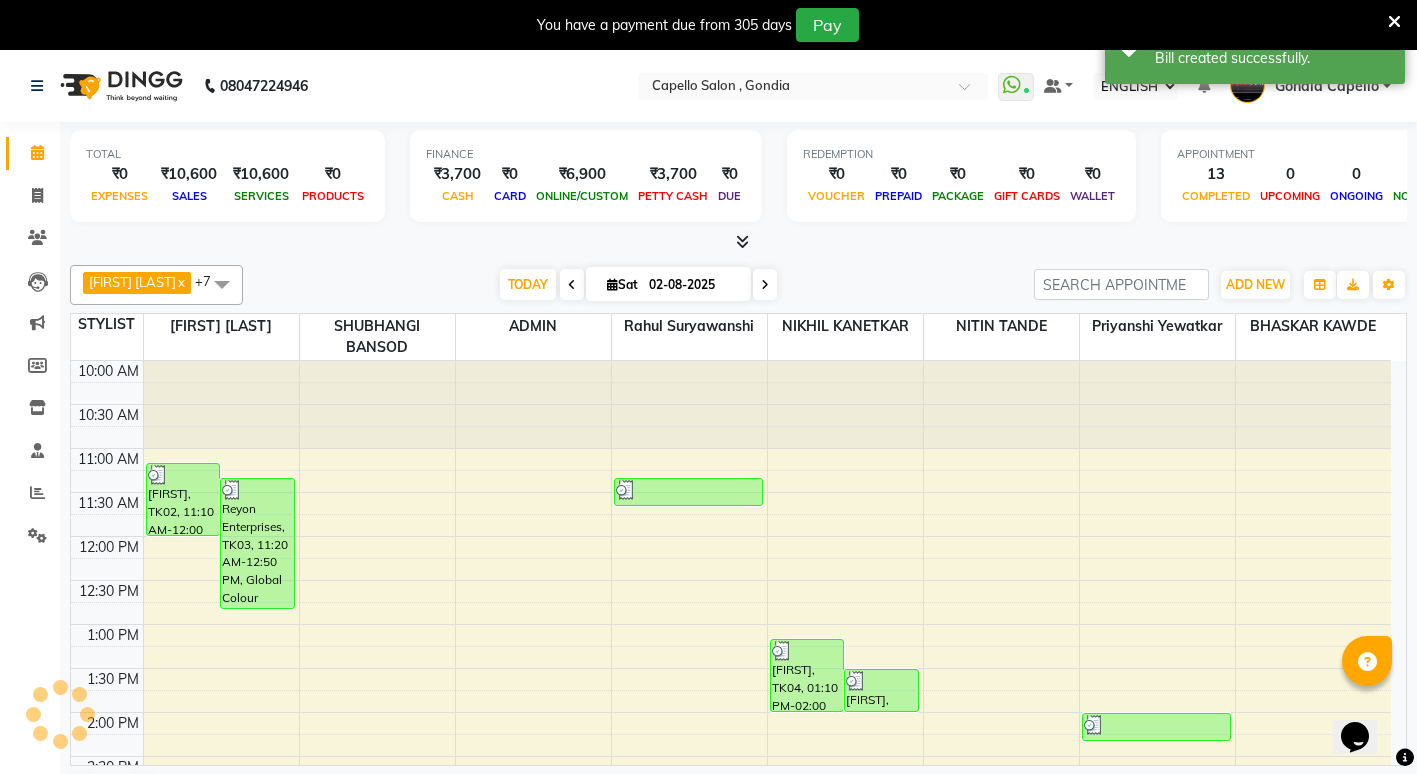 scroll, scrollTop: 0, scrollLeft: 0, axis: both 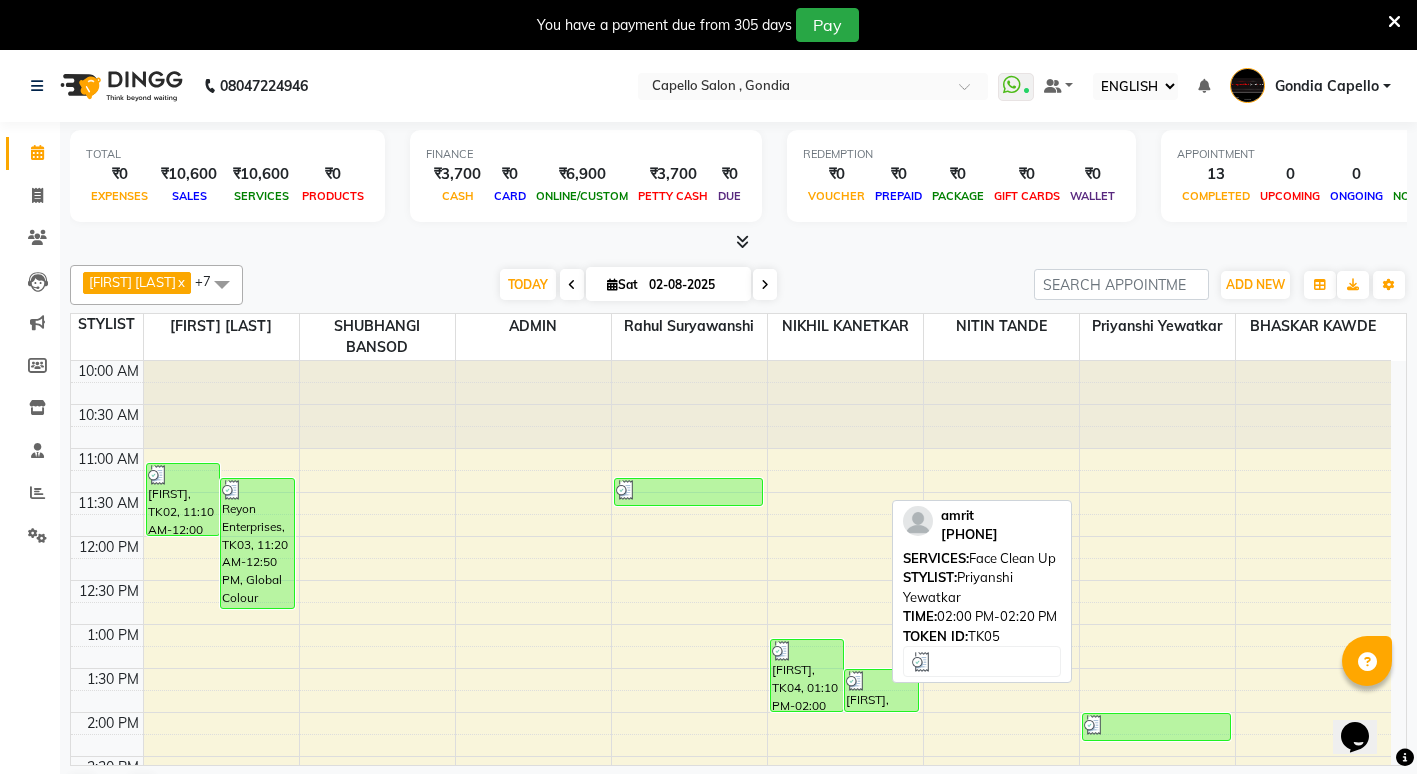 click at bounding box center [1156, 725] 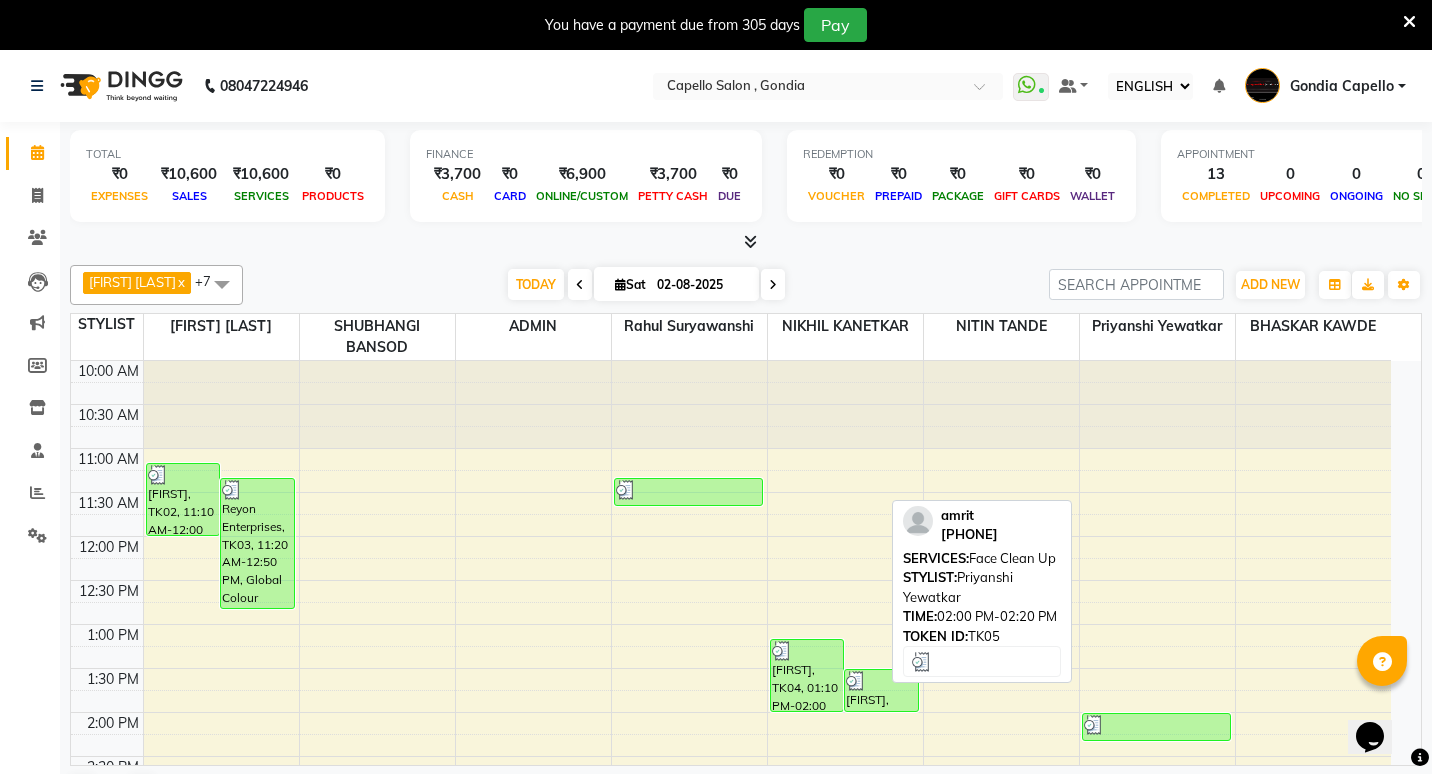 select on "3" 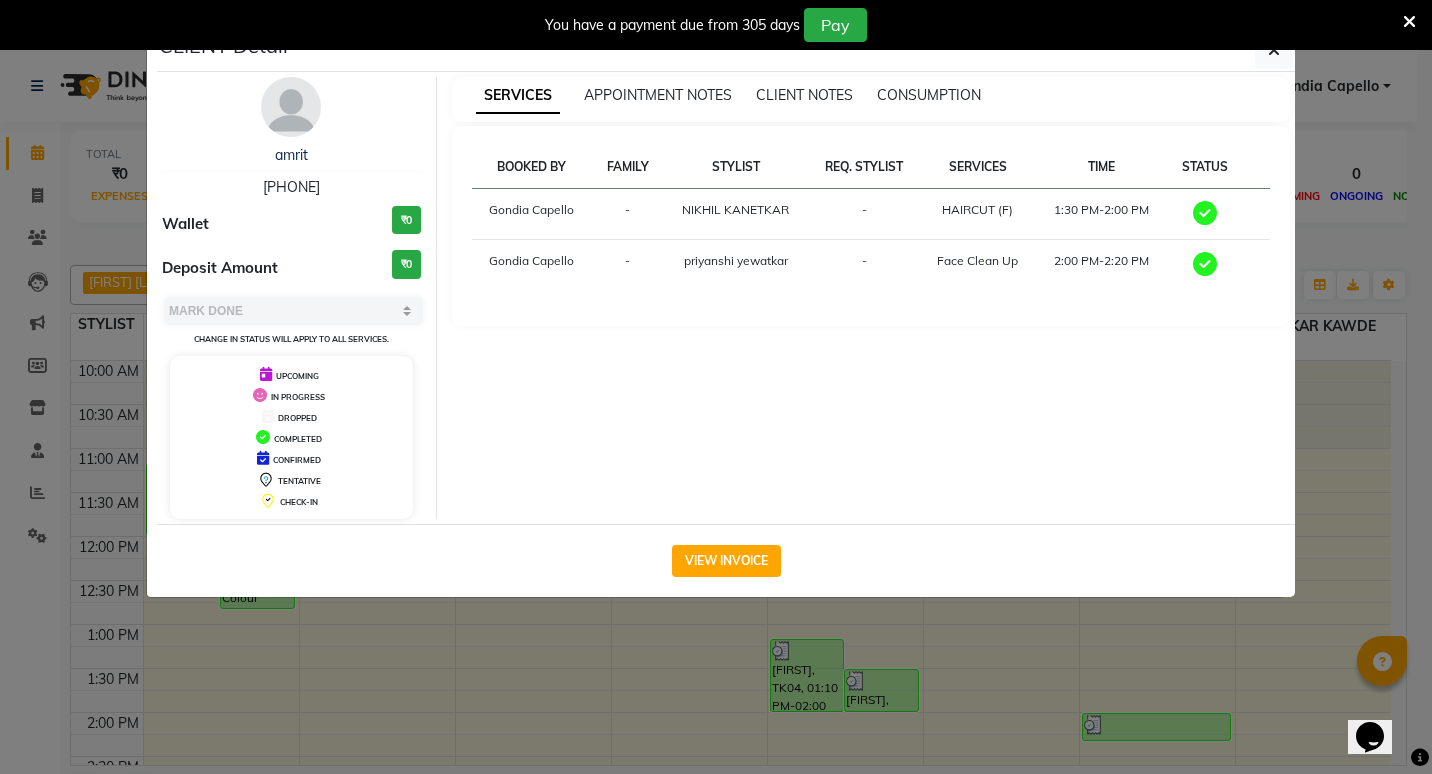 click on "You have a payment due from 305 days   Pay" at bounding box center [716, 25] 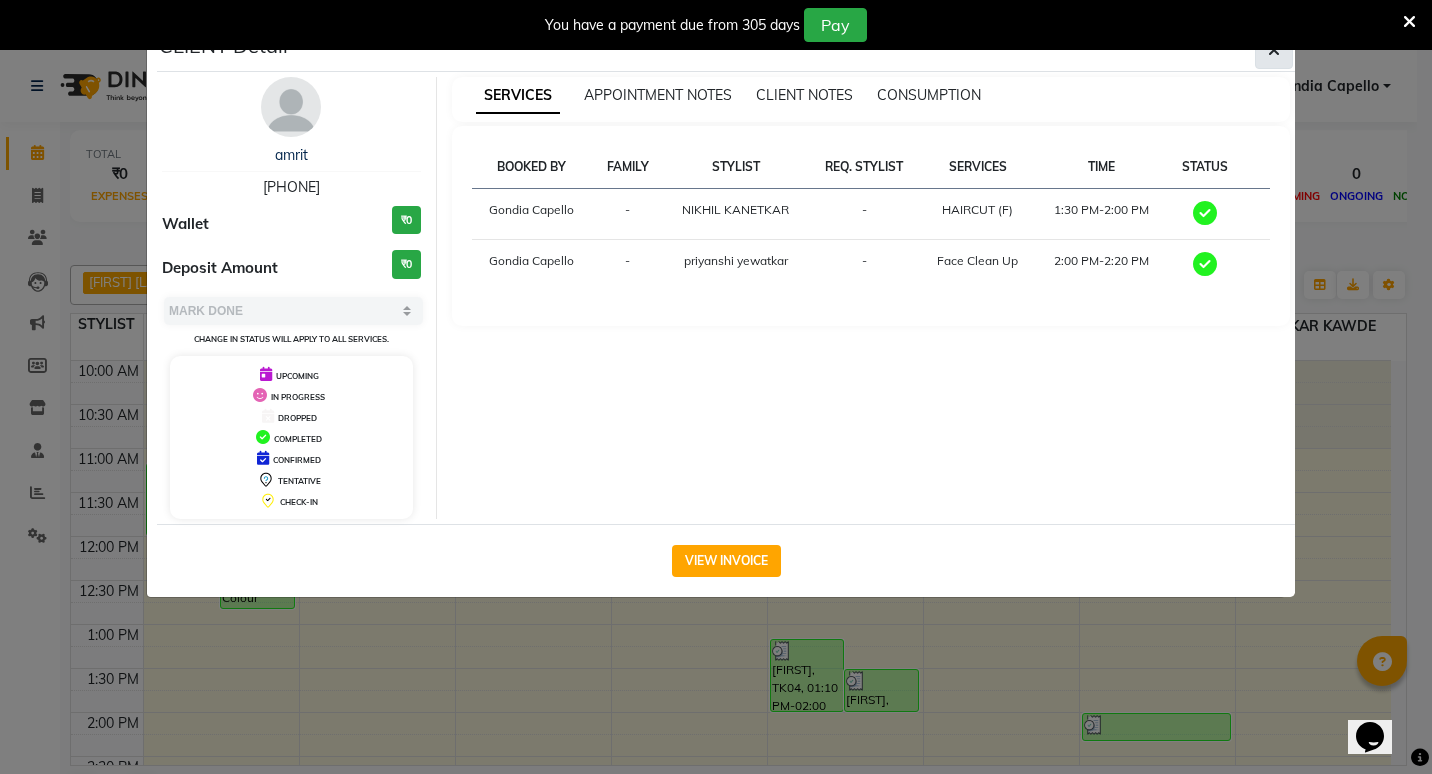 click 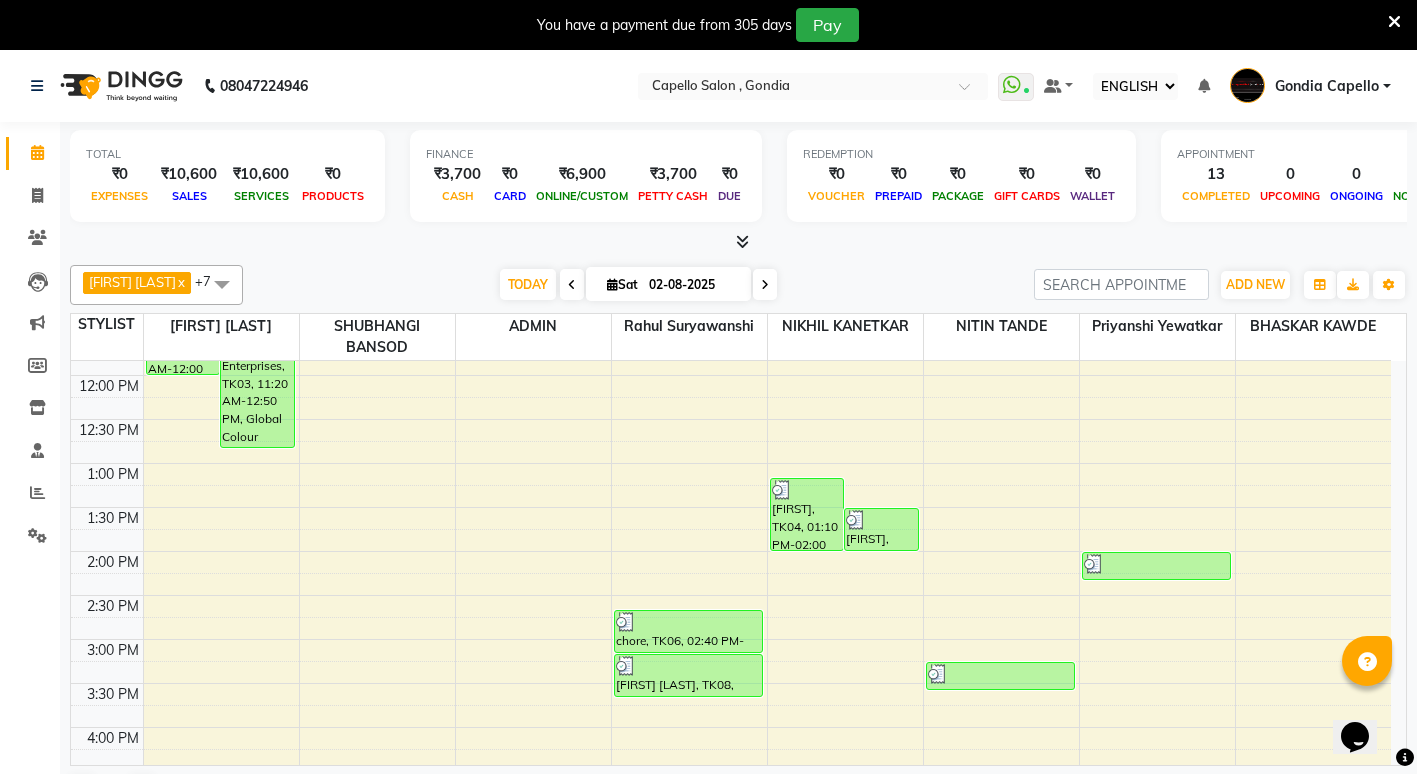 scroll, scrollTop: 400, scrollLeft: 0, axis: vertical 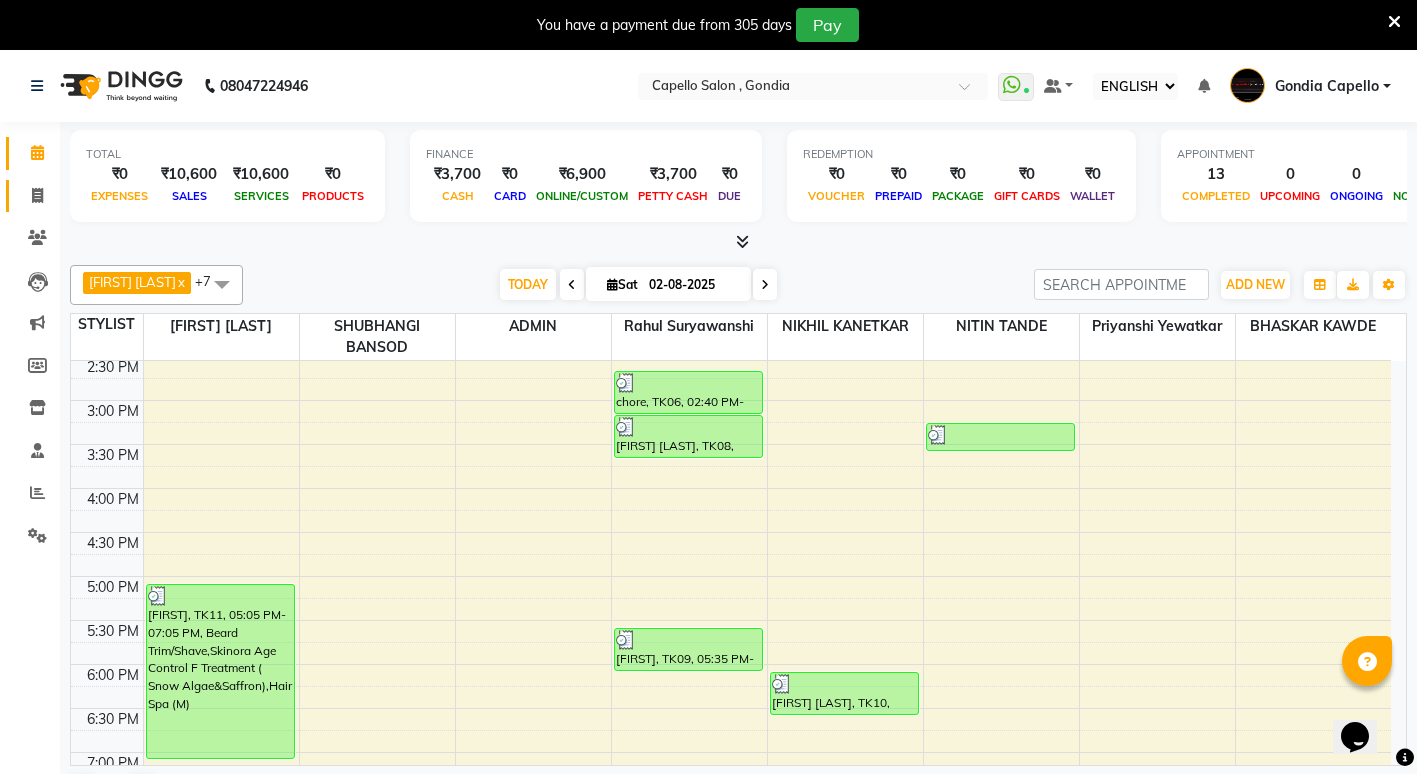 click on "INVOICE" 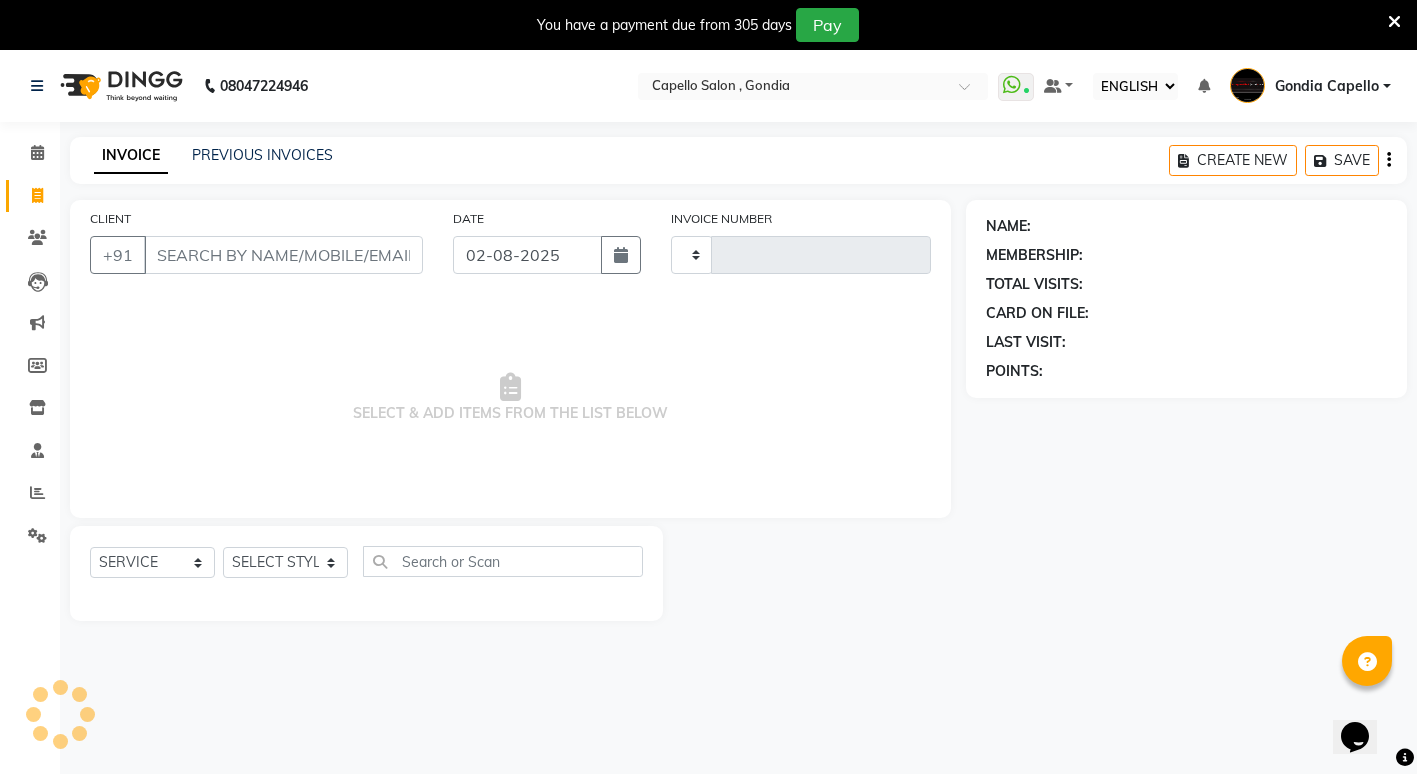type on "1745" 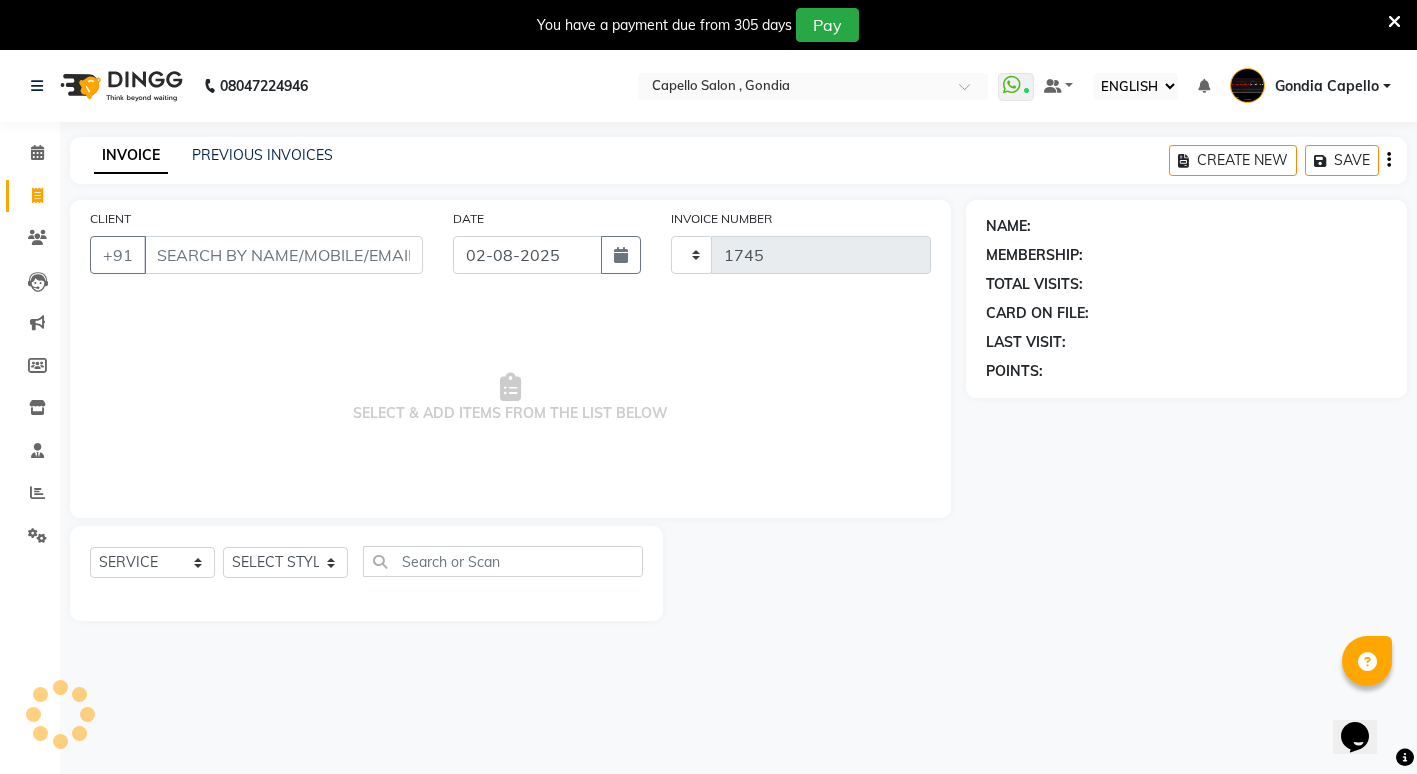 select on "853" 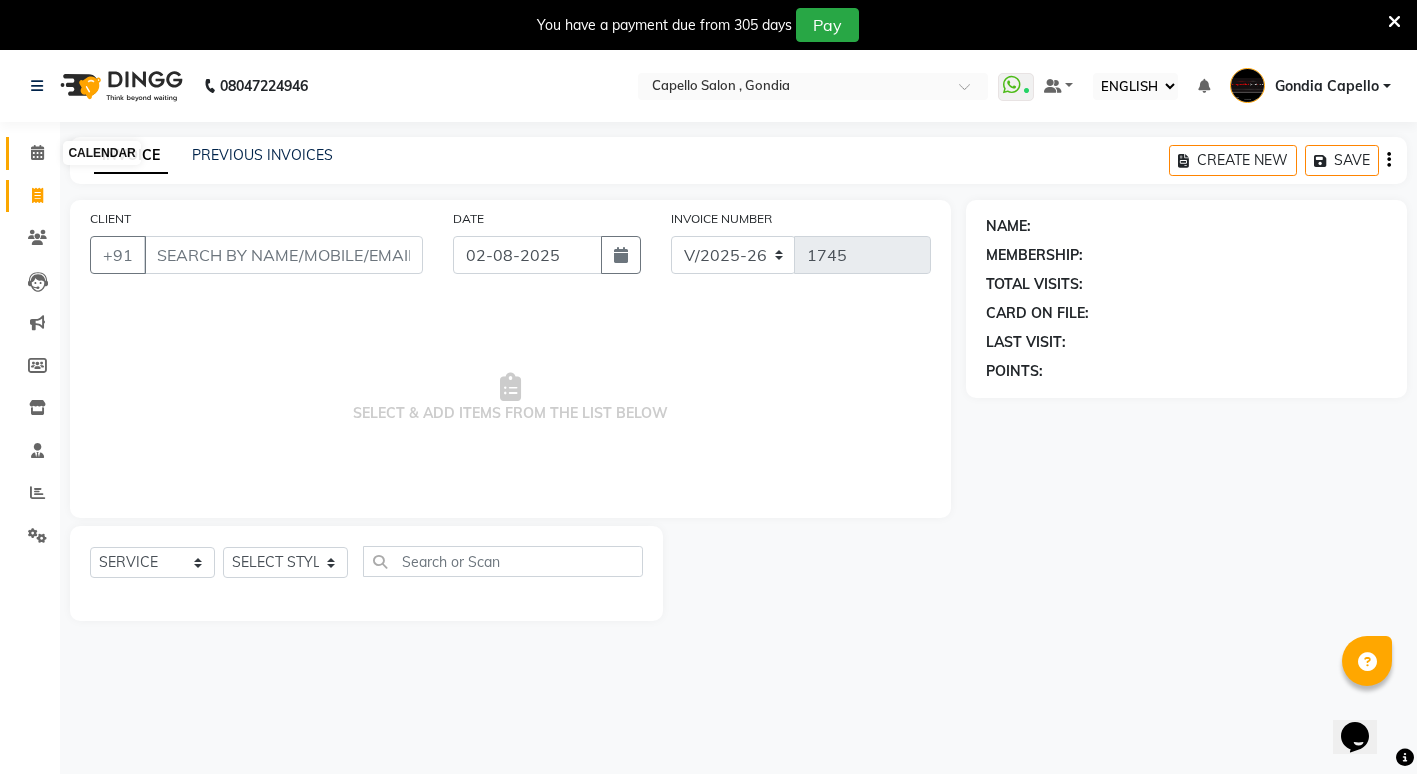 click 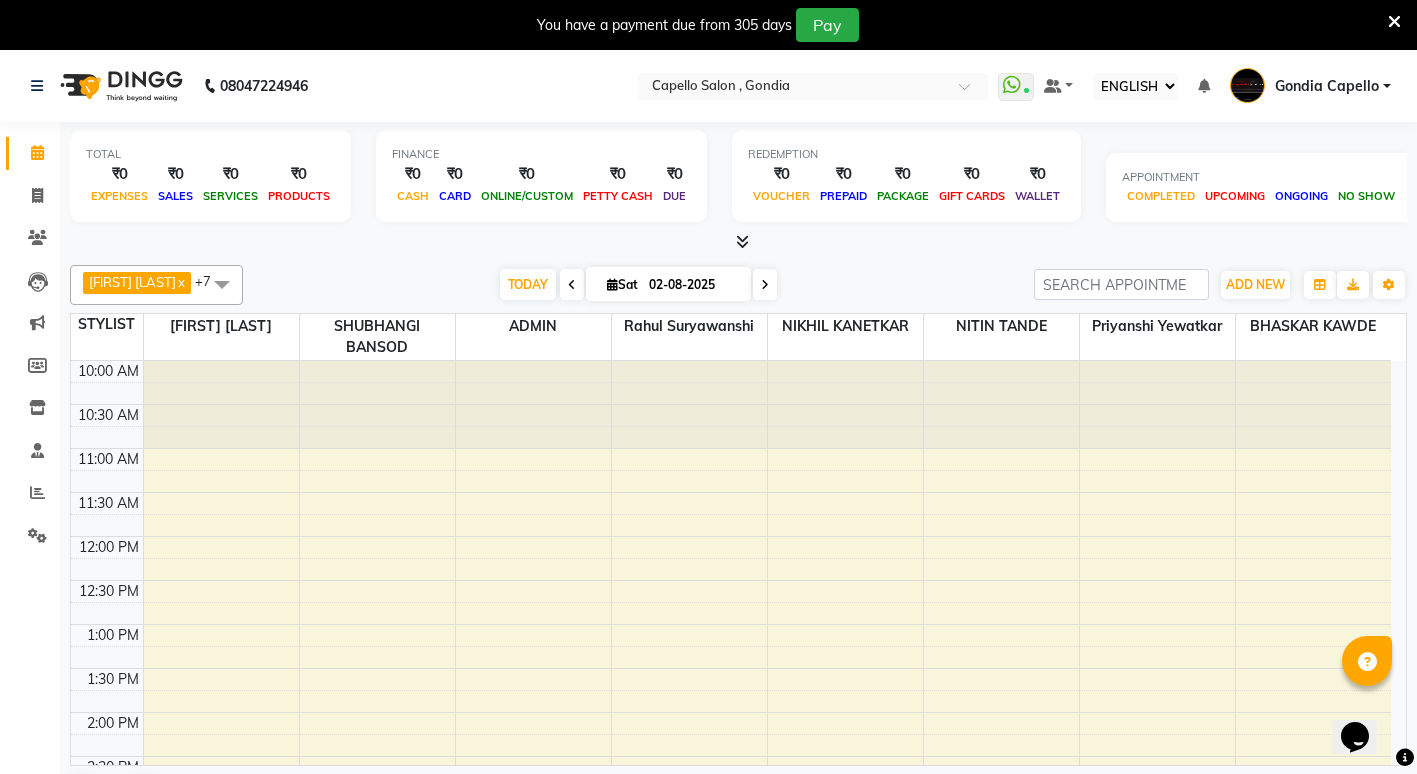 scroll, scrollTop: 0, scrollLeft: 0, axis: both 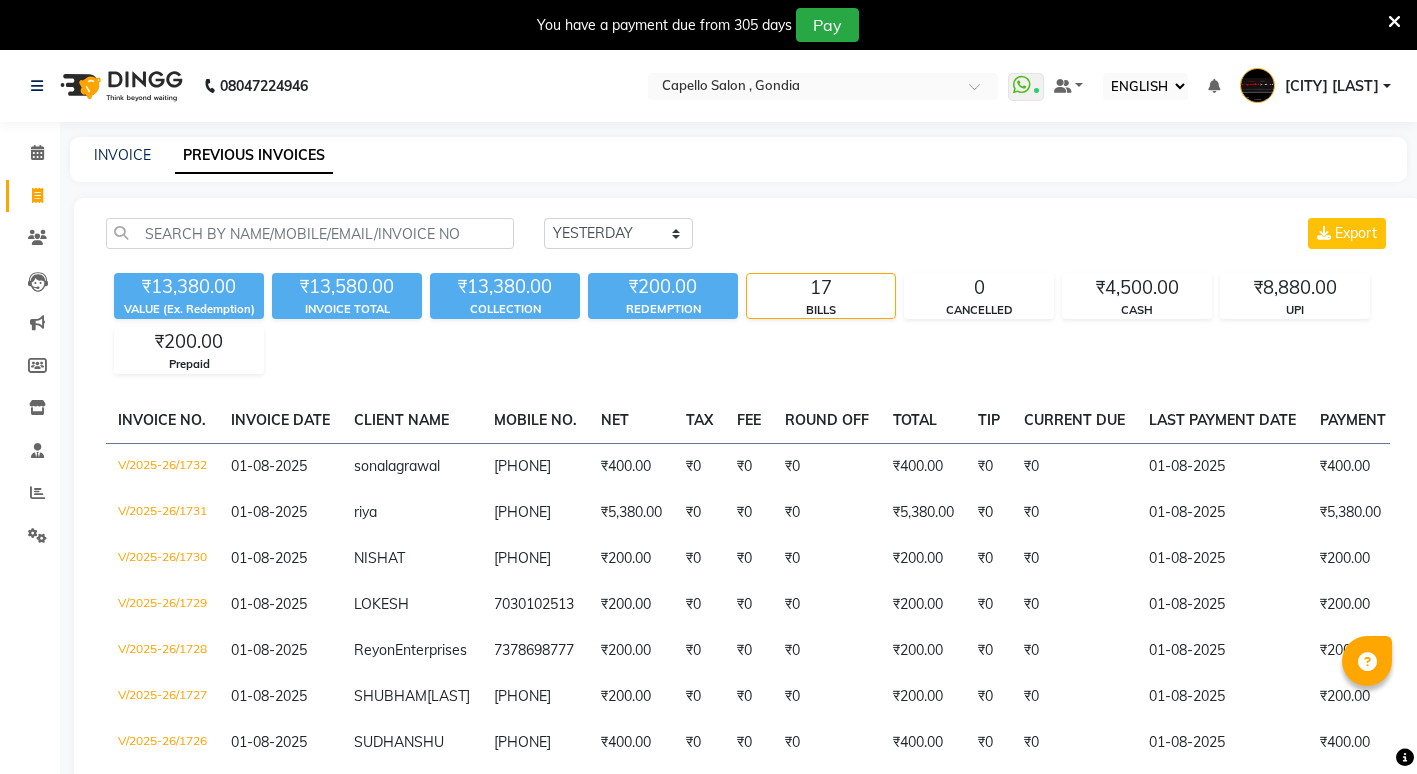 select on "ec" 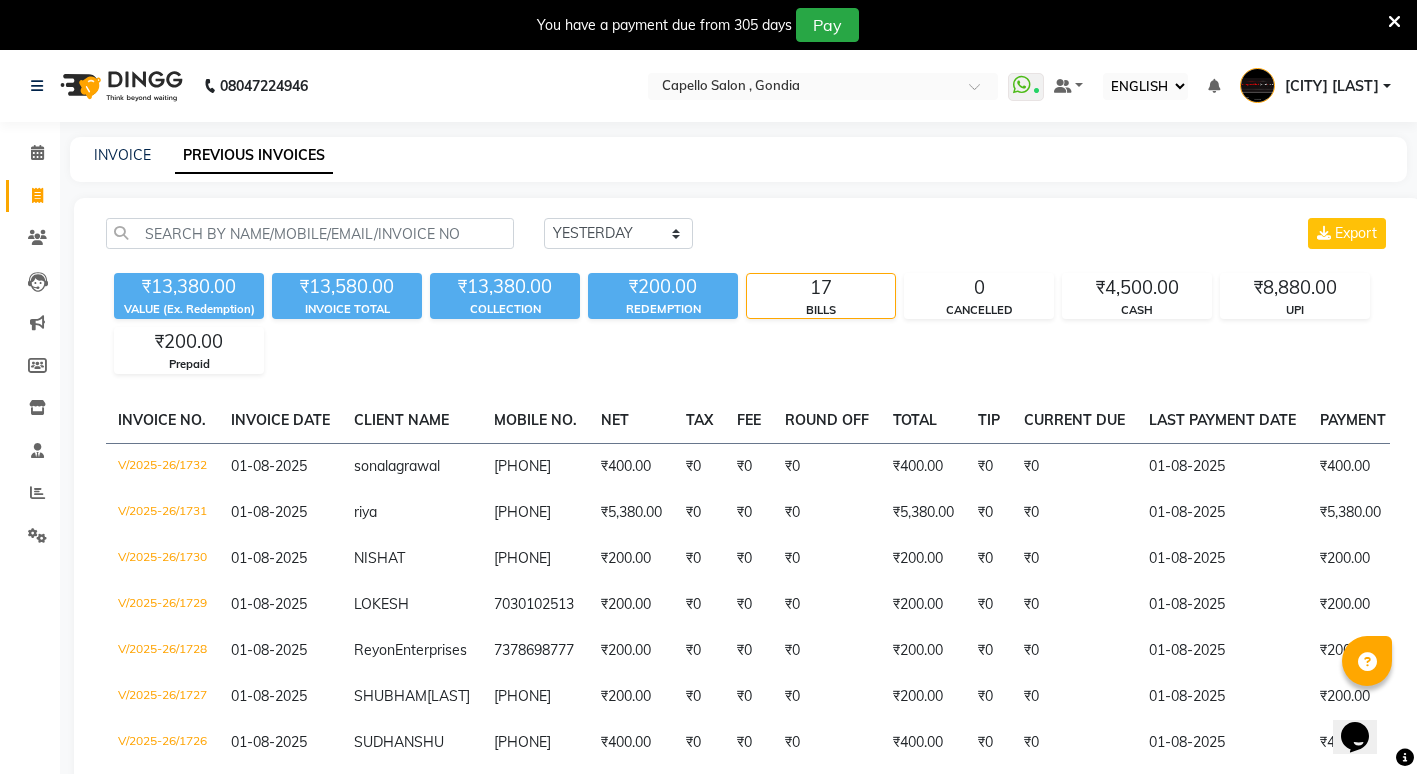 scroll, scrollTop: 0, scrollLeft: 0, axis: both 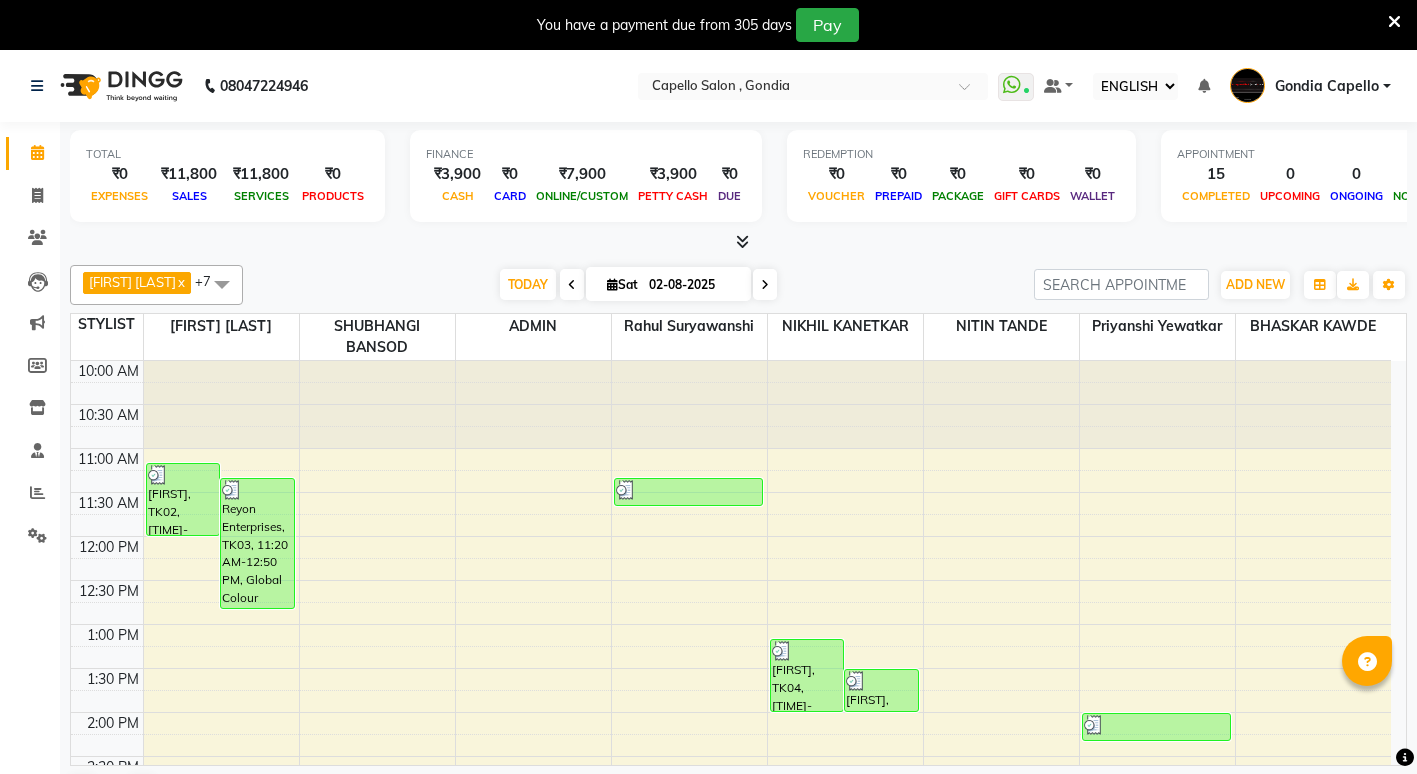 select on "ec" 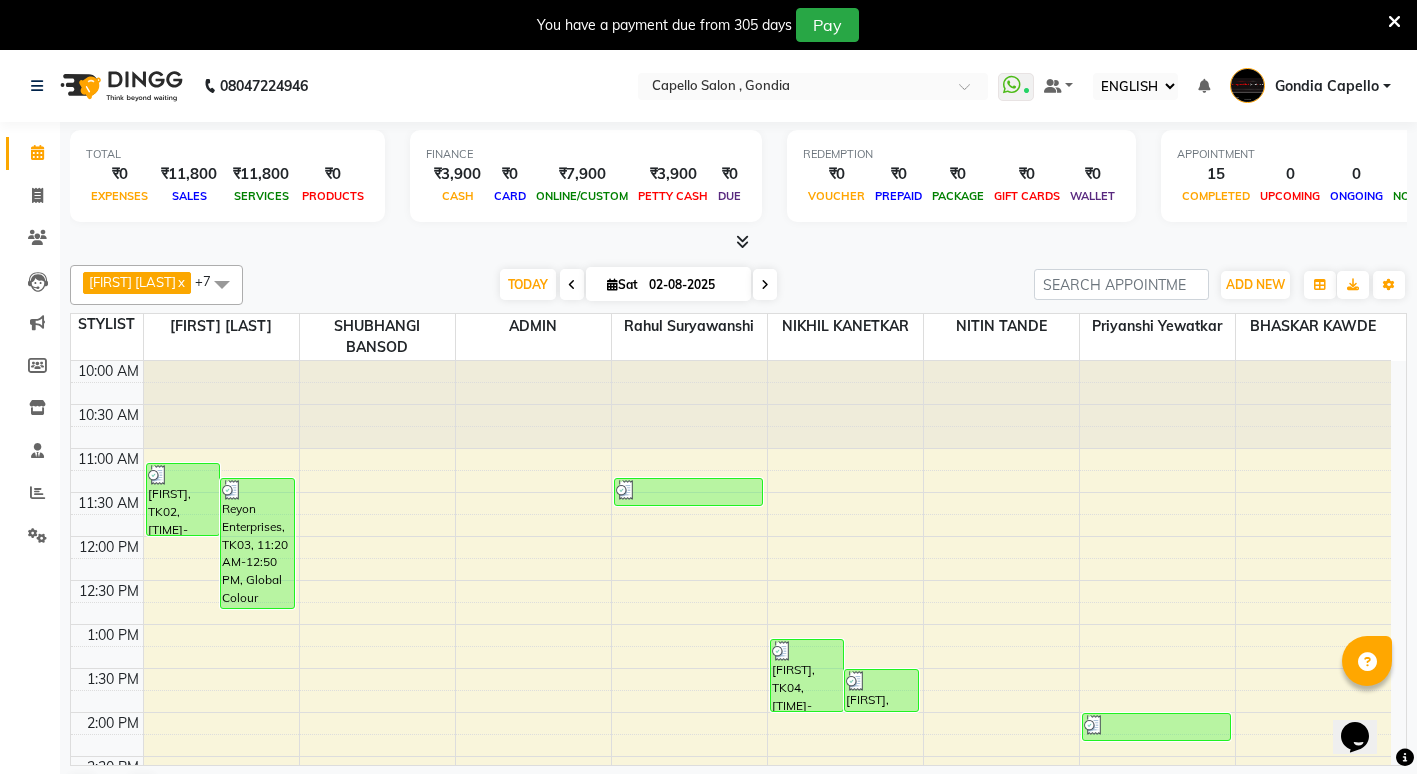scroll, scrollTop: 0, scrollLeft: 0, axis: both 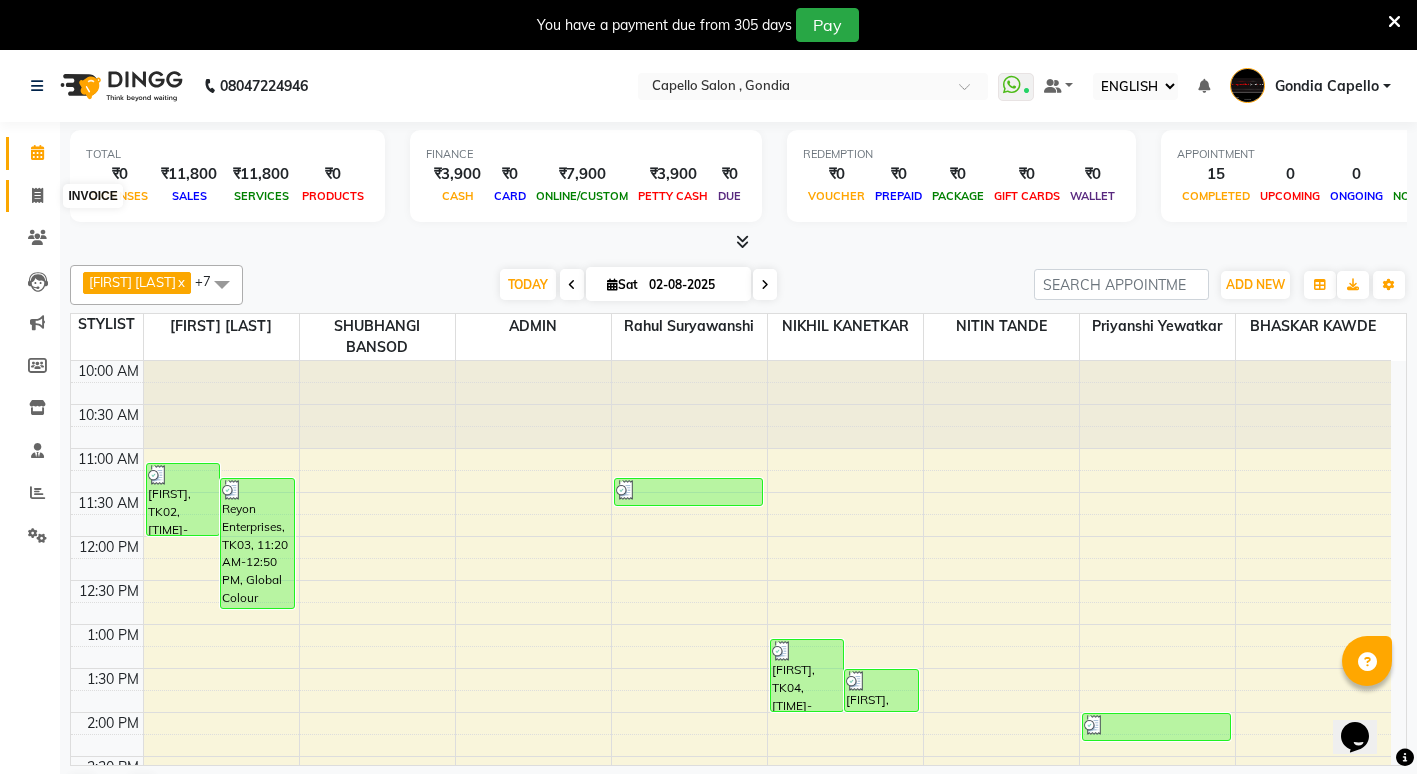 click 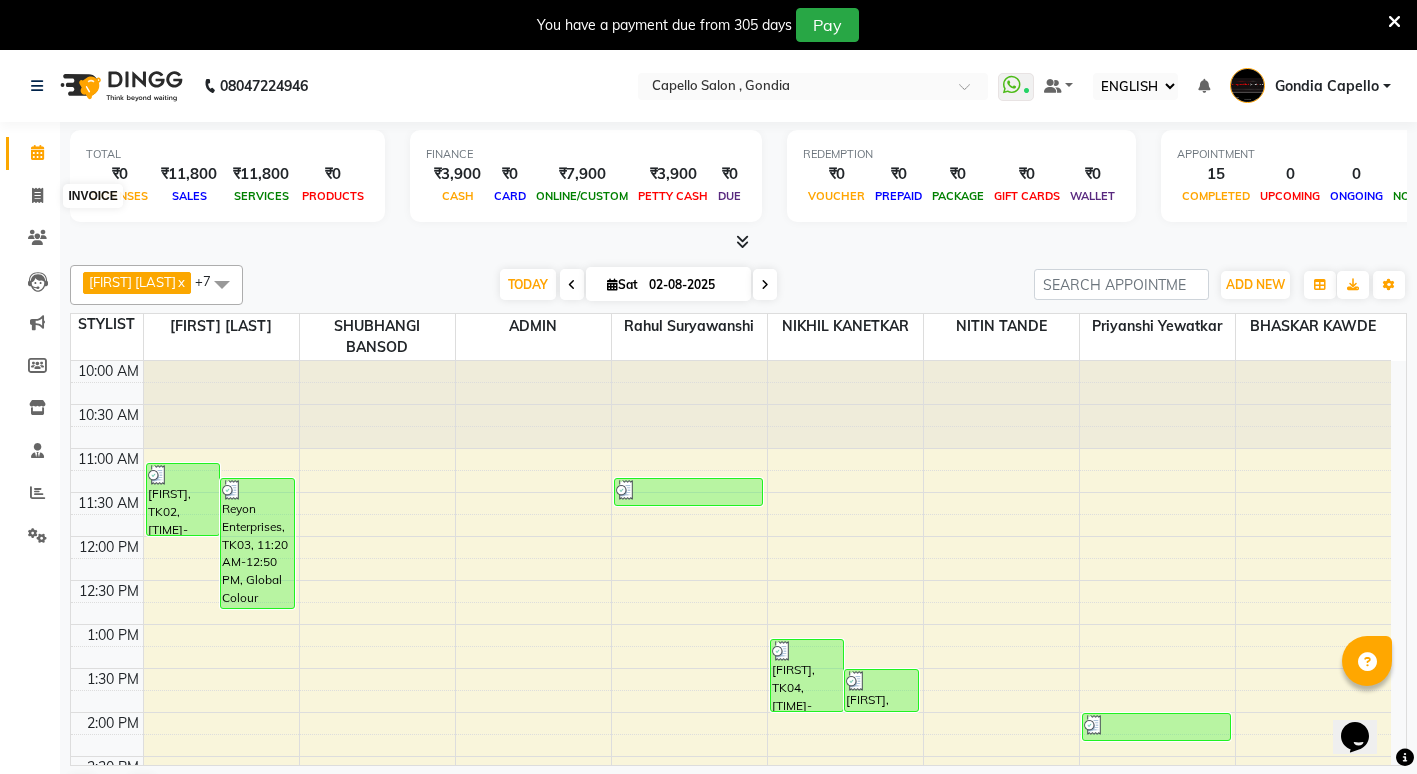 select on "853" 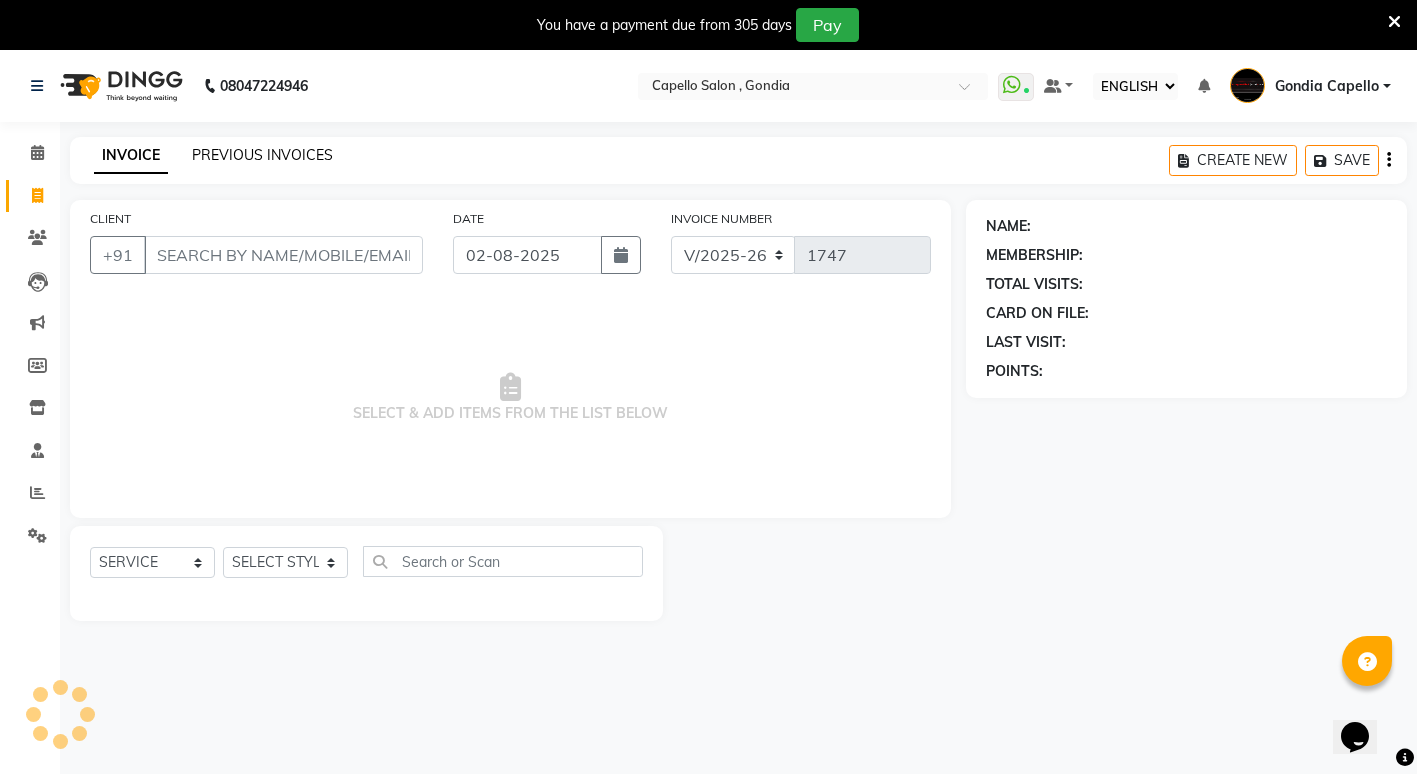 click on "PREVIOUS INVOICES" 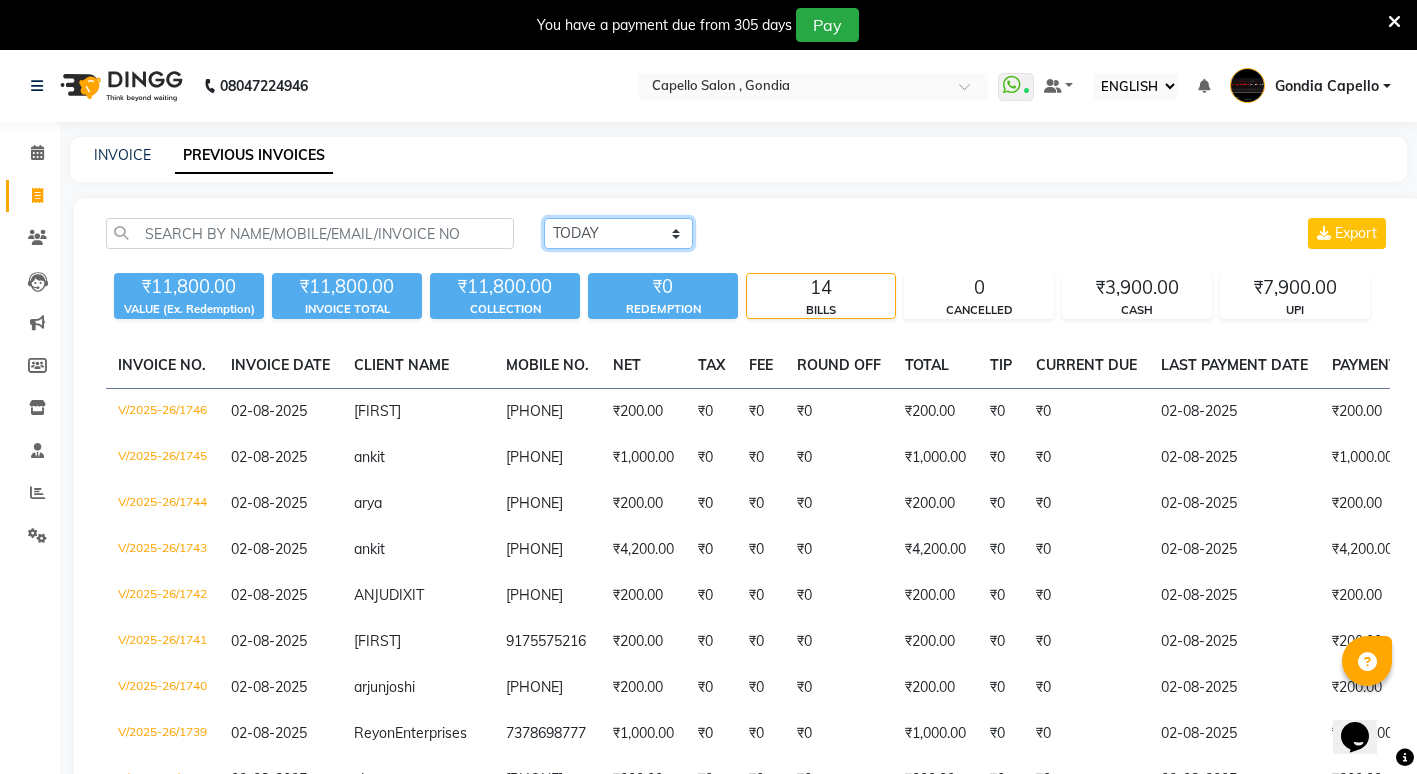 click on "TODAY YESTERDAY CUSTOM RANGE" 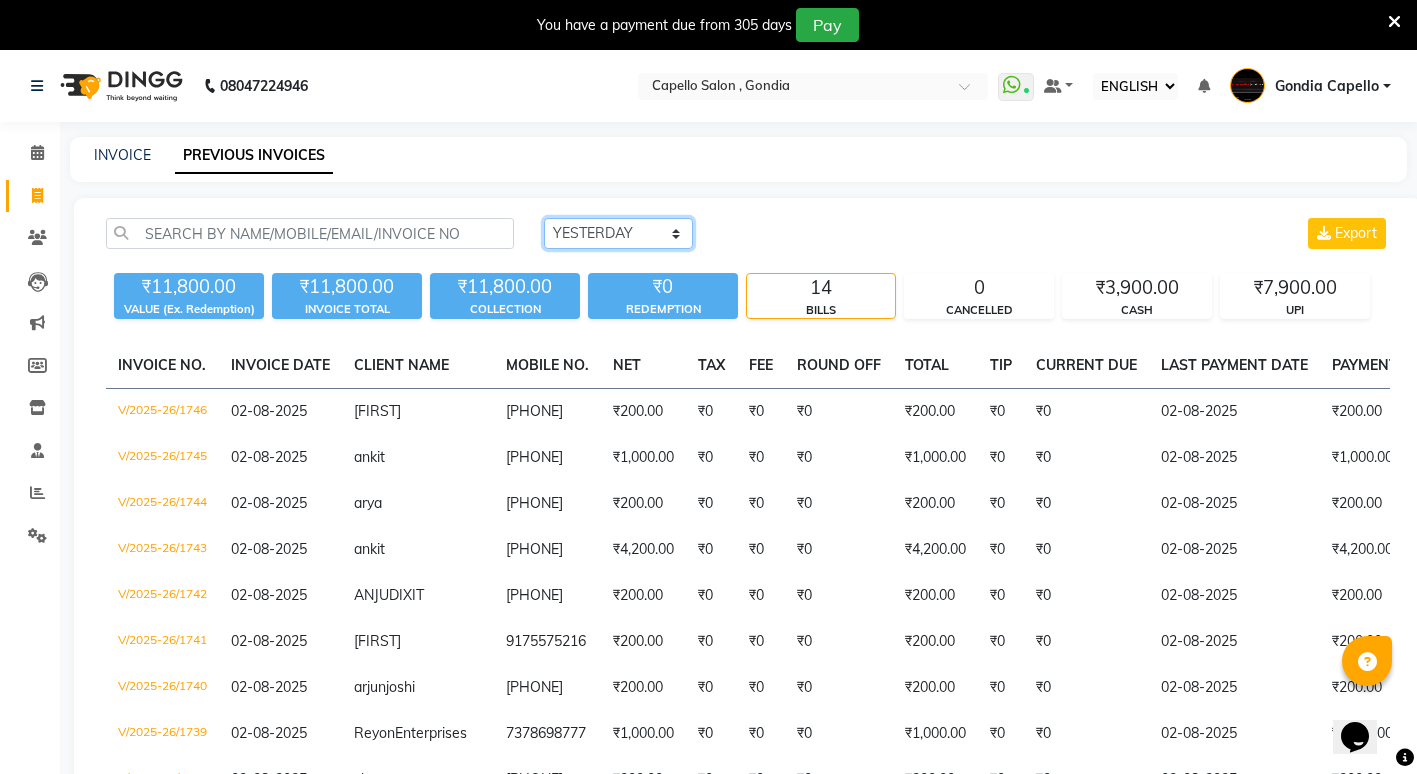 click on "TODAY YESTERDAY CUSTOM RANGE" 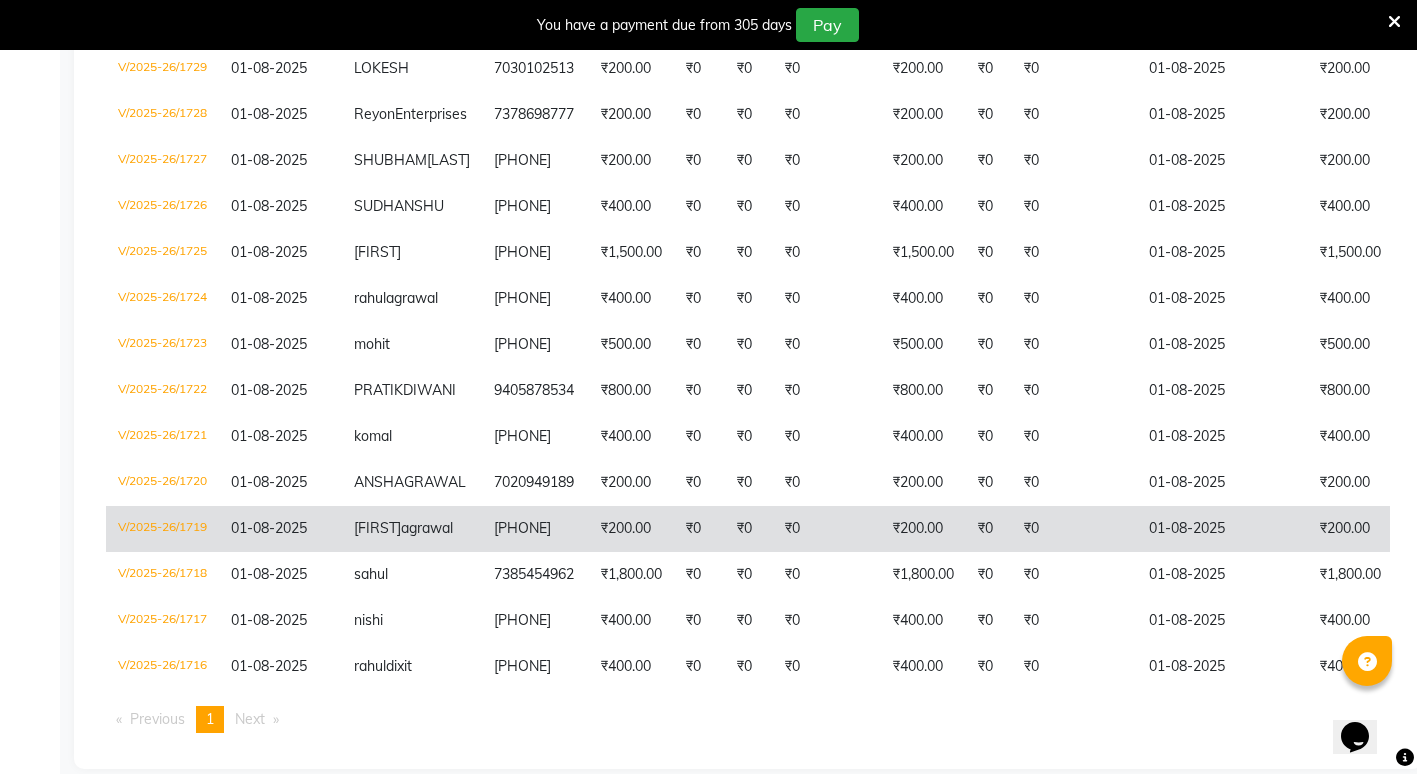 scroll, scrollTop: 676, scrollLeft: 0, axis: vertical 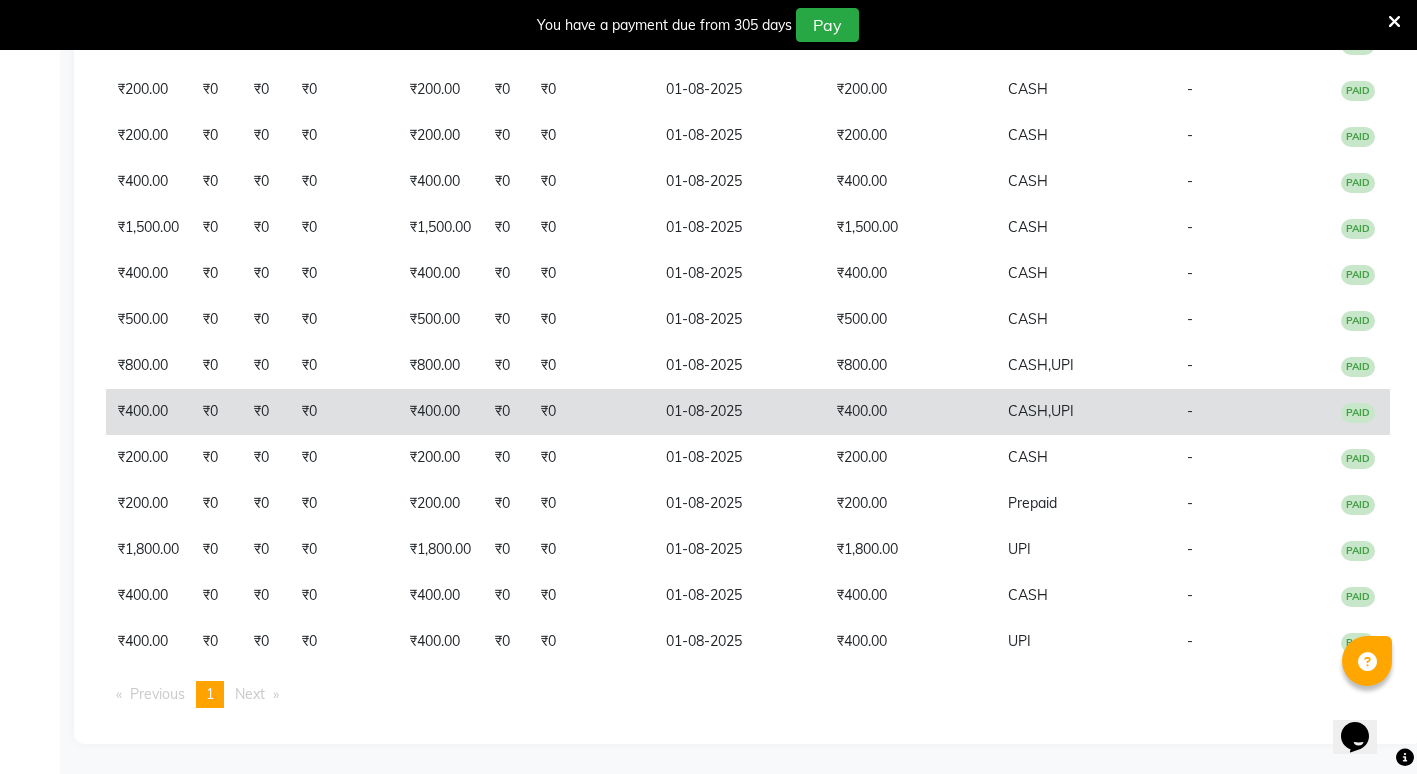 click on "₹400.00" 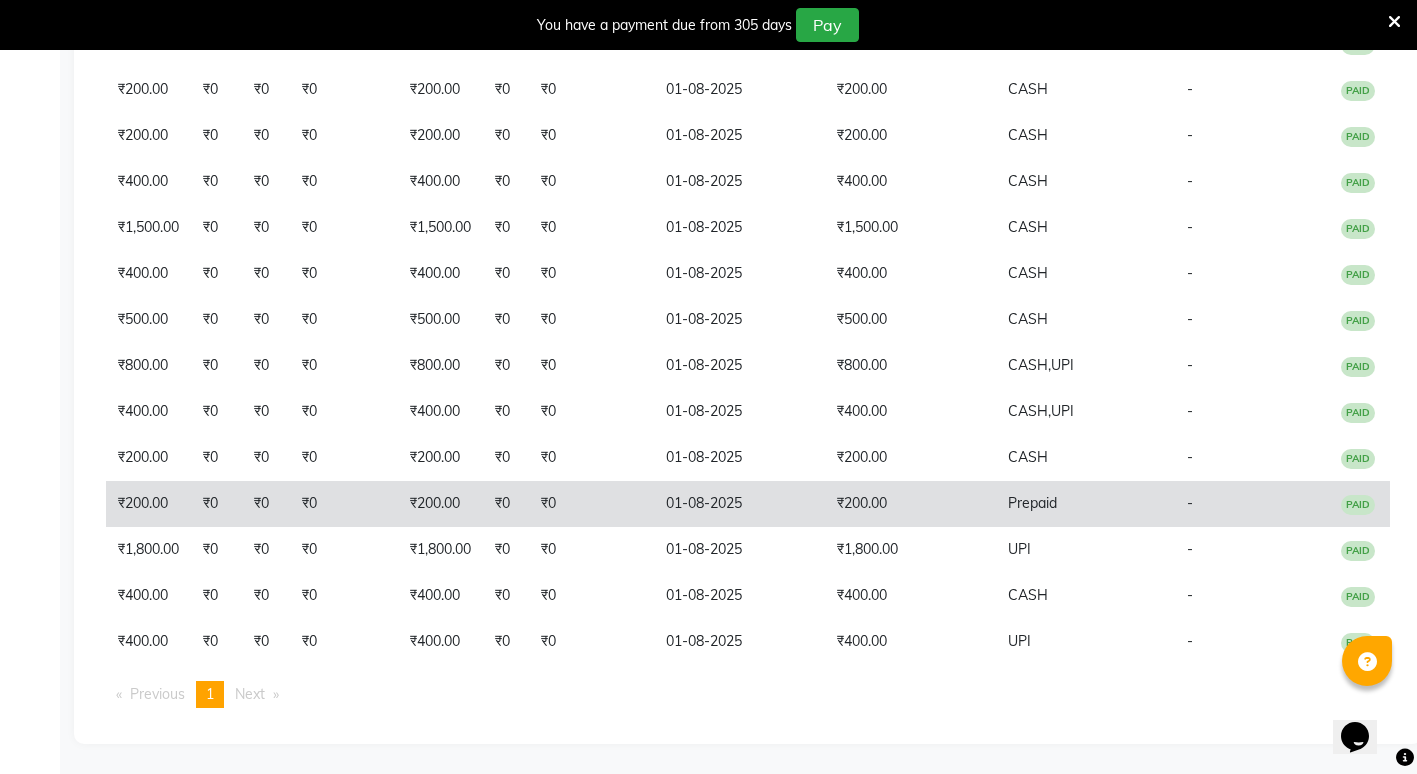 scroll, scrollTop: 676, scrollLeft: 0, axis: vertical 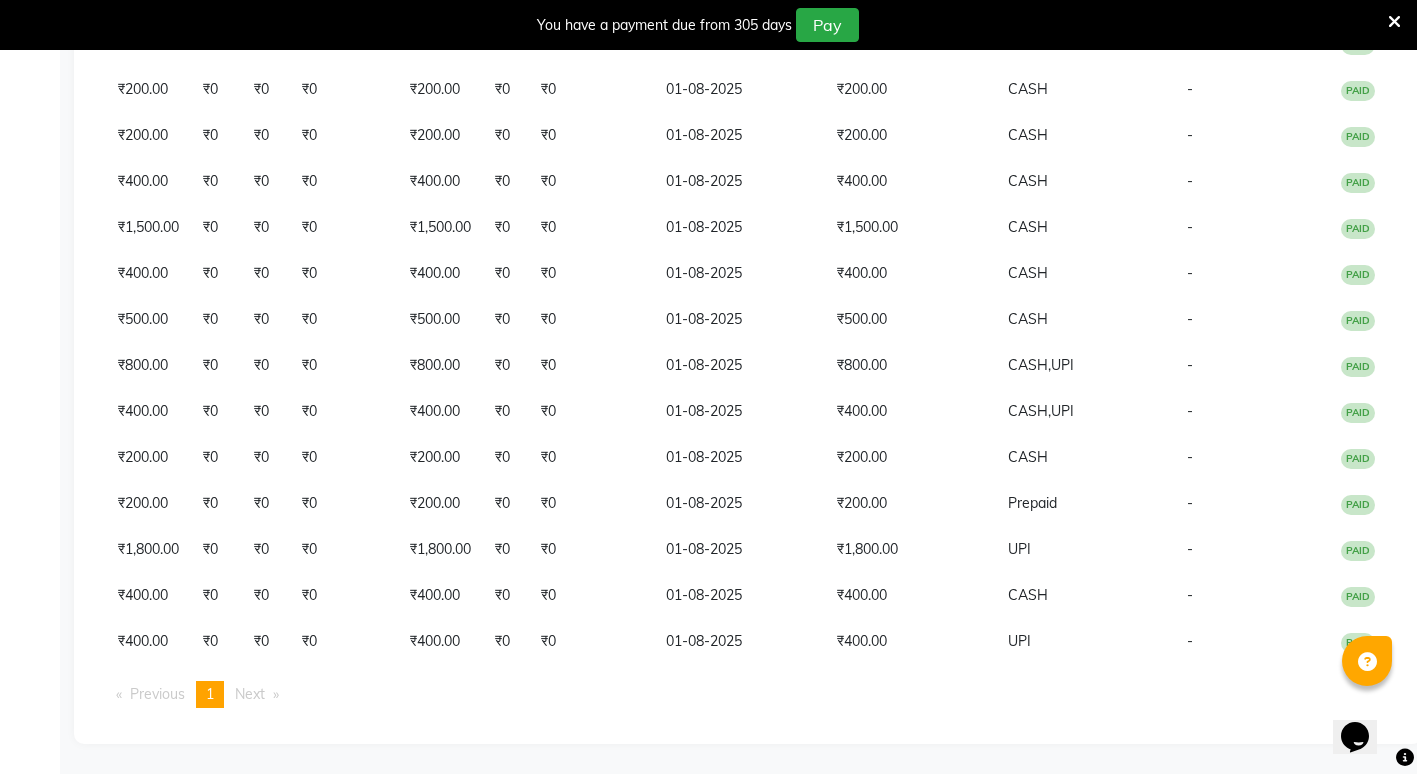 click on "INVOICE NO.   INVOICE DATE   CLIENT NAME   MOBILE NO.   NET   TAX   FEE   ROUND OFF   TOTAL   TIP   CURRENT DUE   LAST PAYMENT DATE   PAYMENT AMOUNT   PAYMENT METHODS   CANCEL REASON   STATUS   V/2025-26/1732  01-08-2025 sonal  agrawal 726281579 ₹400.00 ₹0  ₹0  ₹0 ₹400.00 ₹0 ₹0 01-08-2025 ₹400.00  UPI - PAID  V/2025-26/1731  01-08-2025 riya   9608711669 ₹5,380.00 ₹0  ₹0  ₹0 ₹5,380.00 ₹0 ₹0 01-08-2025 ₹5,380.00  UPI - PAID  V/2025-26/1730  01-08-2025 NISHAT   9323062368 ₹200.00 ₹0  ₹0  ₹0 ₹200.00 ₹0 ₹0 01-08-2025 ₹200.00  UPI - PAID  V/2025-26/1729  01-08-2025 LOKESH   7030102513 ₹200.00 ₹0  ₹0  ₹0 ₹200.00 ₹0 ₹0 01-08-2025 ₹200.00  UPI - PAID  V/2025-26/1728  01-08-2025 Reyon  Enterprises 7378698777 ₹200.00 ₹0  ₹0  ₹0 ₹200.00 ₹0 ₹0 01-08-2025 ₹200.00  CASH - PAID  V/2025-26/1727  01-08-2025 SHUBHAM  SINGHANIA 9970212021 ₹200.00 ₹0  ₹0  ₹0 ₹200.00 ₹0 ₹0 01-08-2025 ₹200.00  CASH - PAID  V/2025-26/1726  01-08-2025   -" 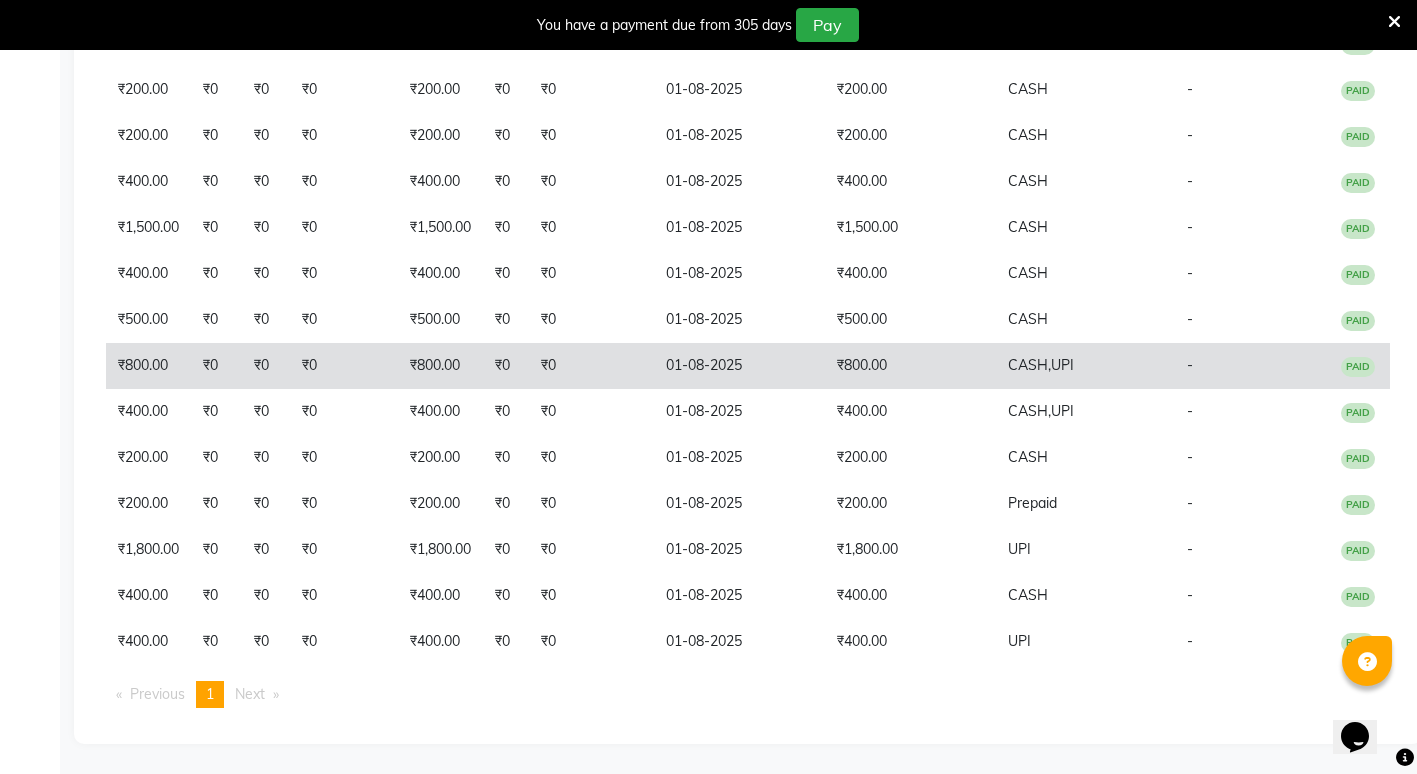 click on "₹800.00" 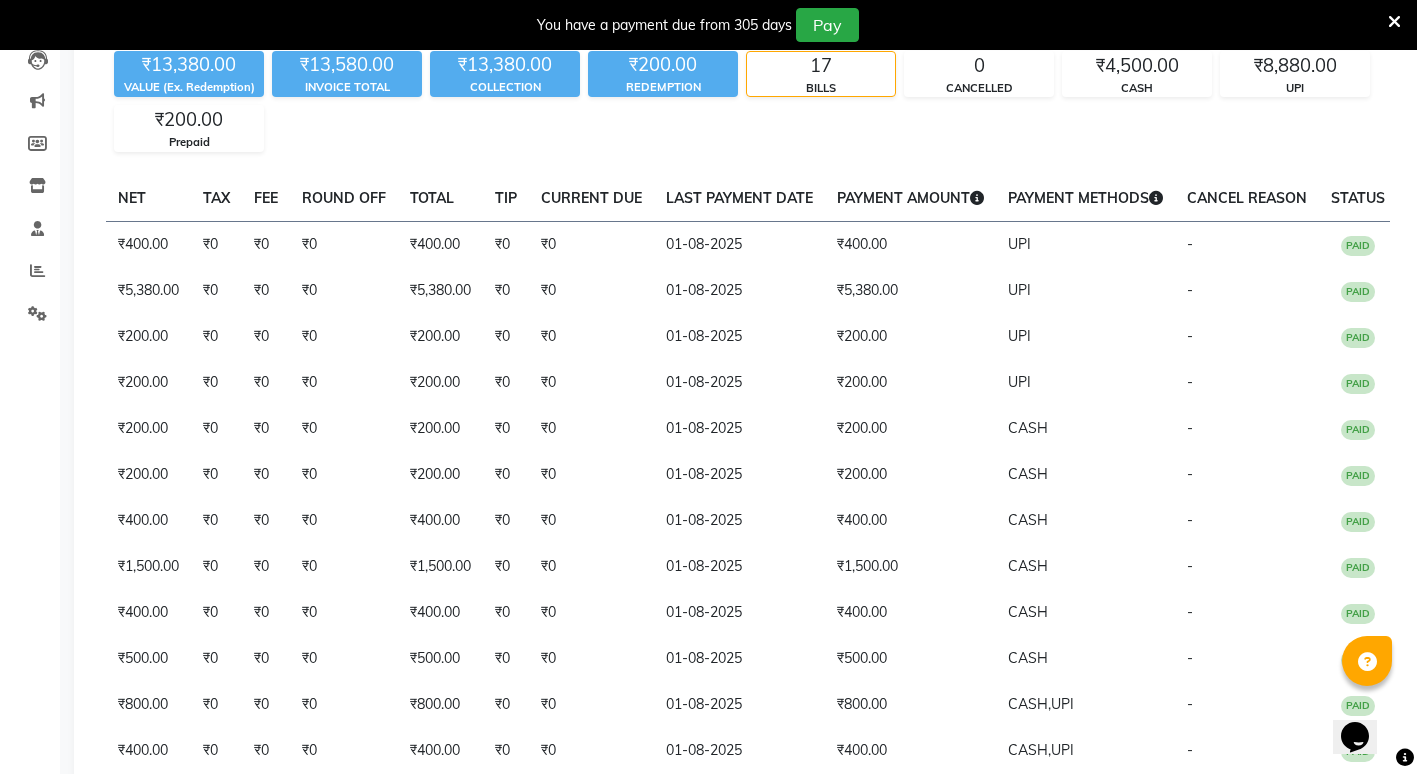 scroll, scrollTop: 676, scrollLeft: 0, axis: vertical 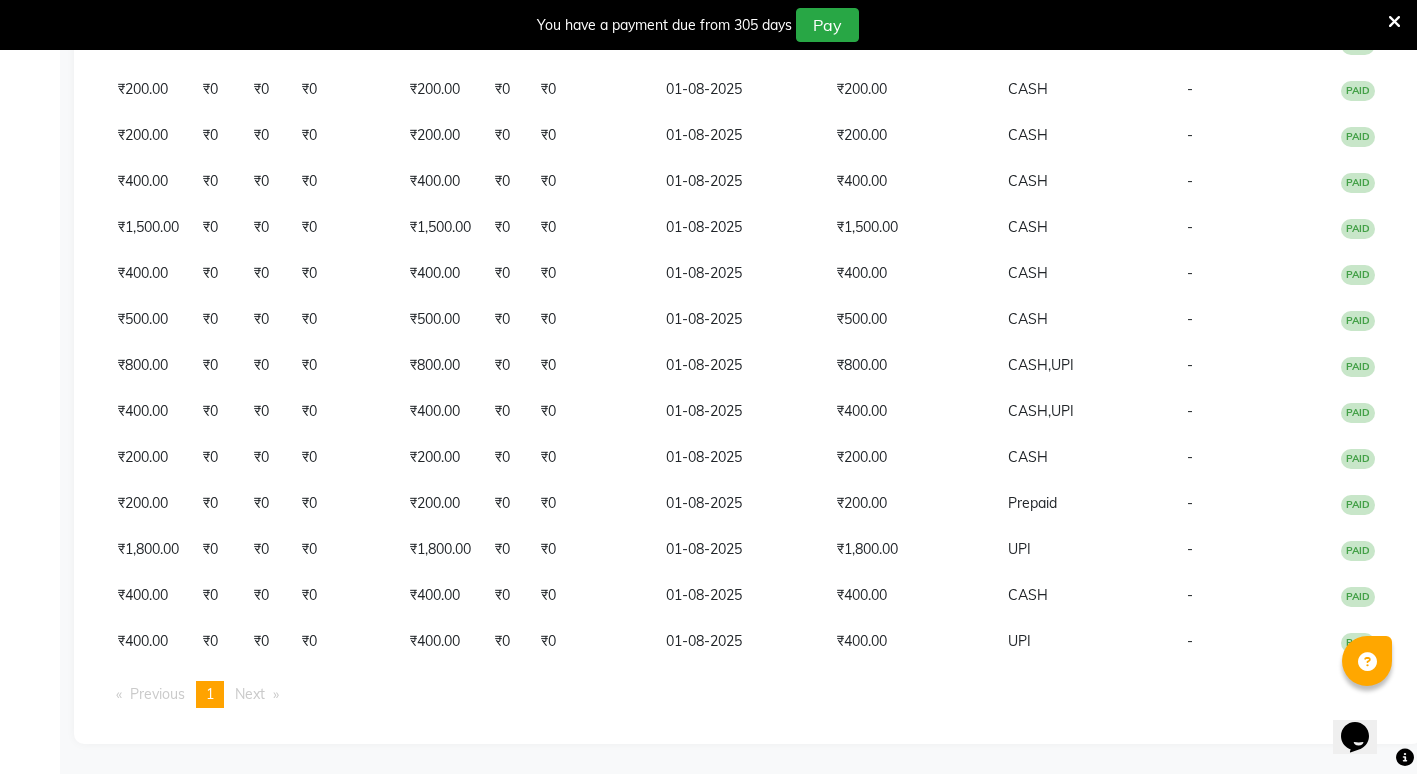 click on "Next  page" at bounding box center (250, 694) 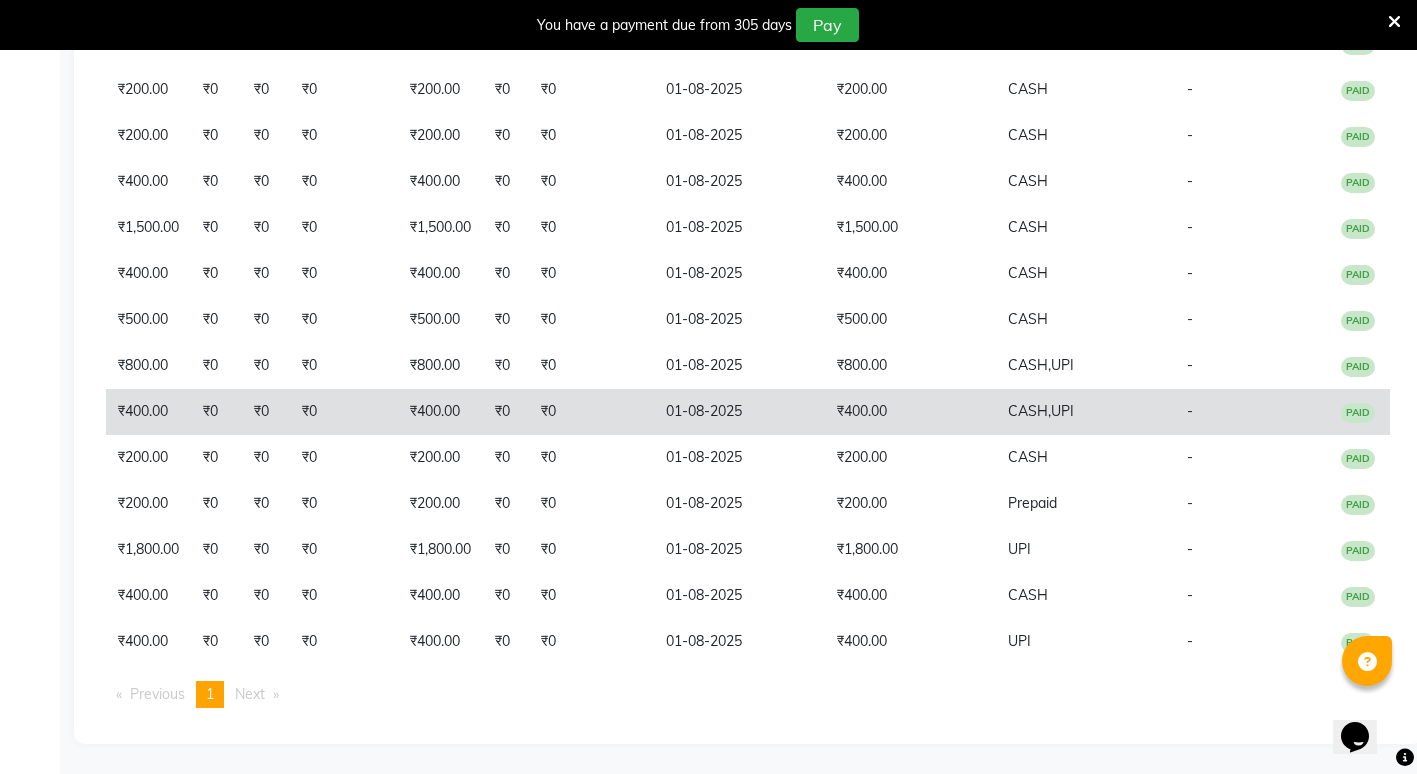 click on "₹400.00" 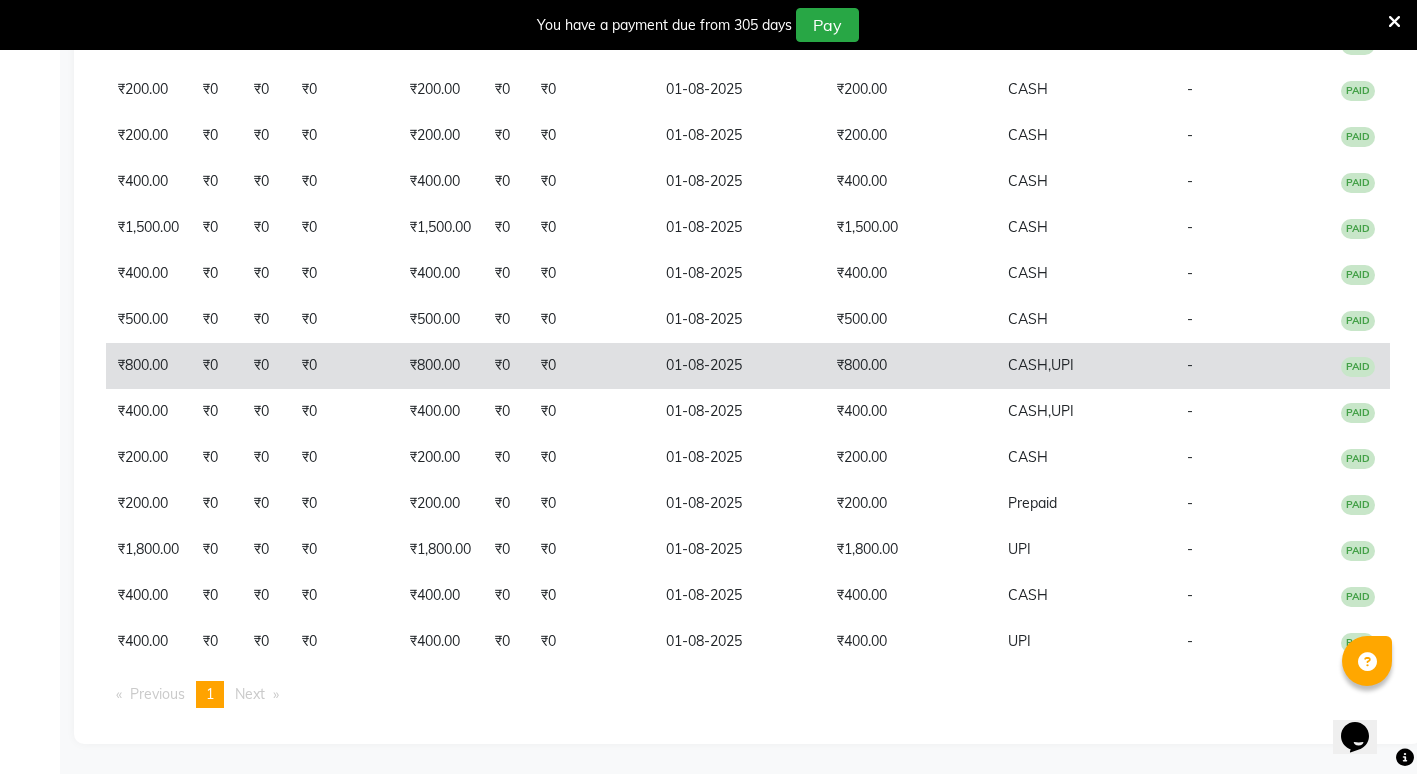 click on "₹800.00" 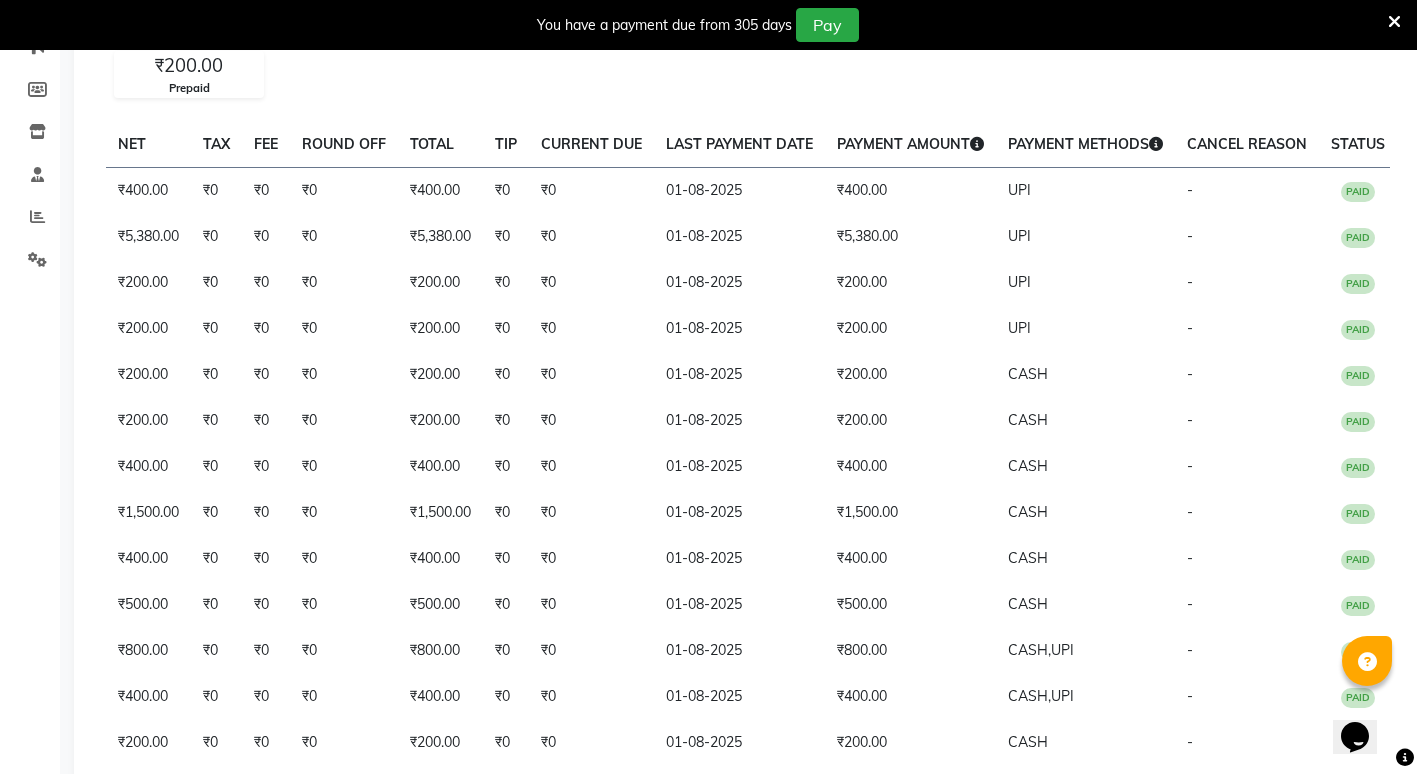 scroll, scrollTop: 0, scrollLeft: 0, axis: both 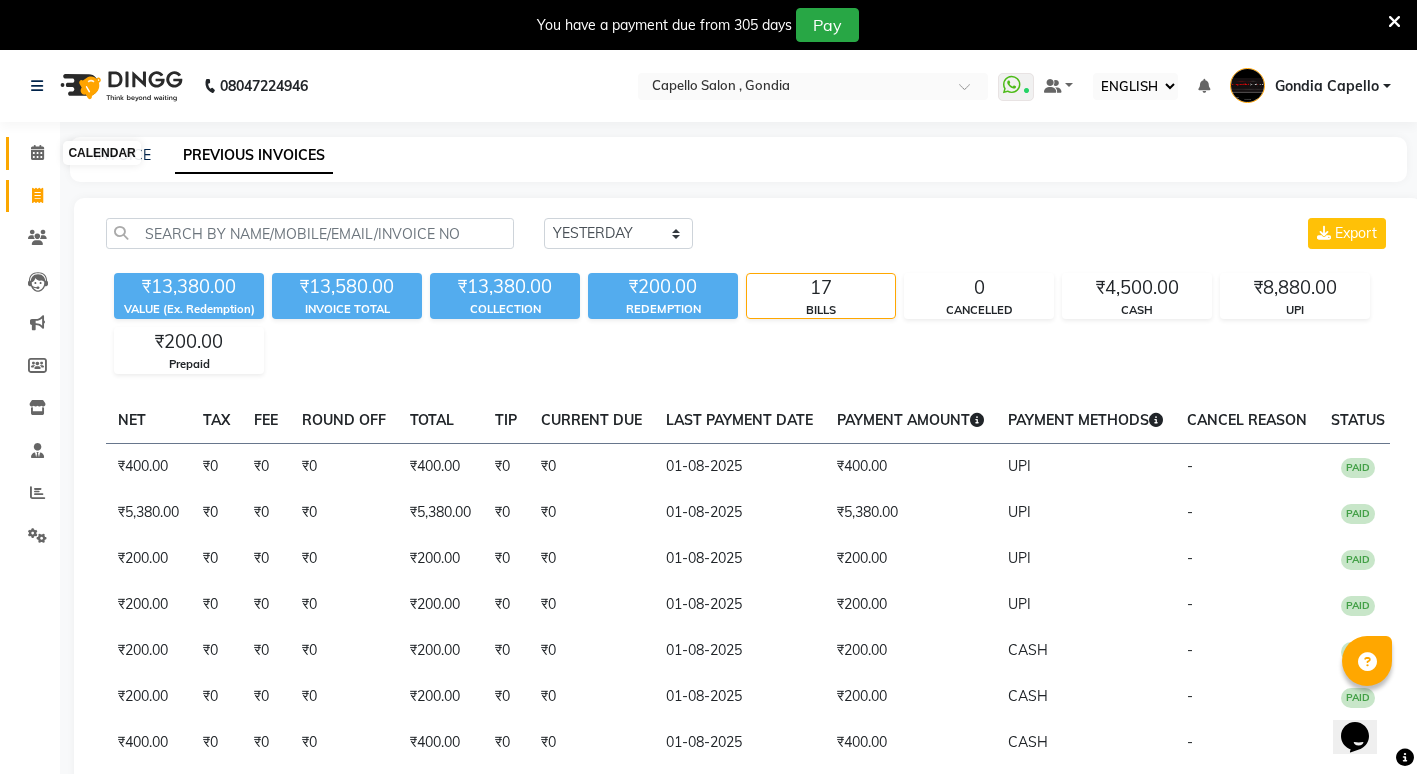 click 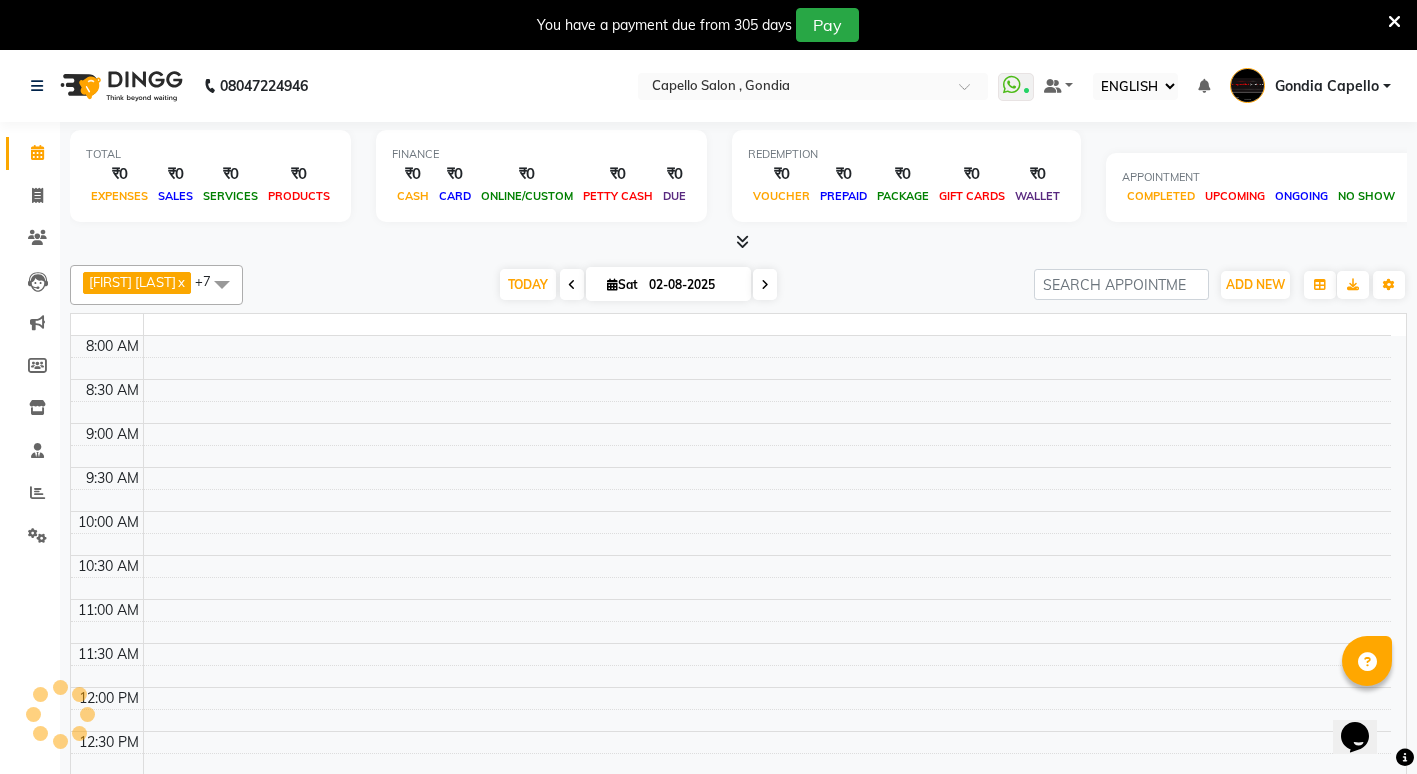 scroll, scrollTop: 0, scrollLeft: 0, axis: both 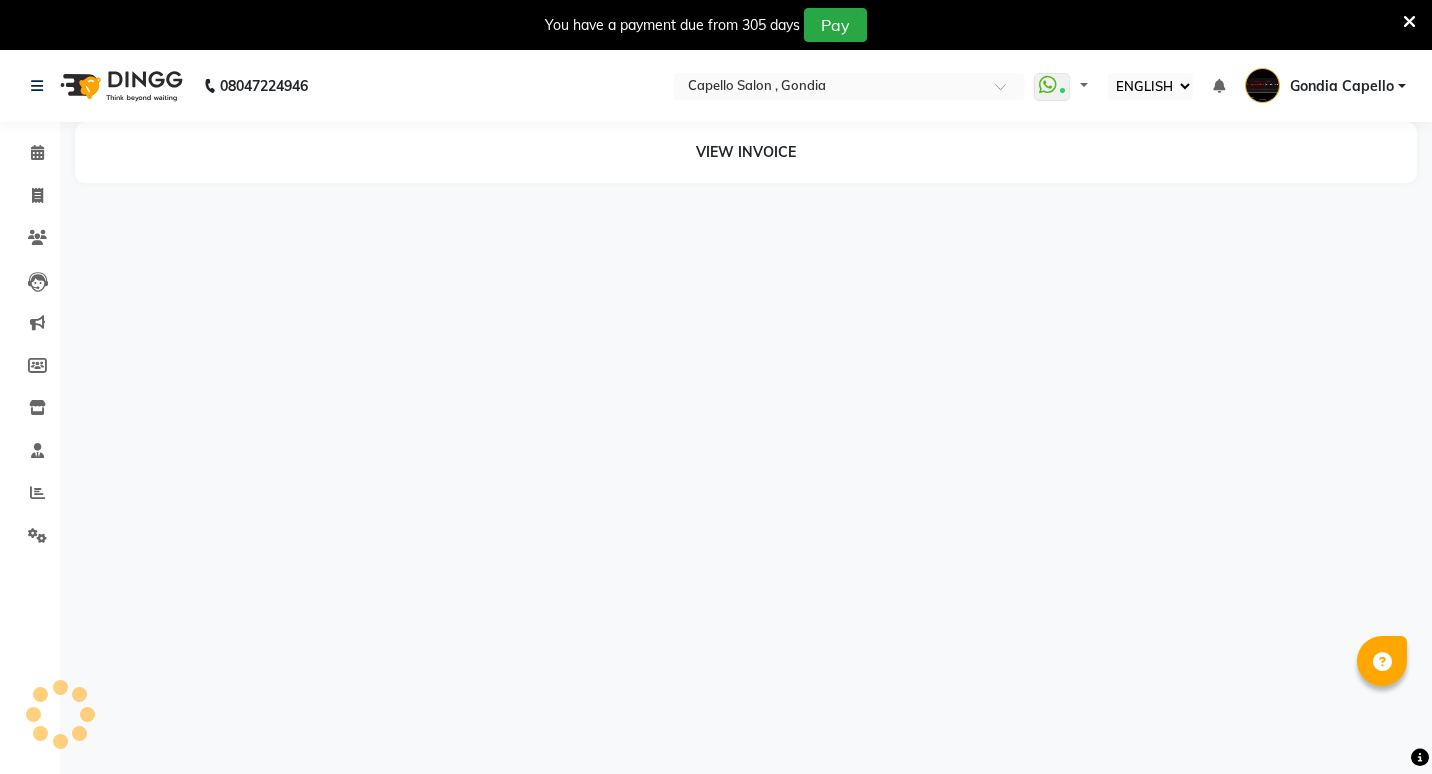 select on "ec" 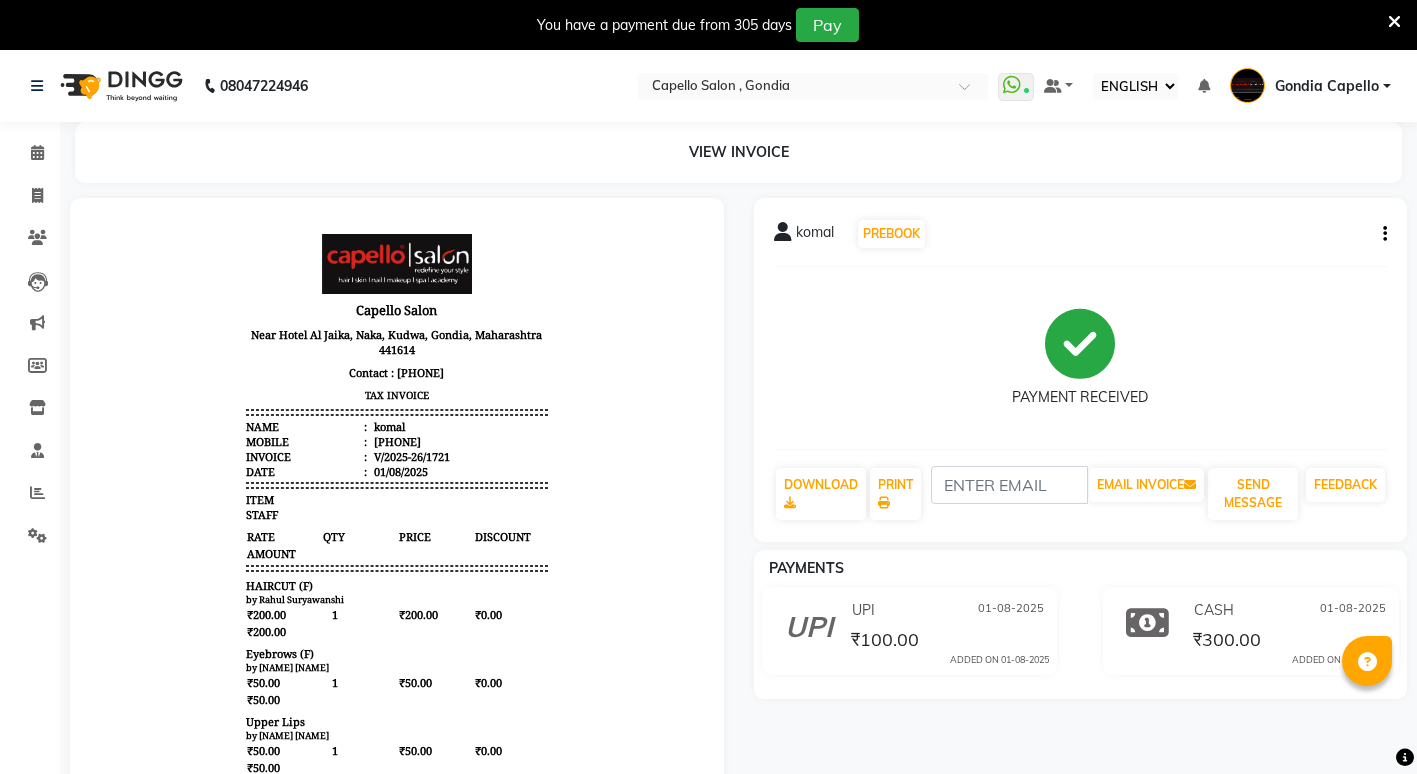 scroll, scrollTop: 0, scrollLeft: 0, axis: both 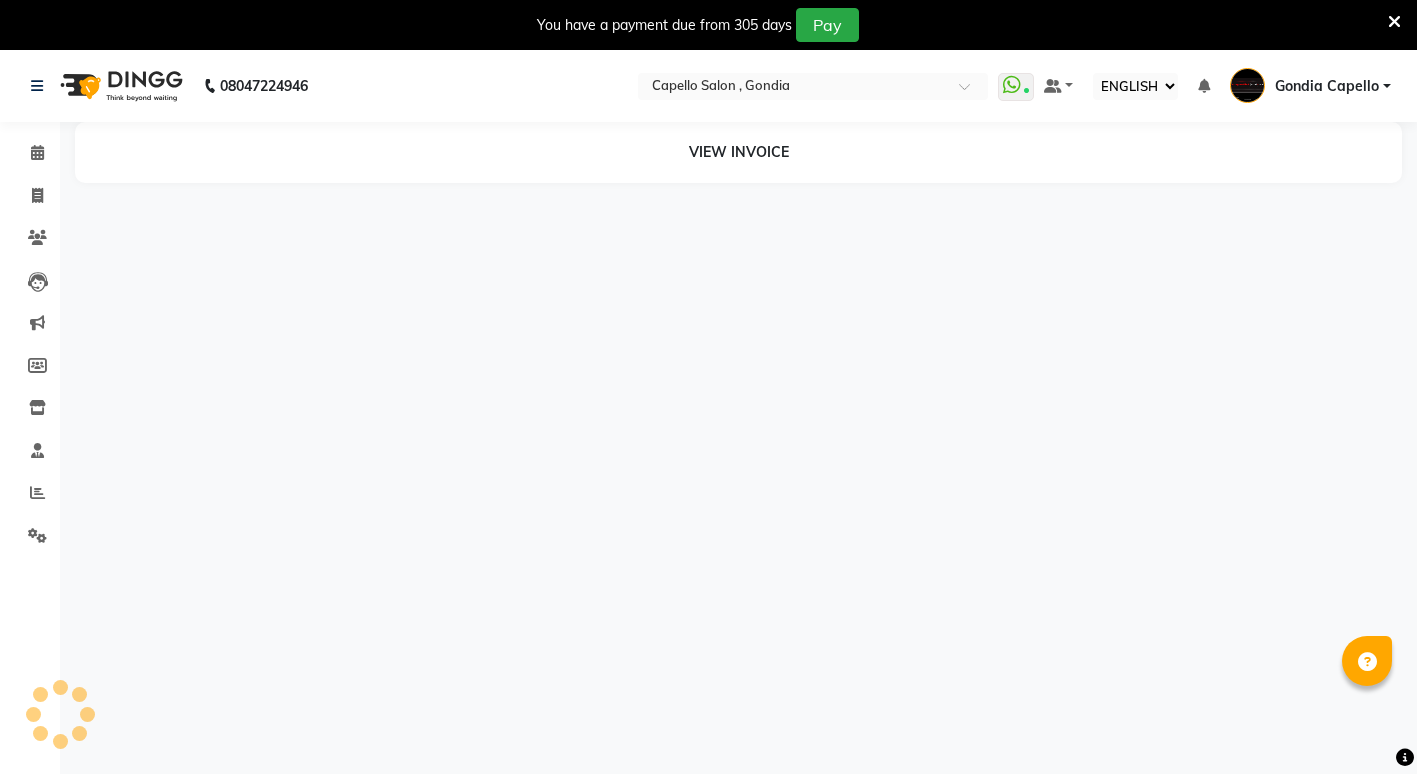 select on "ec" 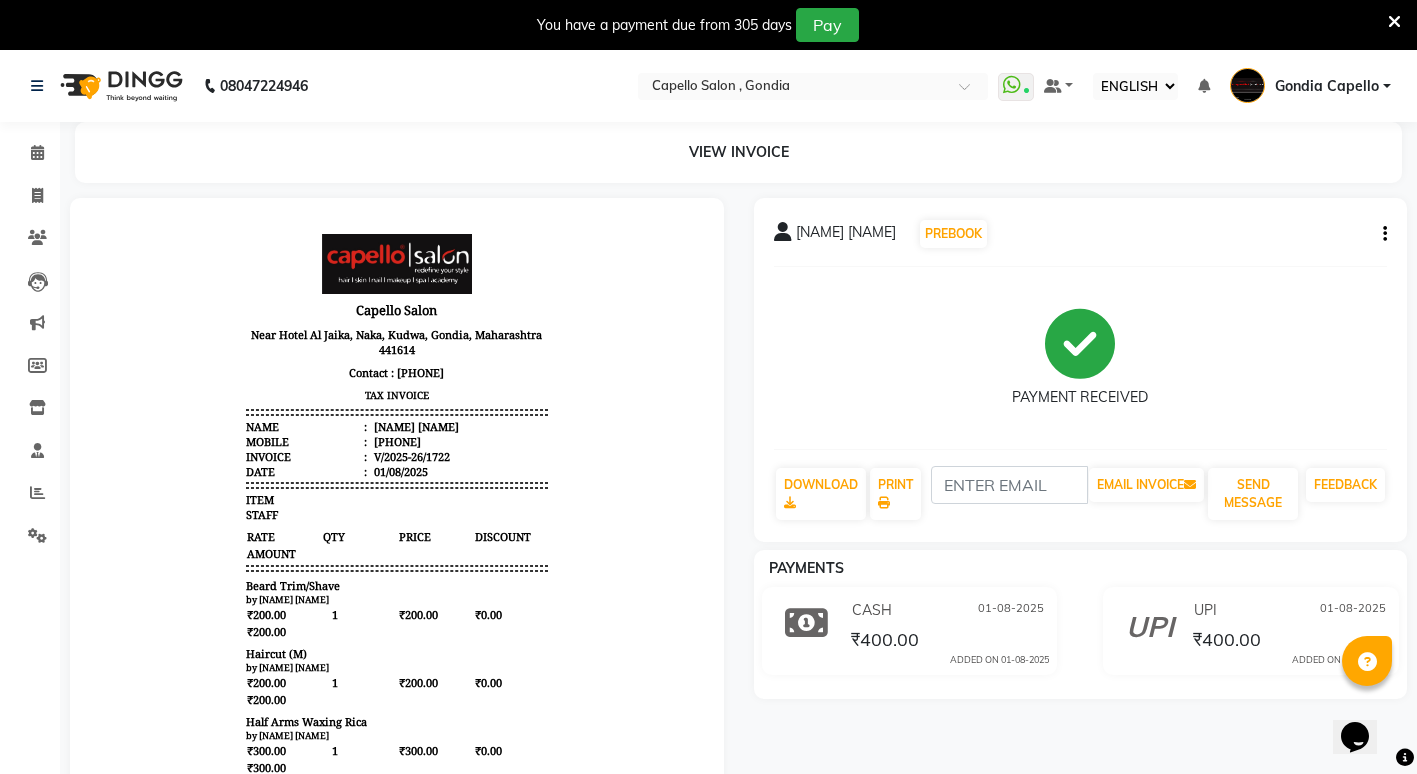 scroll, scrollTop: 0, scrollLeft: 0, axis: both 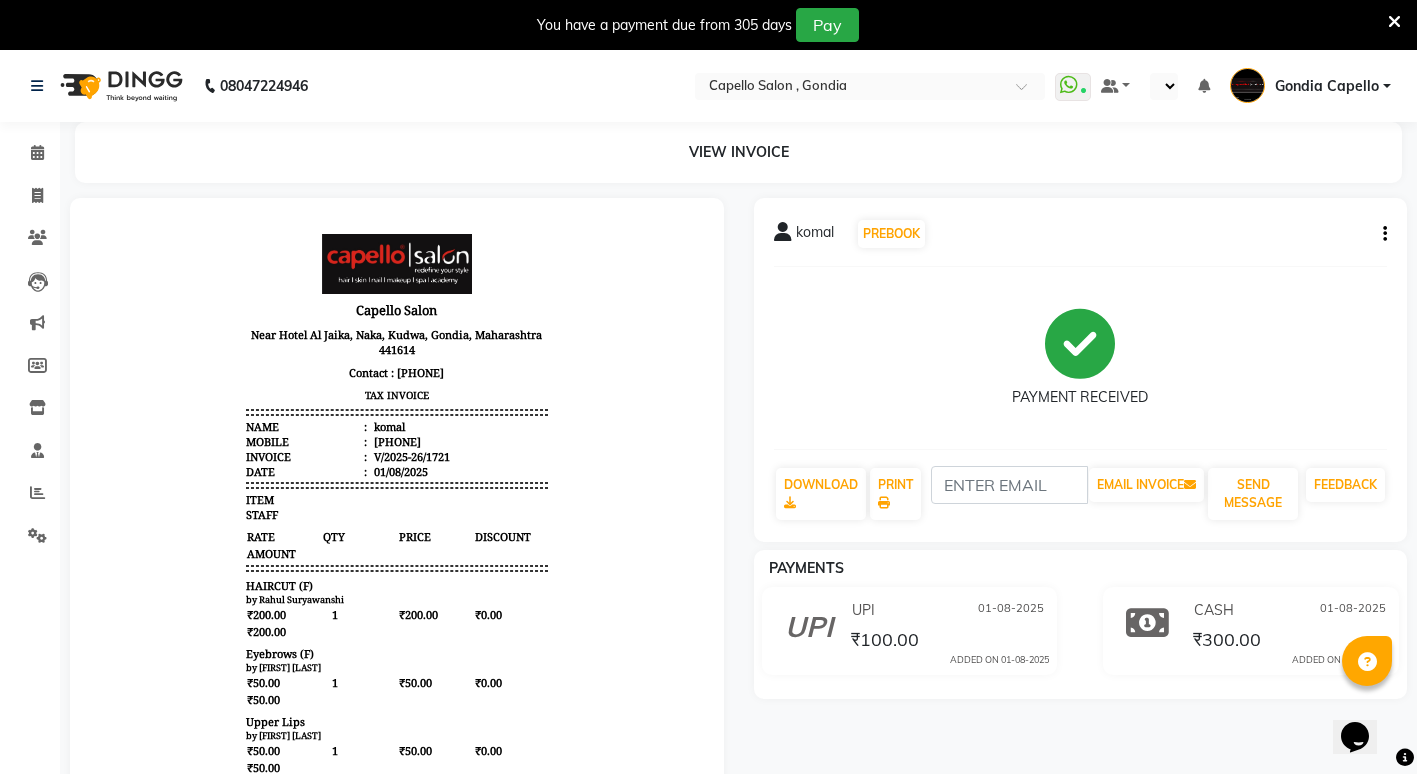 select on "ec" 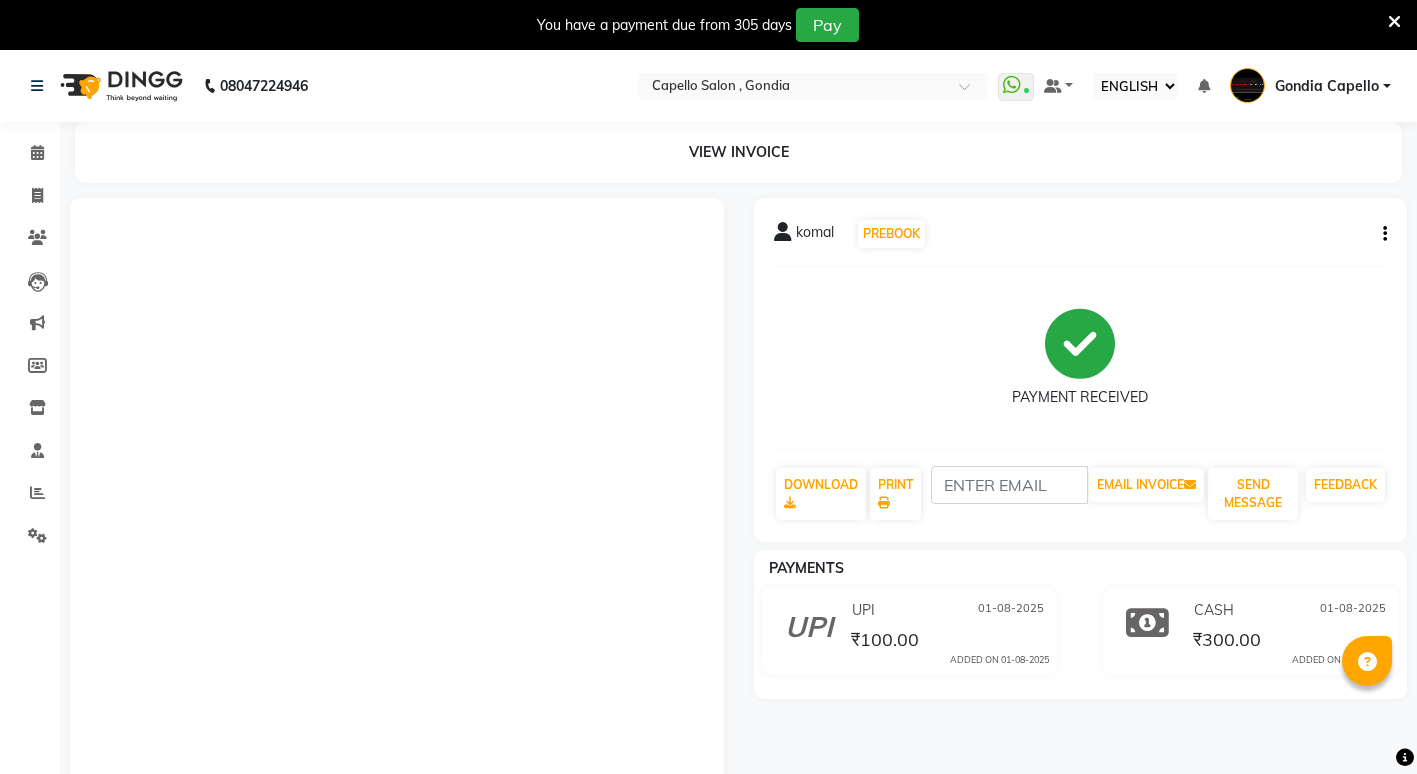select on "ec" 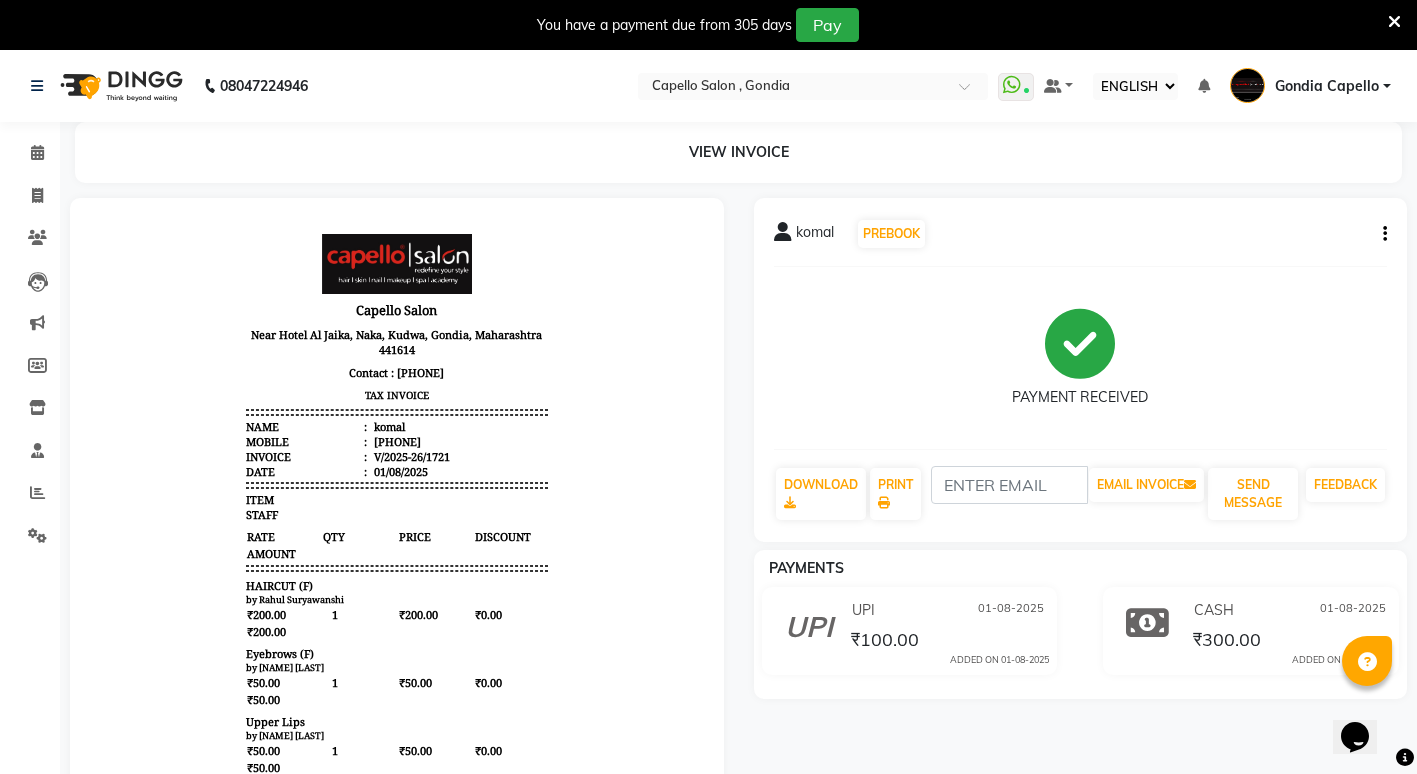 scroll, scrollTop: 0, scrollLeft: 0, axis: both 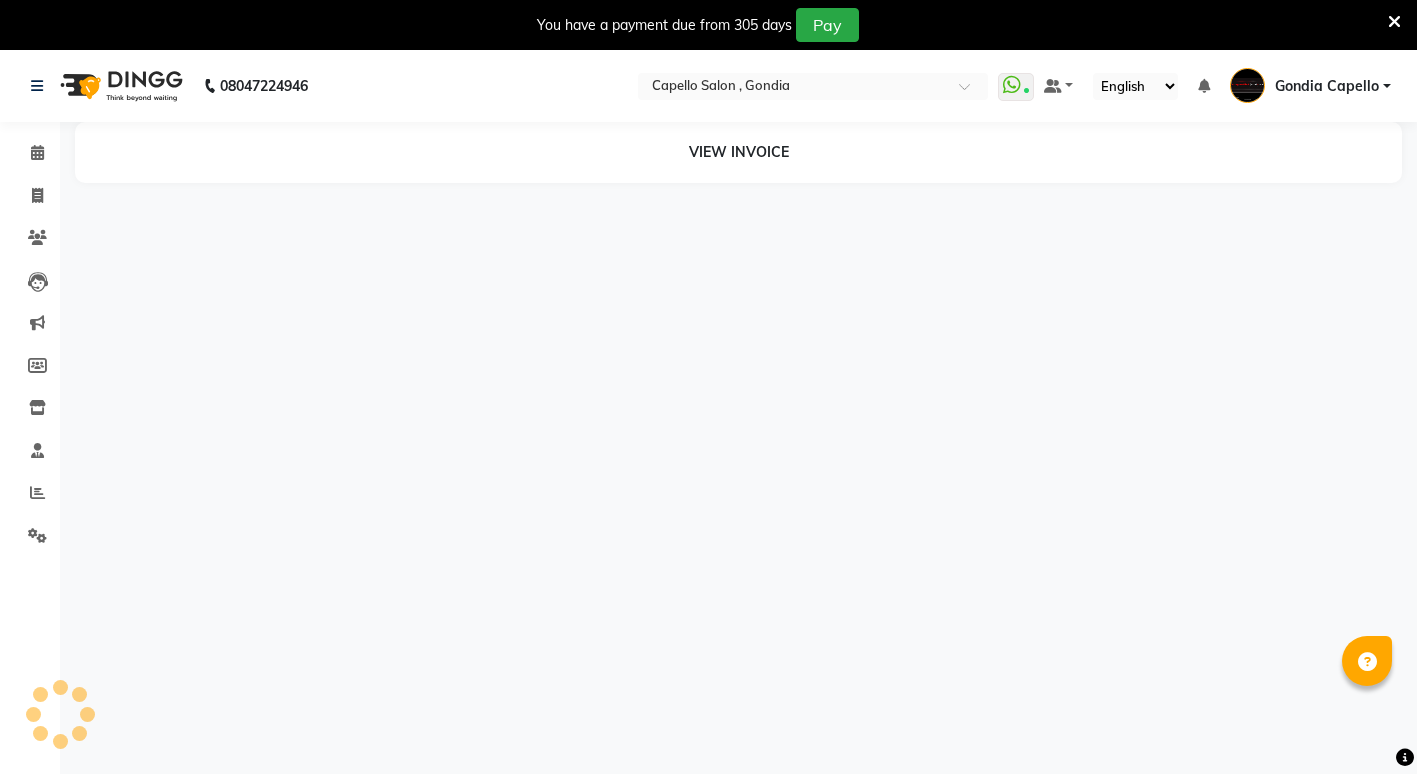select on "ec" 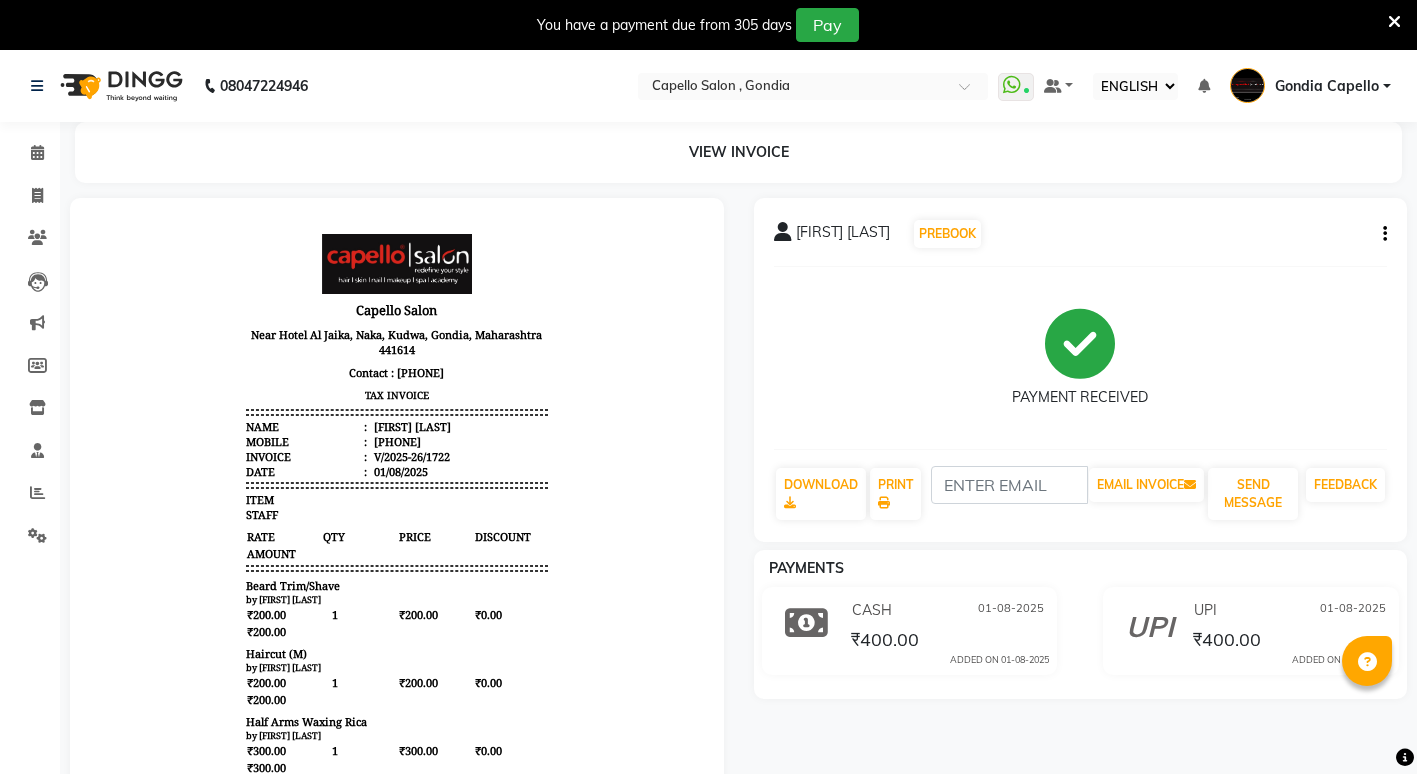 scroll, scrollTop: 0, scrollLeft: 0, axis: both 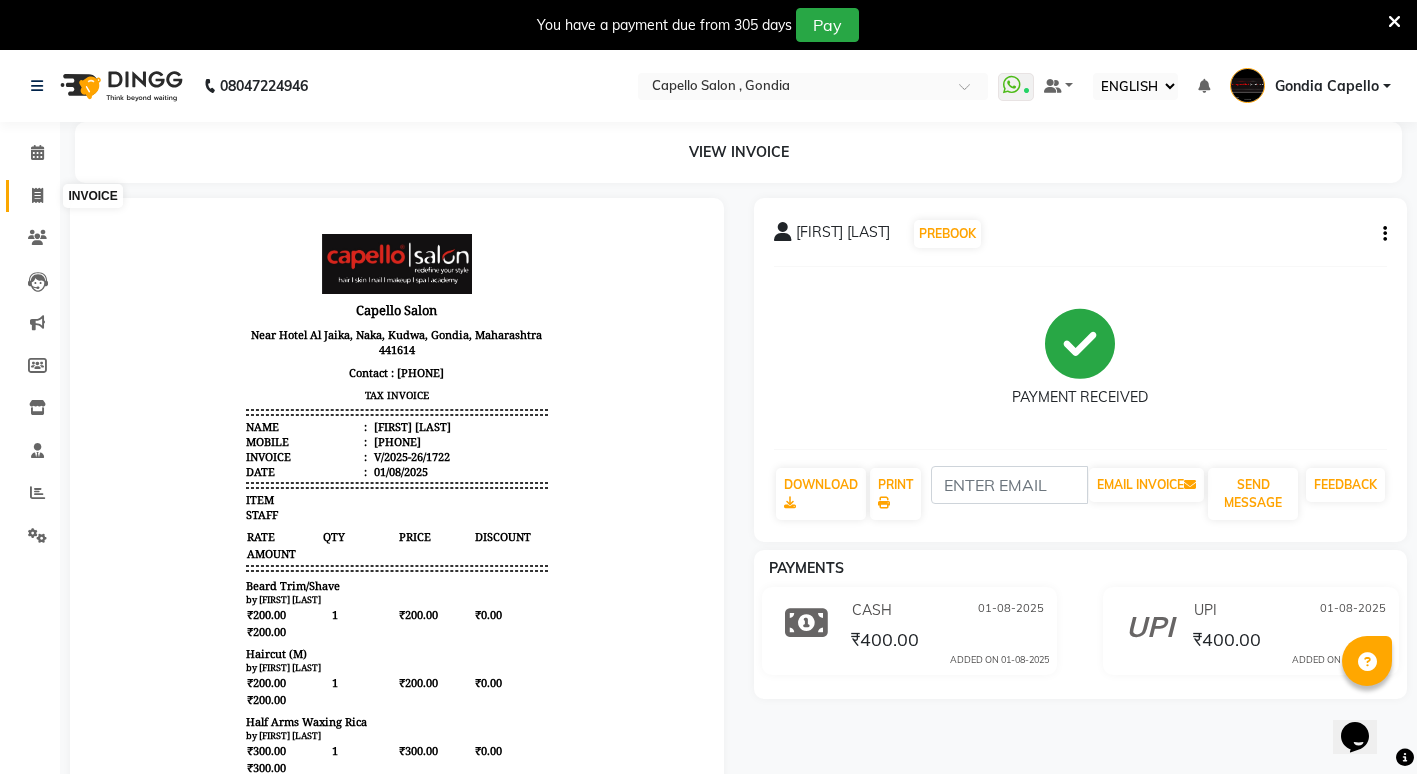 click 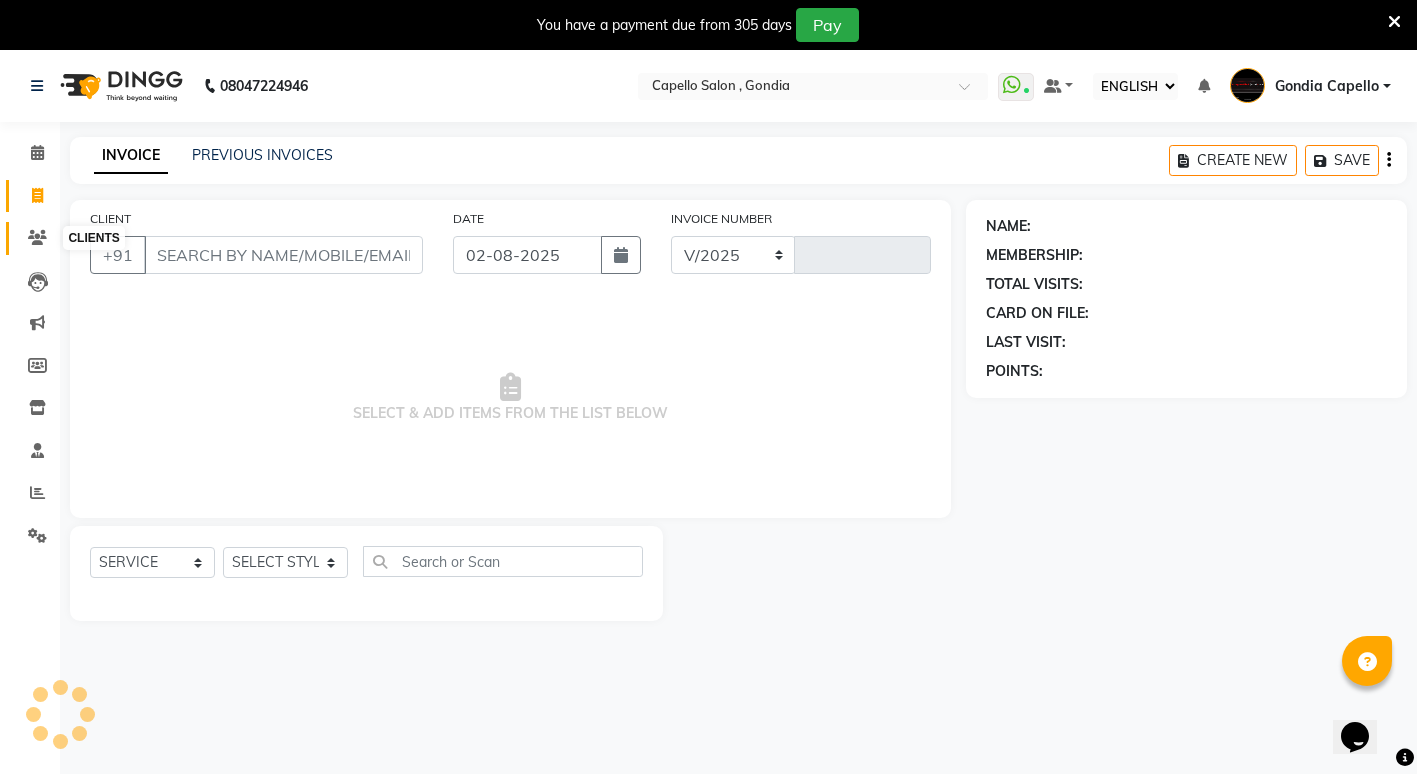 scroll, scrollTop: 50, scrollLeft: 0, axis: vertical 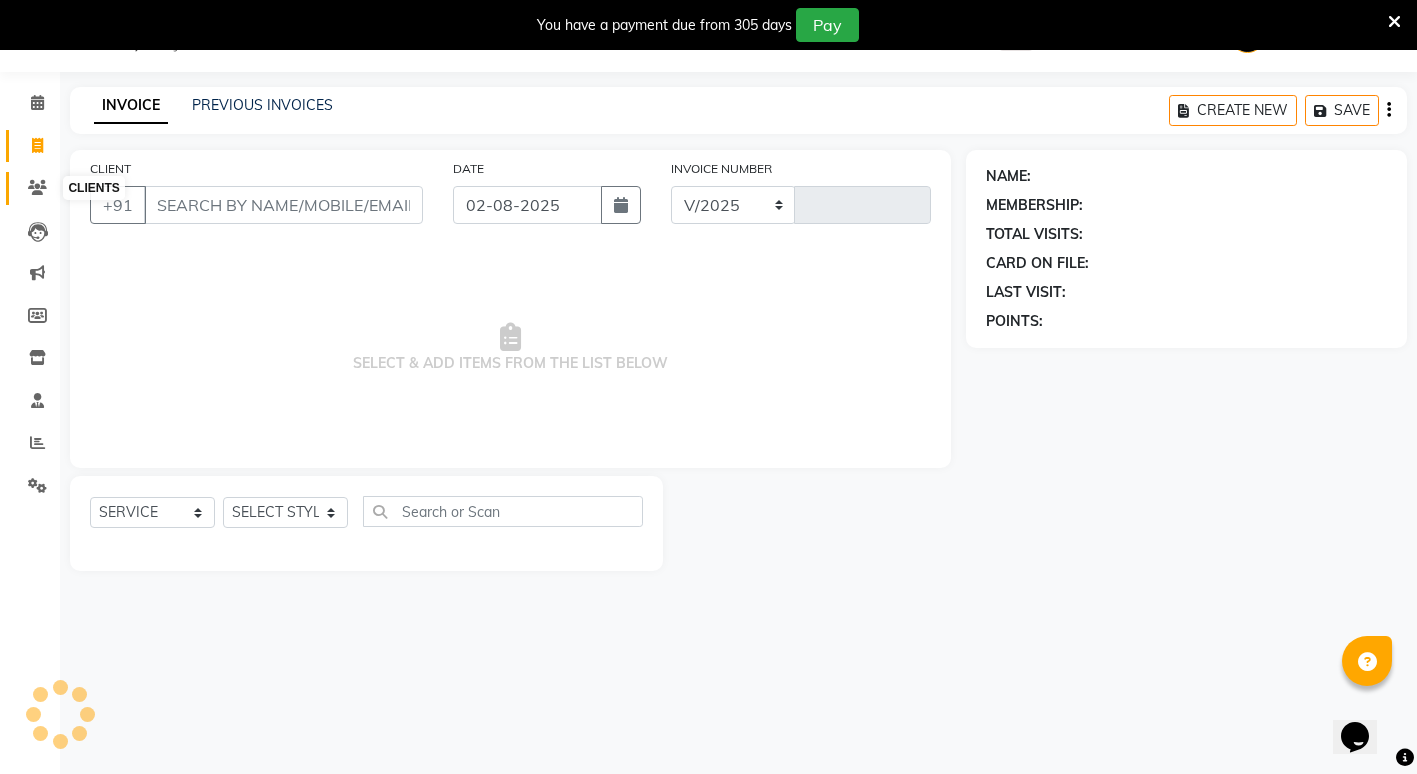 select on "853" 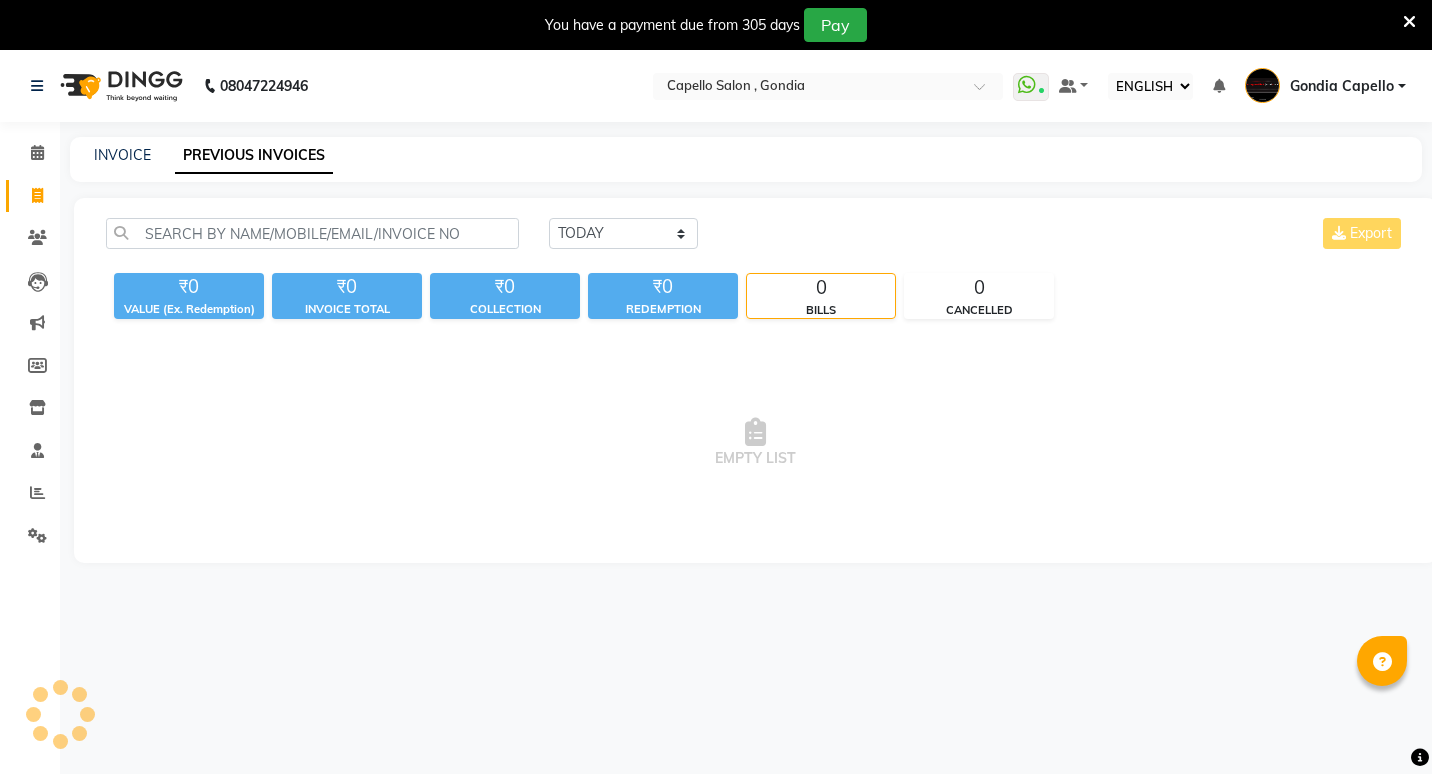 select on "ec" 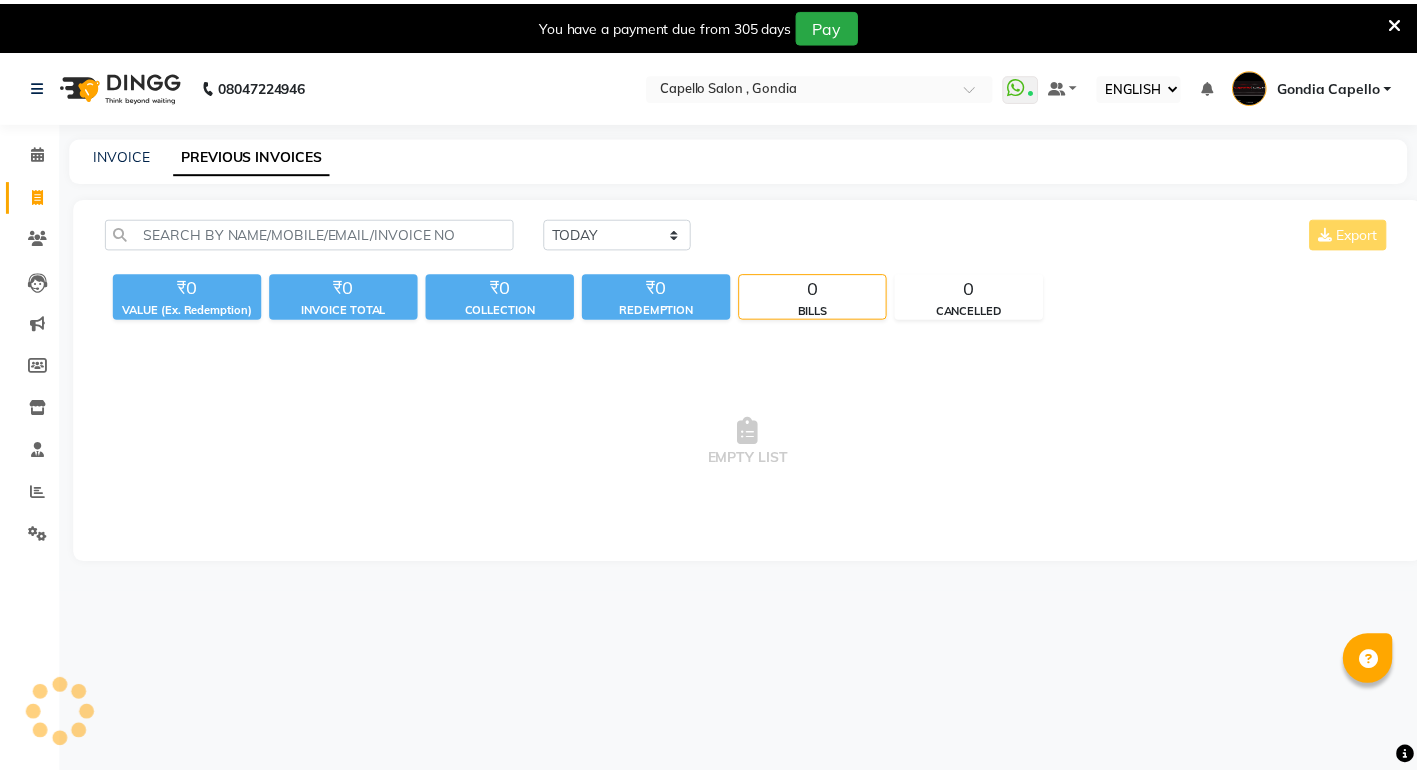 scroll, scrollTop: 0, scrollLeft: 0, axis: both 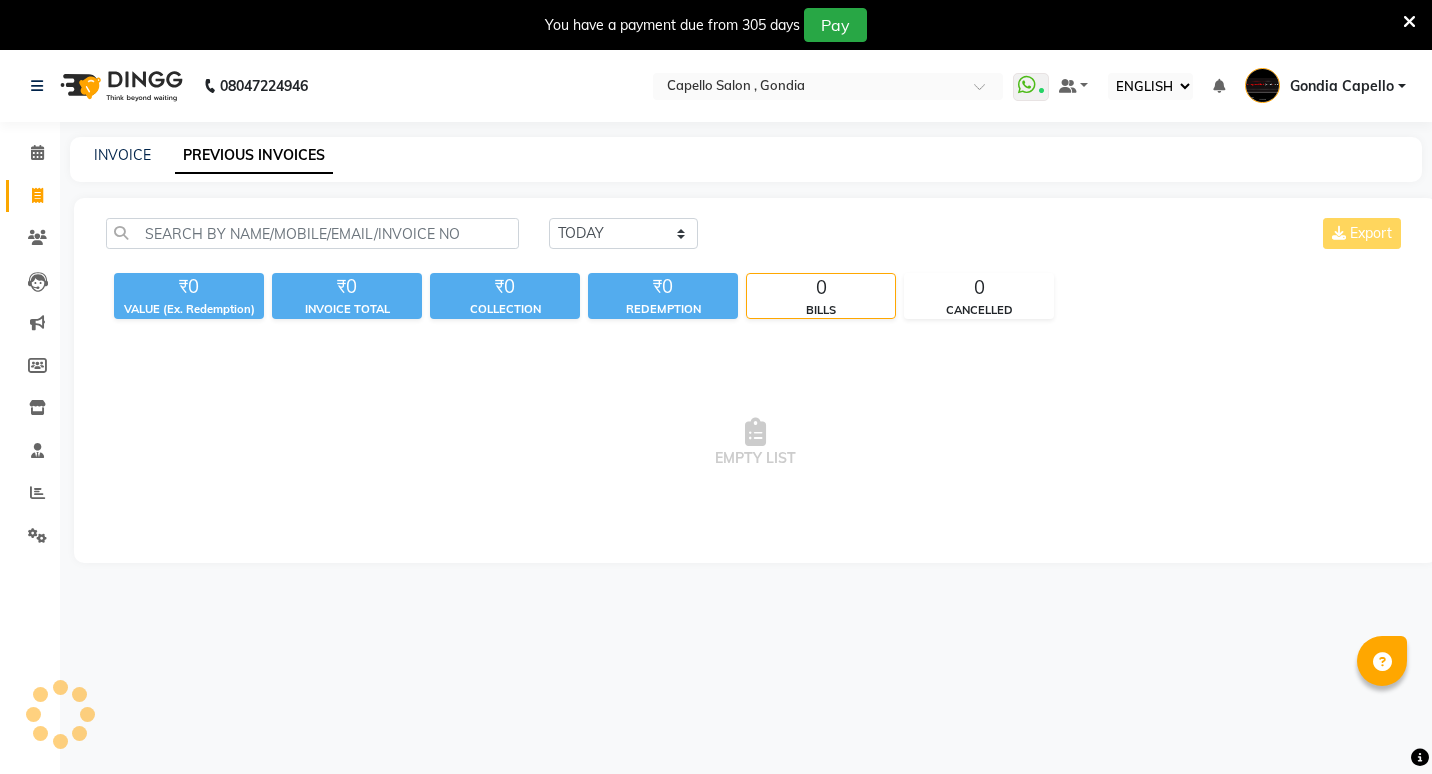 select on "ec" 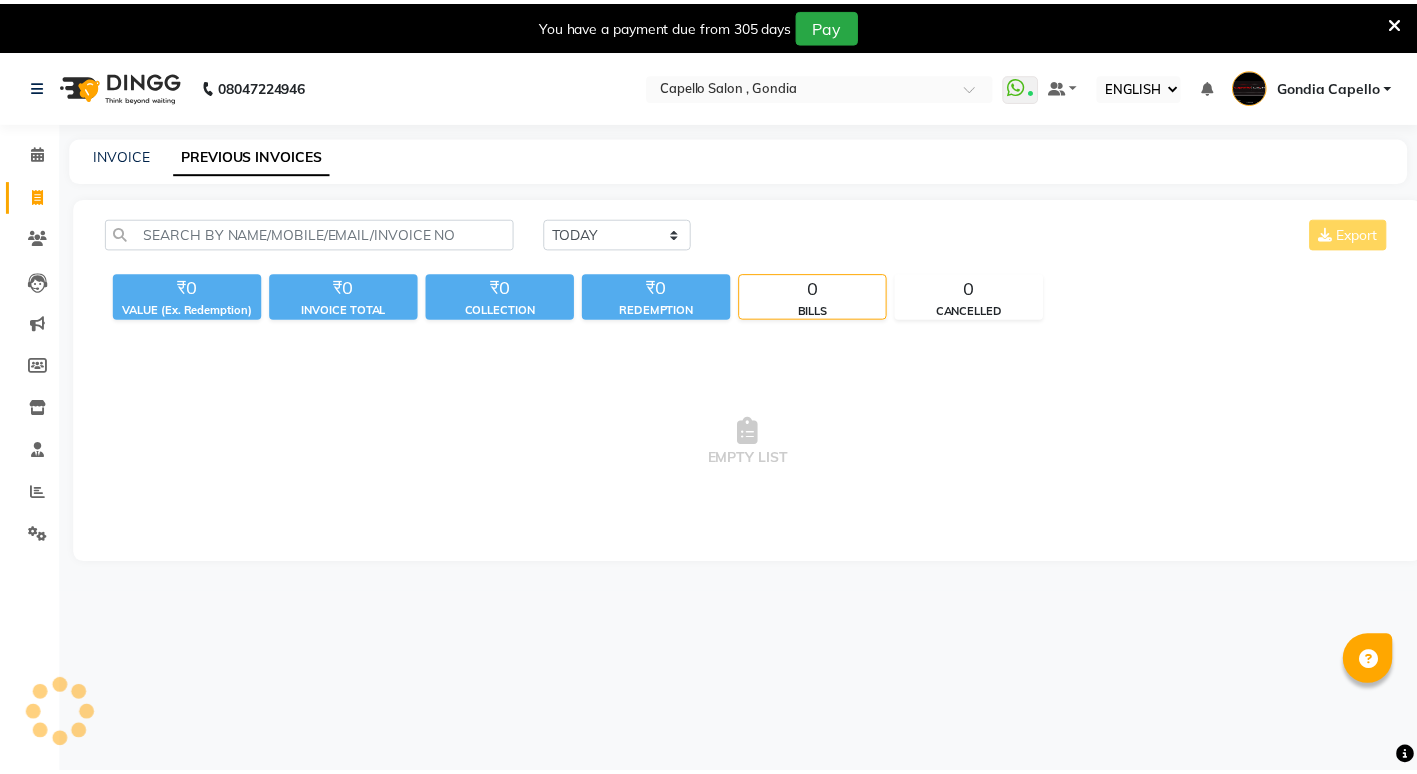 scroll, scrollTop: 0, scrollLeft: 0, axis: both 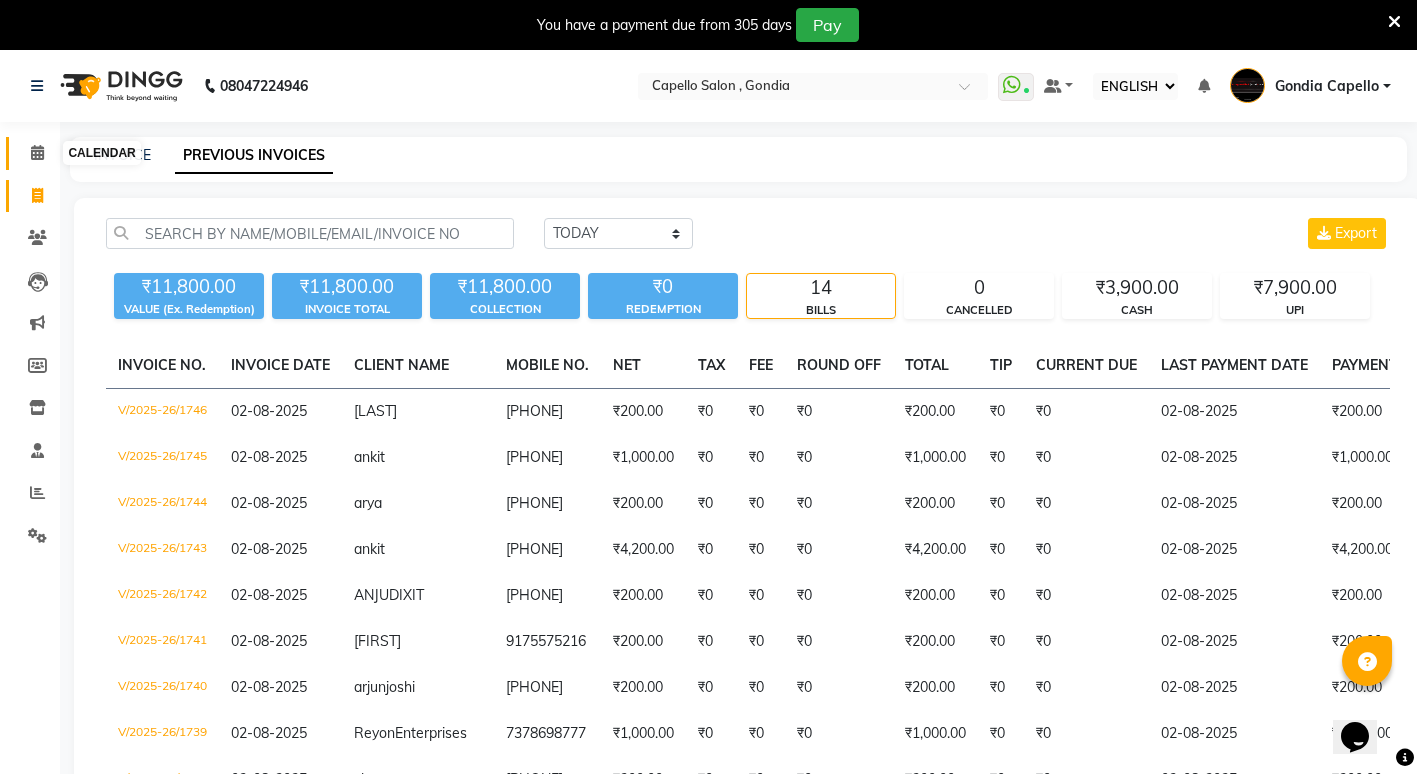 click 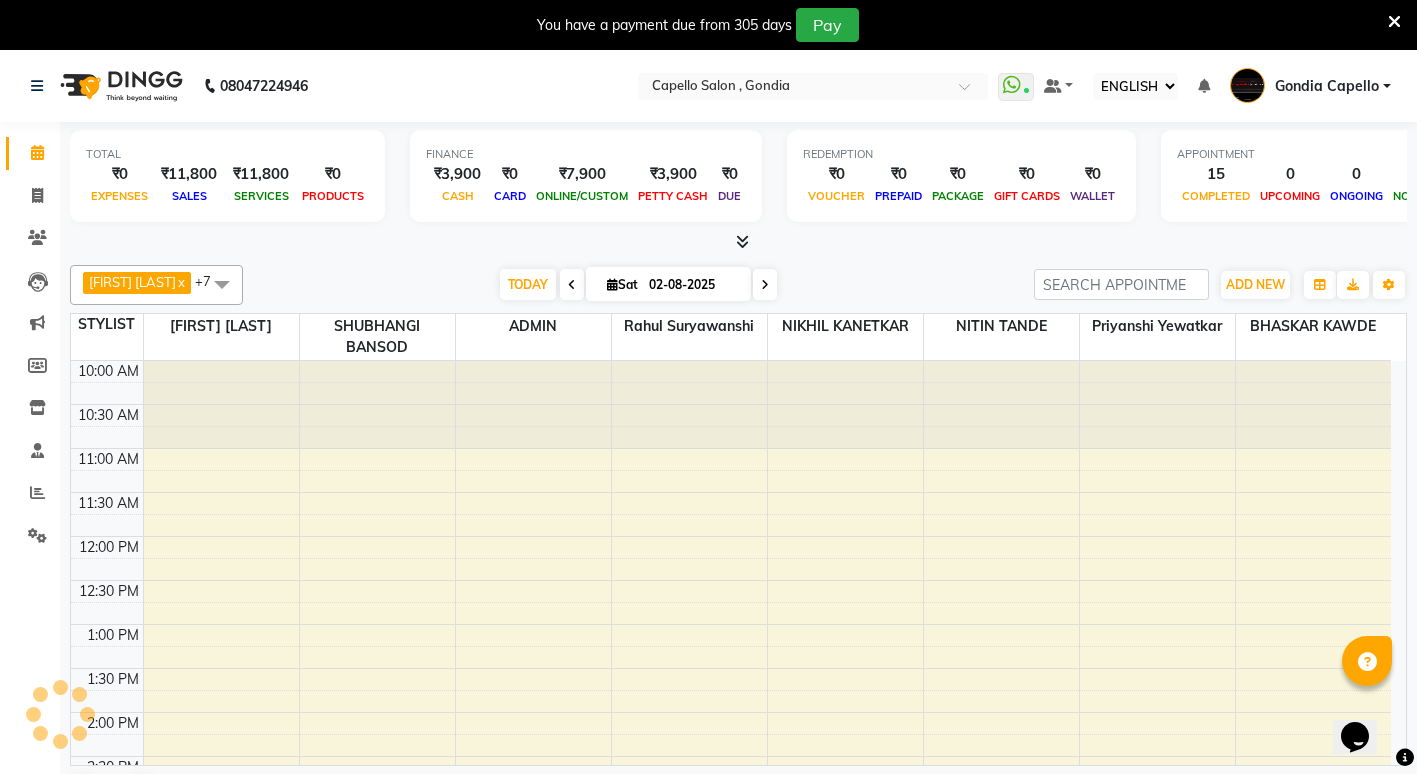 scroll, scrollTop: 0, scrollLeft: 0, axis: both 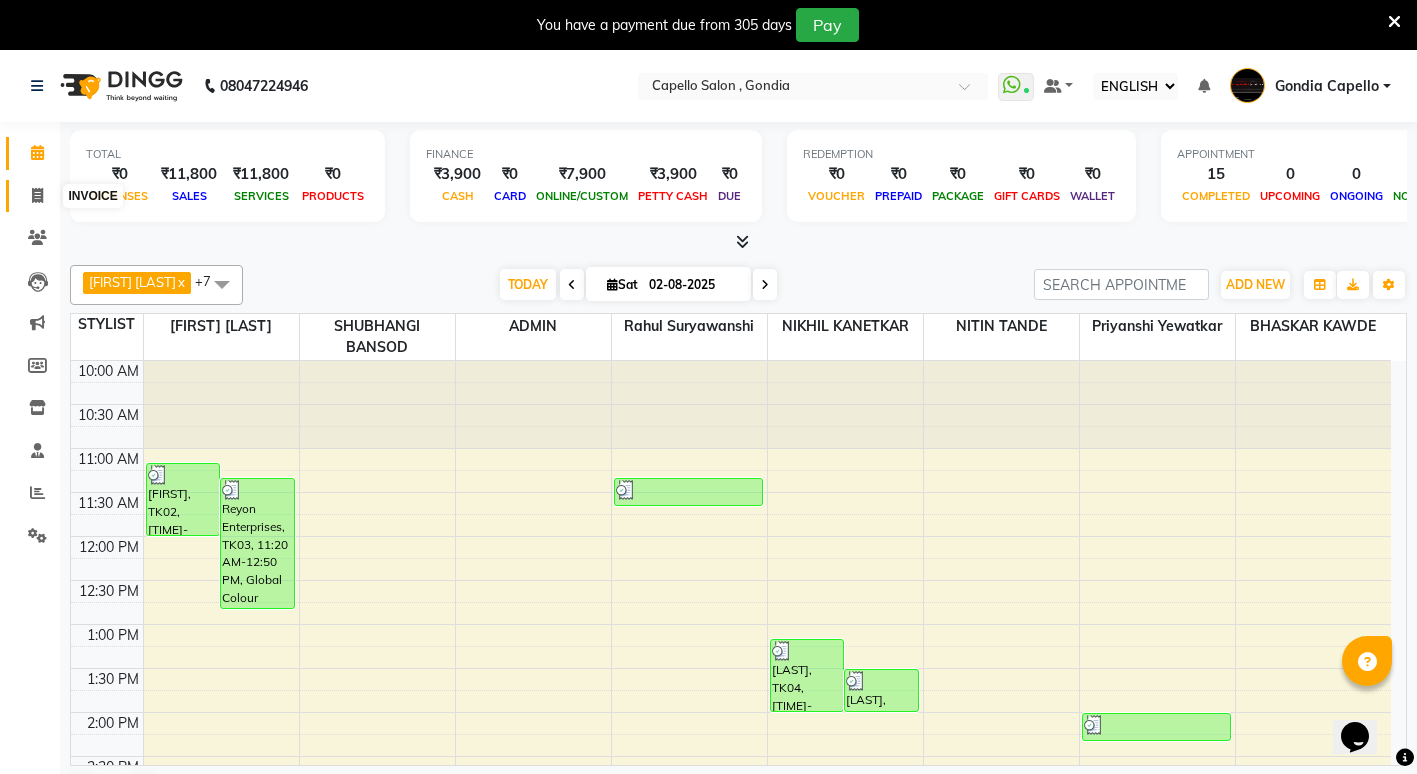 click 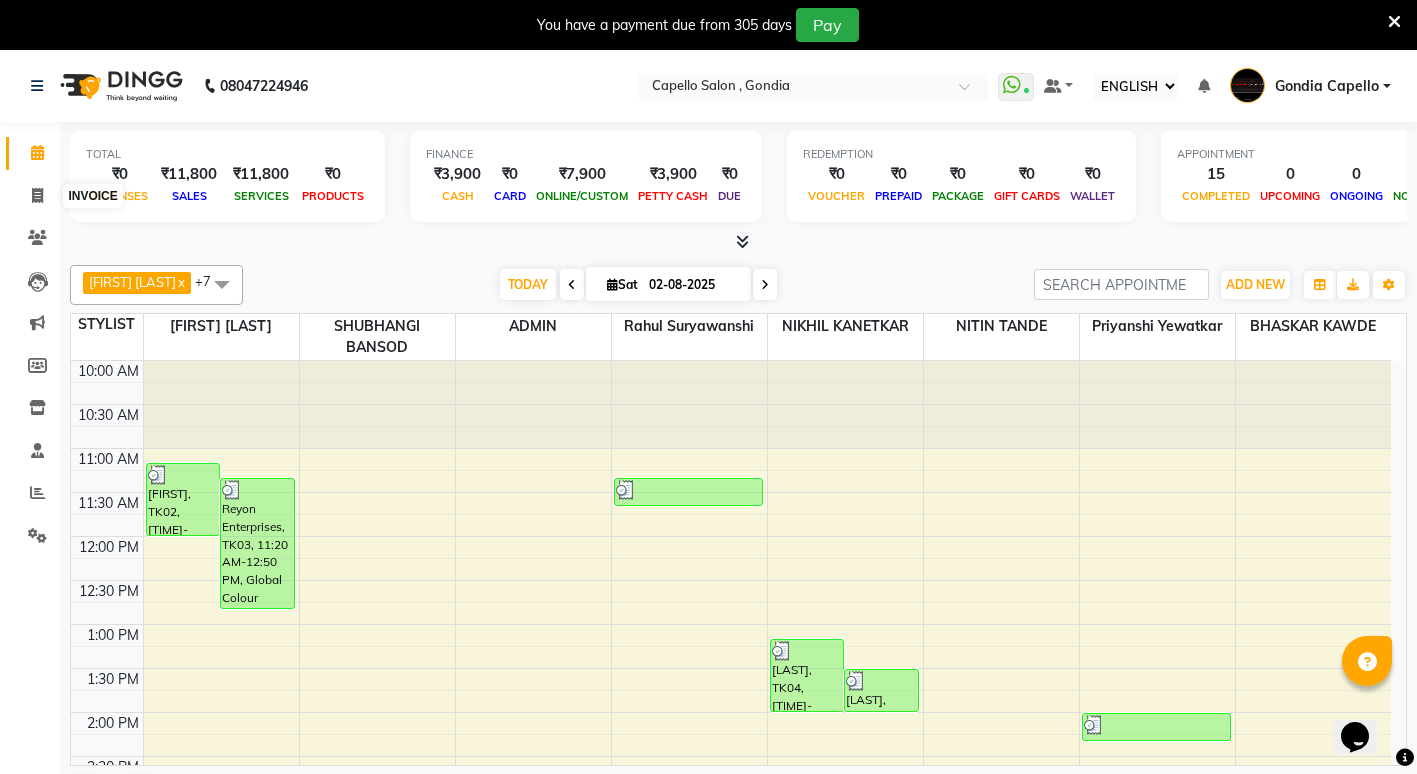 select on "service" 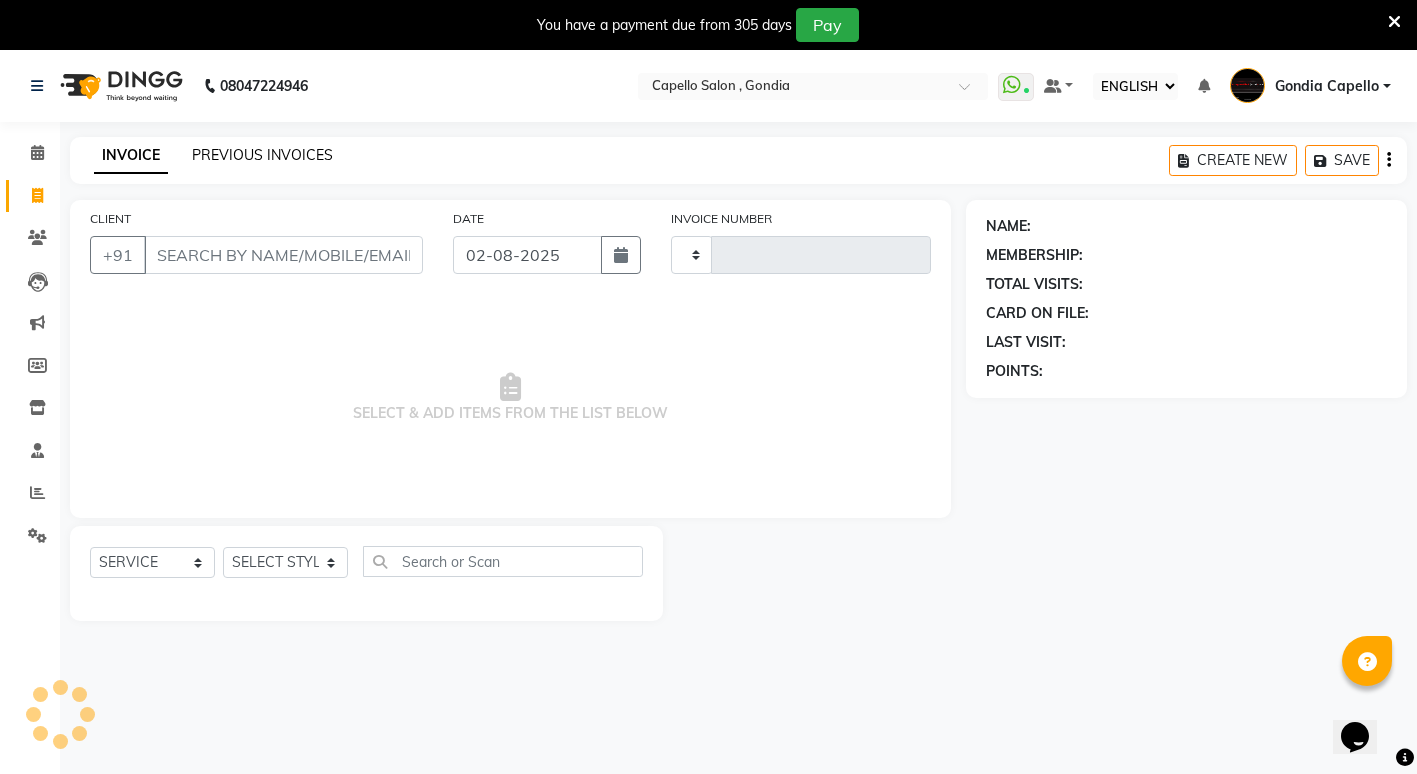 type on "1747" 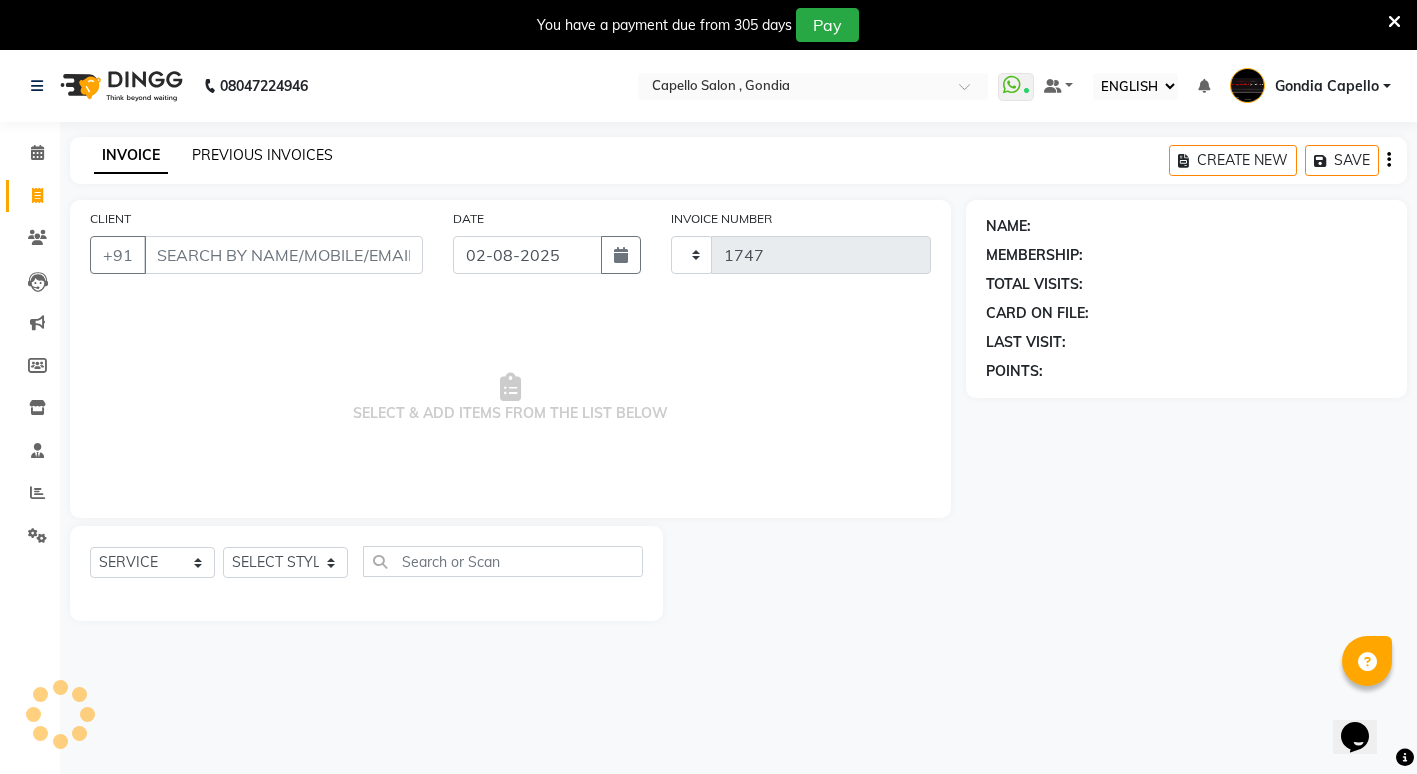 select on "853" 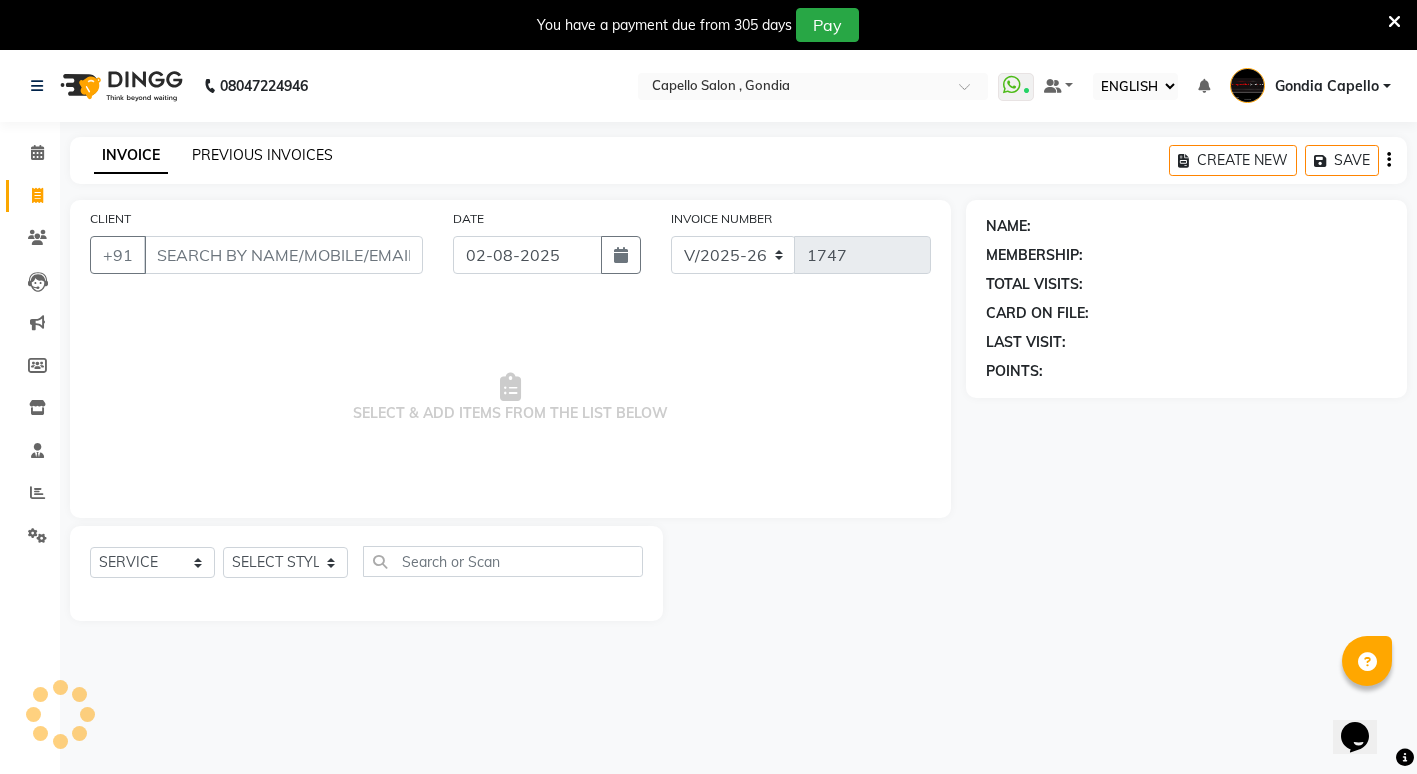 click on "PREVIOUS INVOICES" 